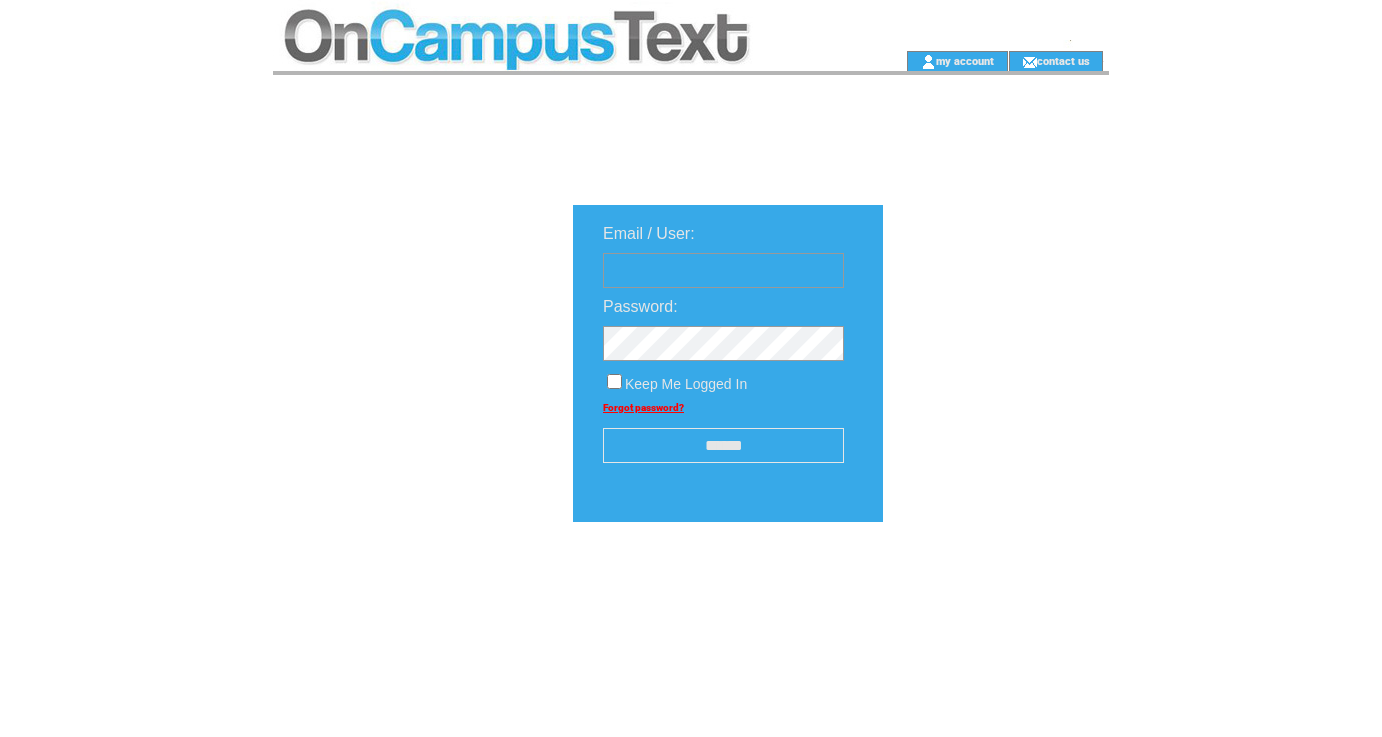 scroll, scrollTop: 0, scrollLeft: 0, axis: both 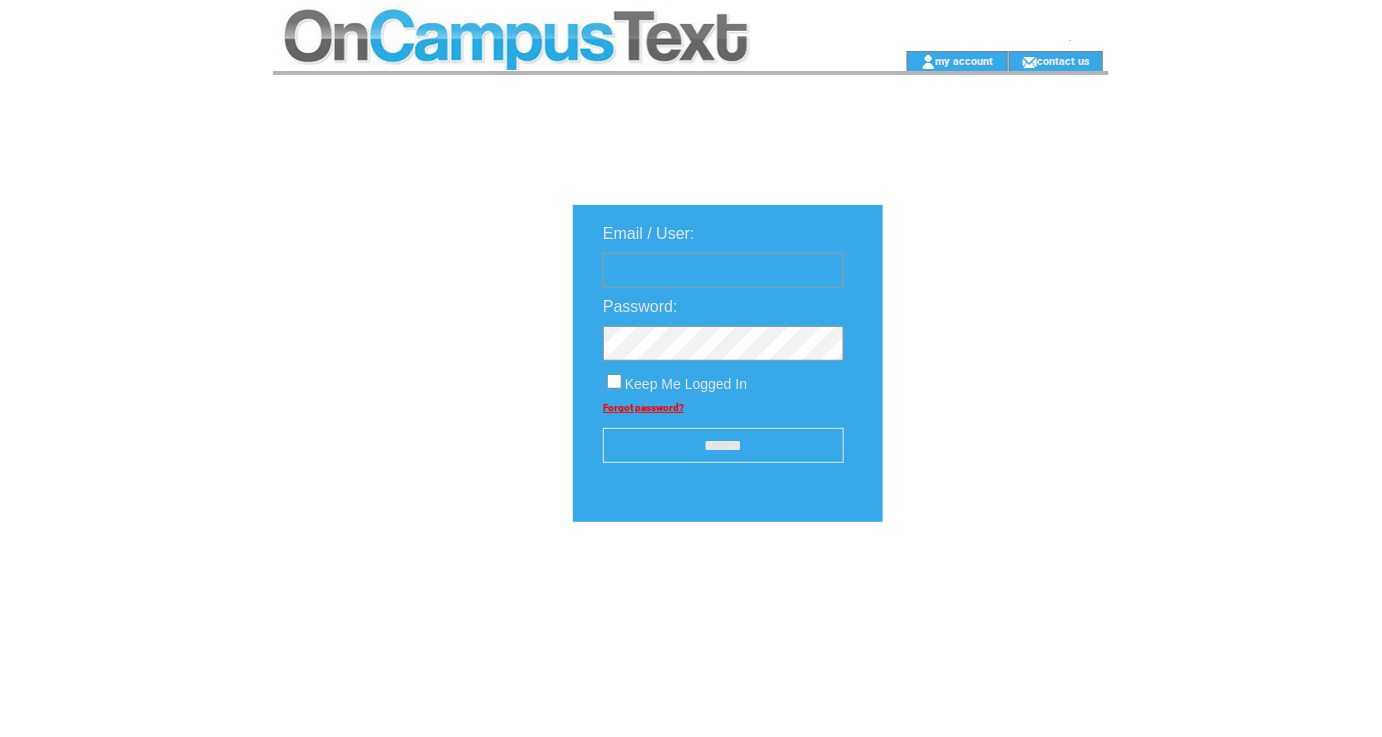 type on "********" 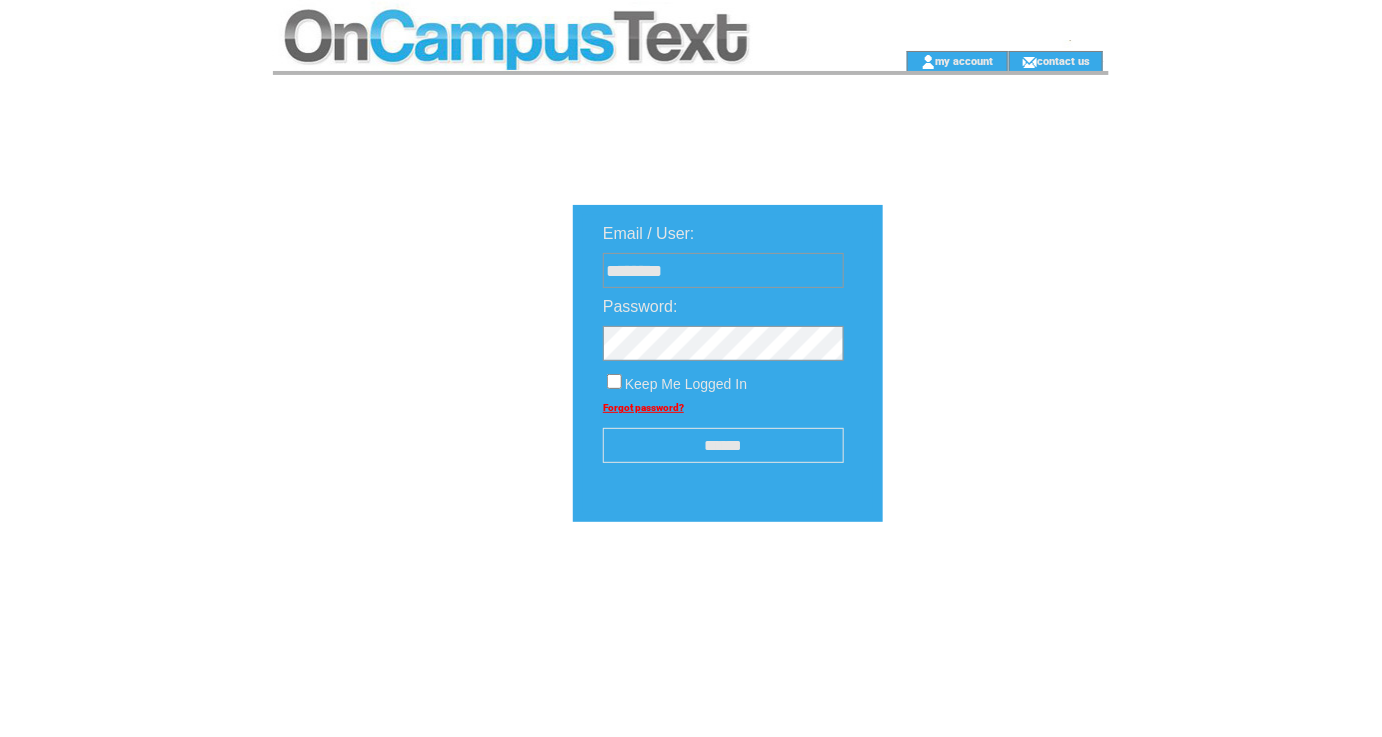 click on "******" at bounding box center (723, 445) 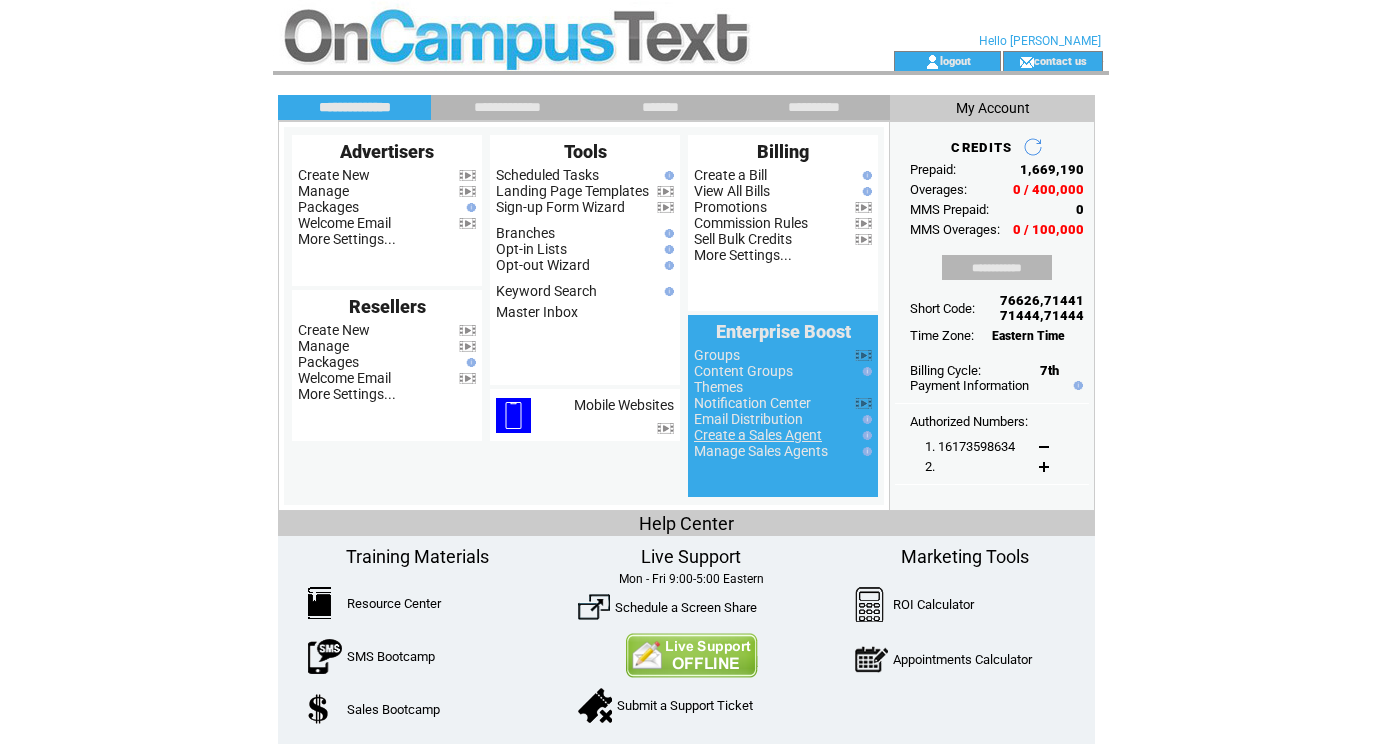 scroll, scrollTop: 0, scrollLeft: 0, axis: both 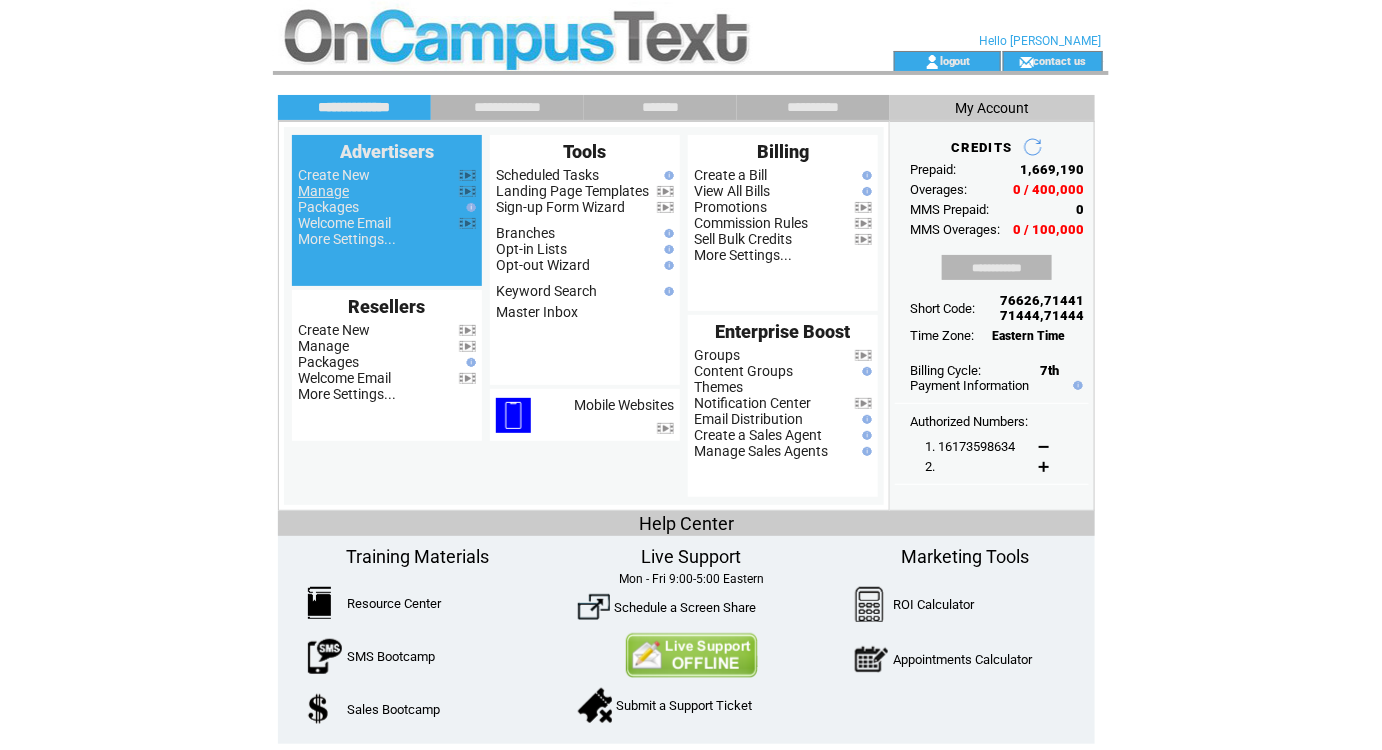 click on "Manage" at bounding box center [323, 191] 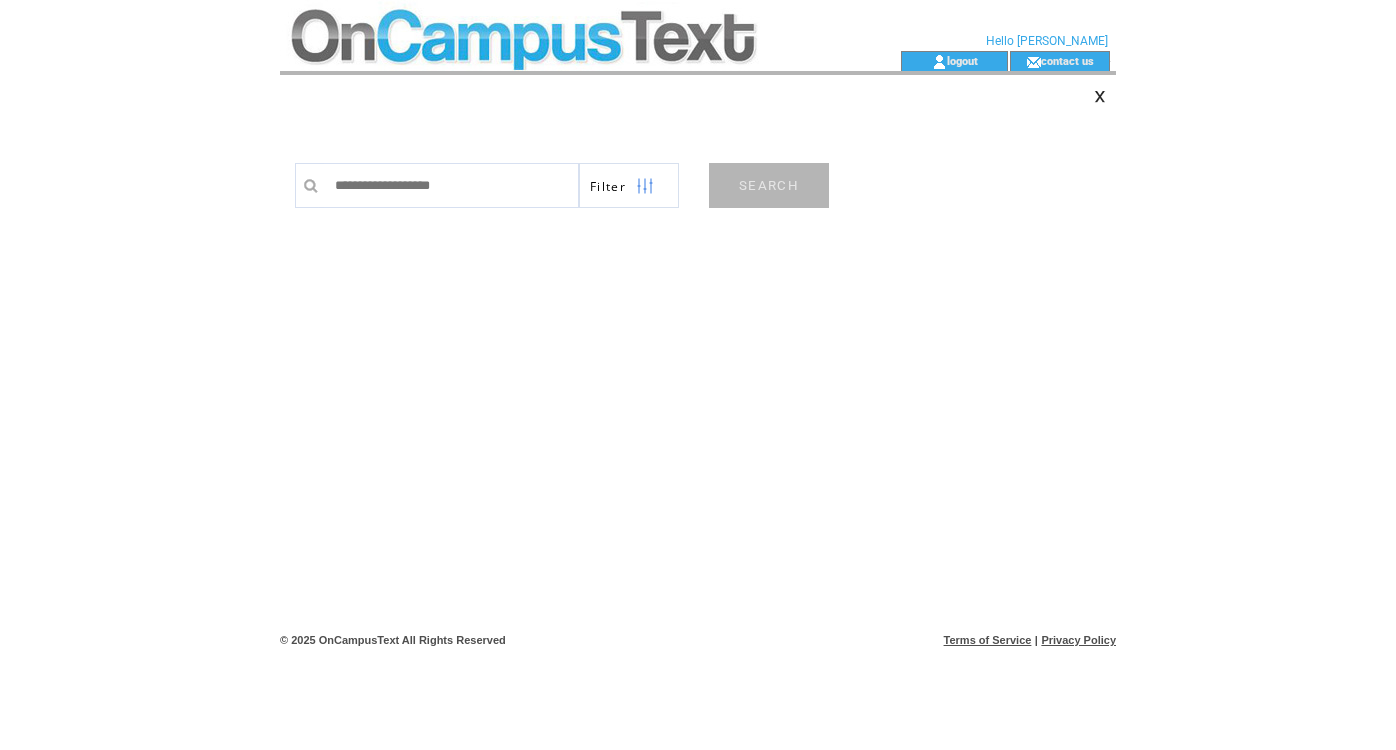 scroll, scrollTop: 0, scrollLeft: 0, axis: both 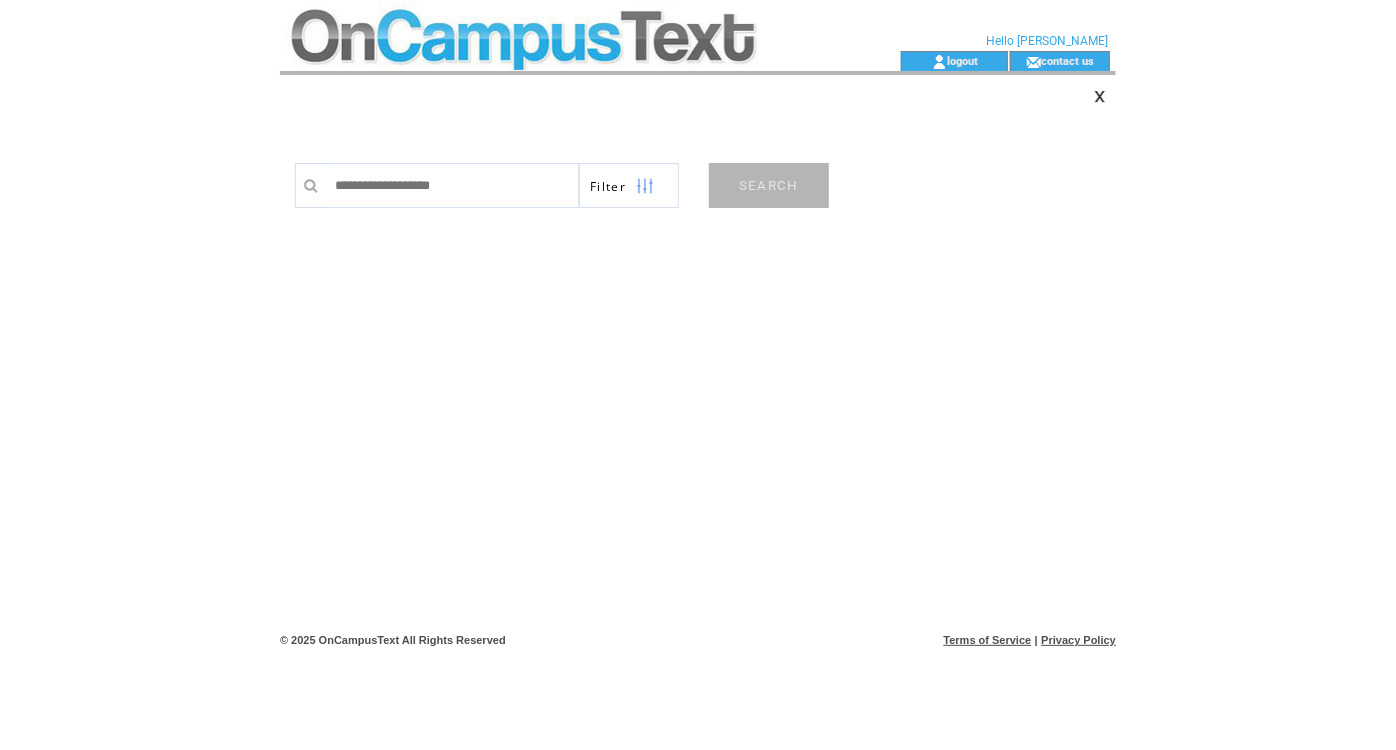 click at bounding box center (452, 185) 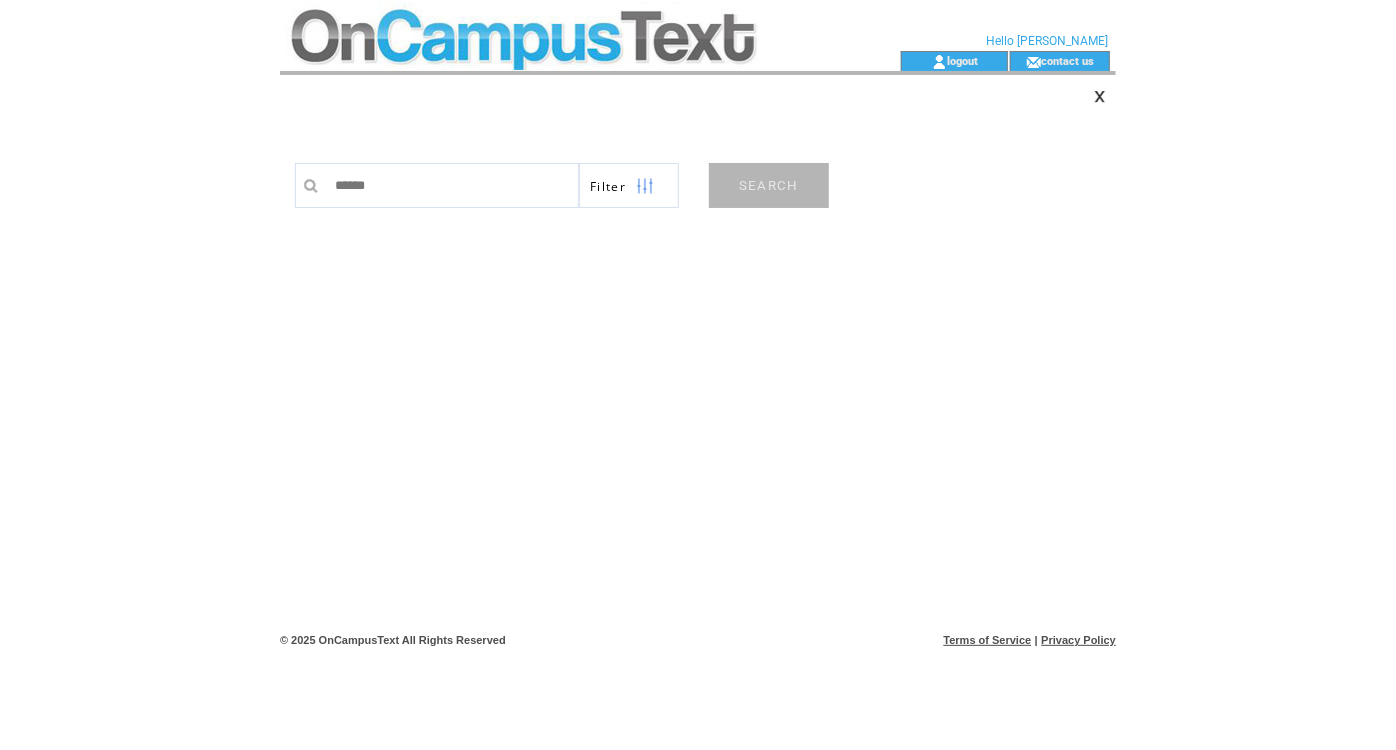 click on "SEARCH" at bounding box center [769, 185] 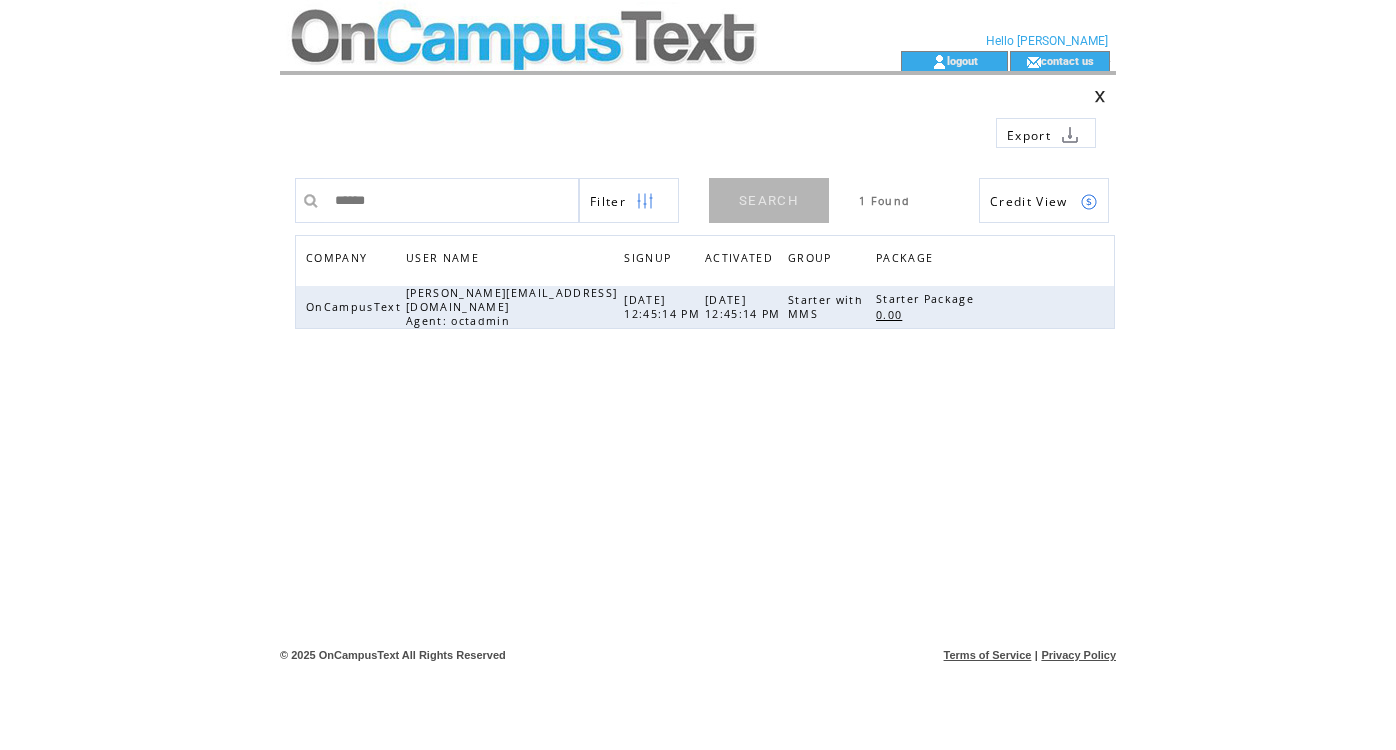scroll, scrollTop: 0, scrollLeft: 0, axis: both 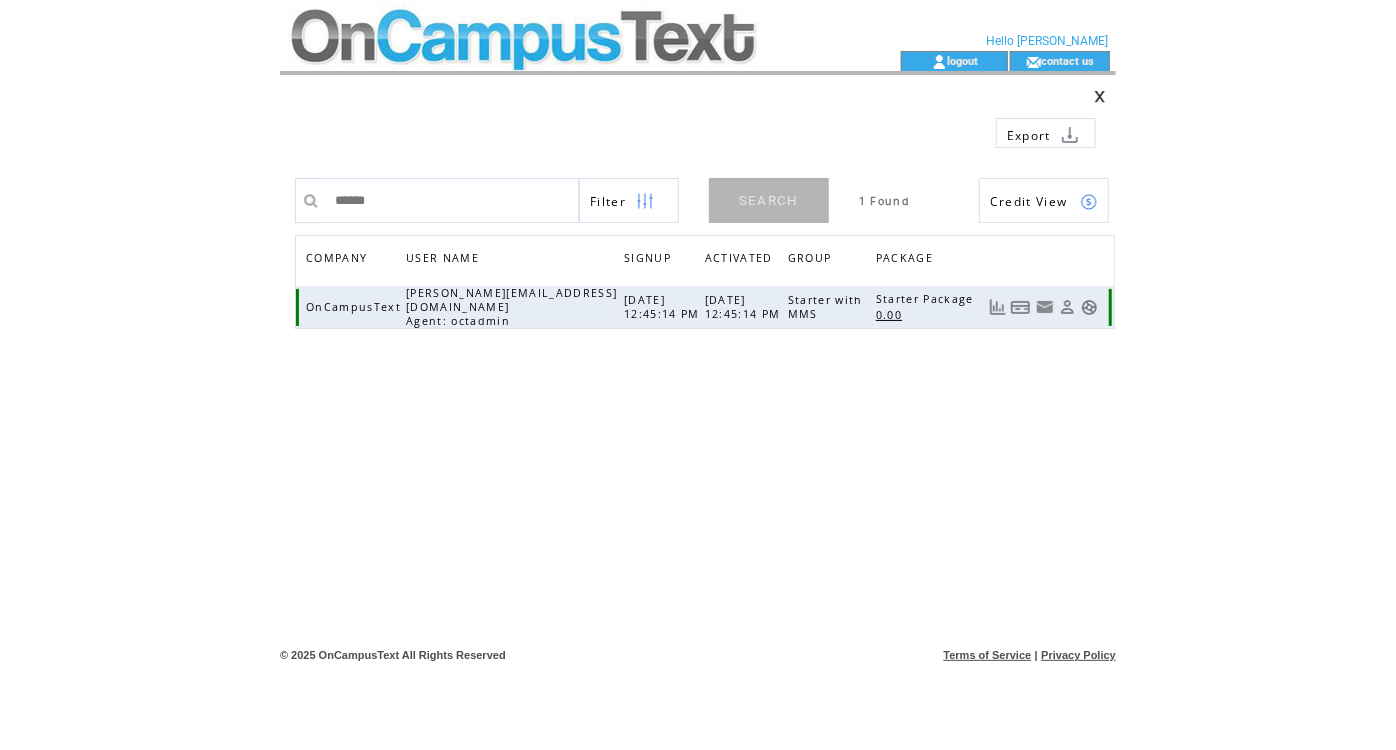 click at bounding box center (1089, 307) 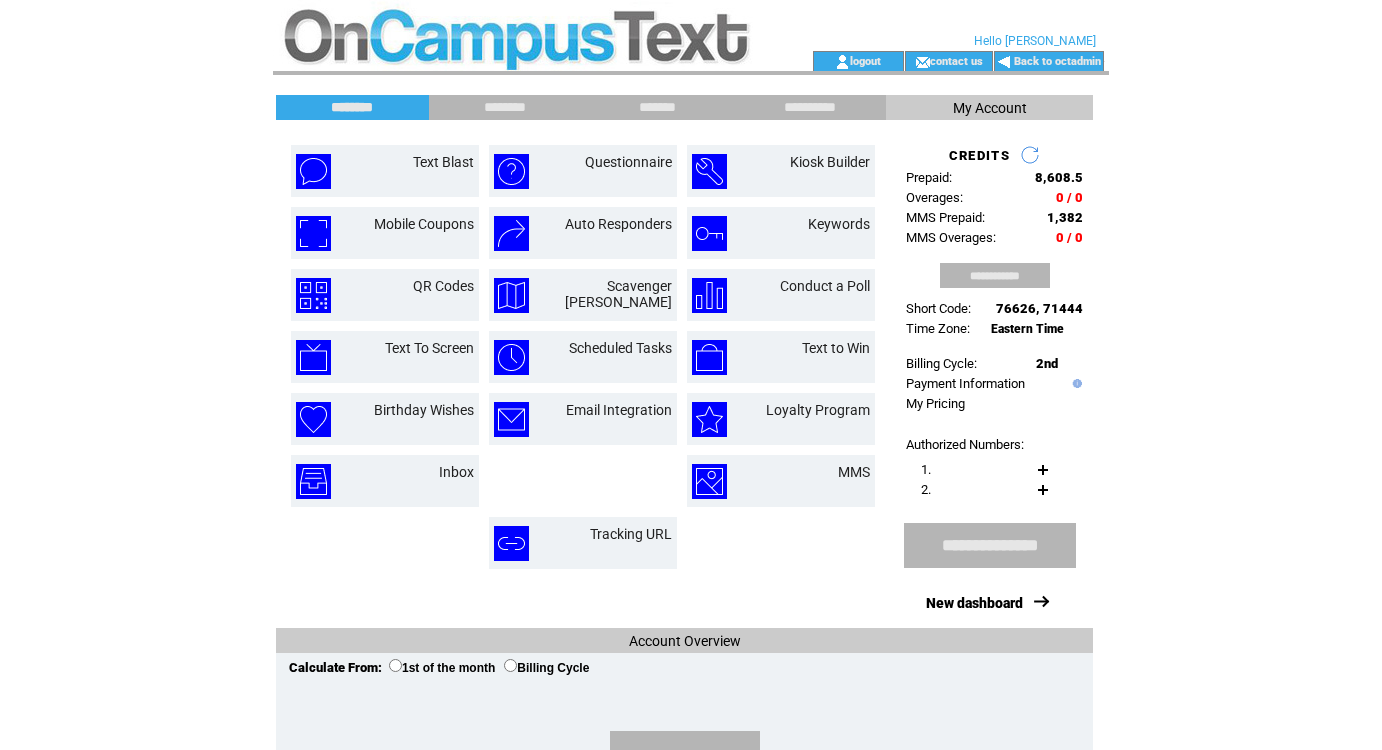 scroll, scrollTop: 0, scrollLeft: 0, axis: both 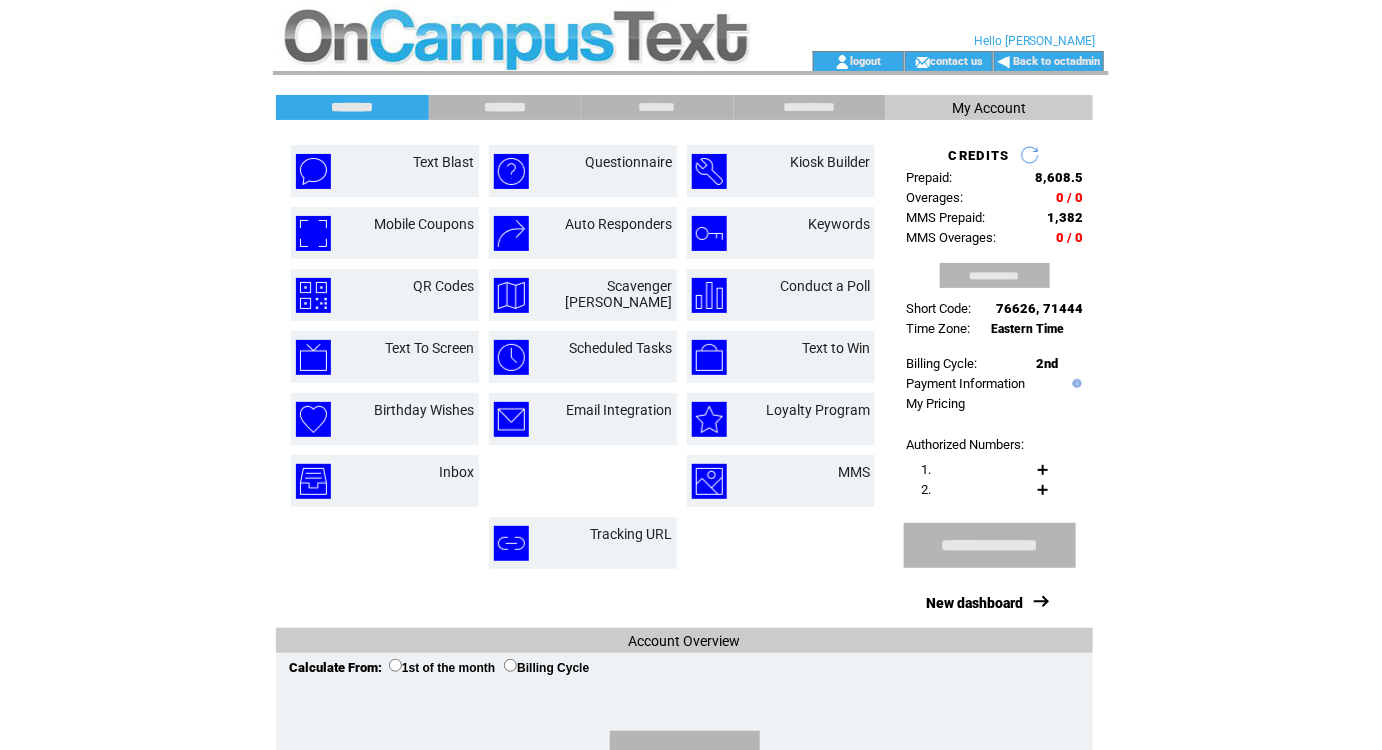click on "********" at bounding box center (505, 107) 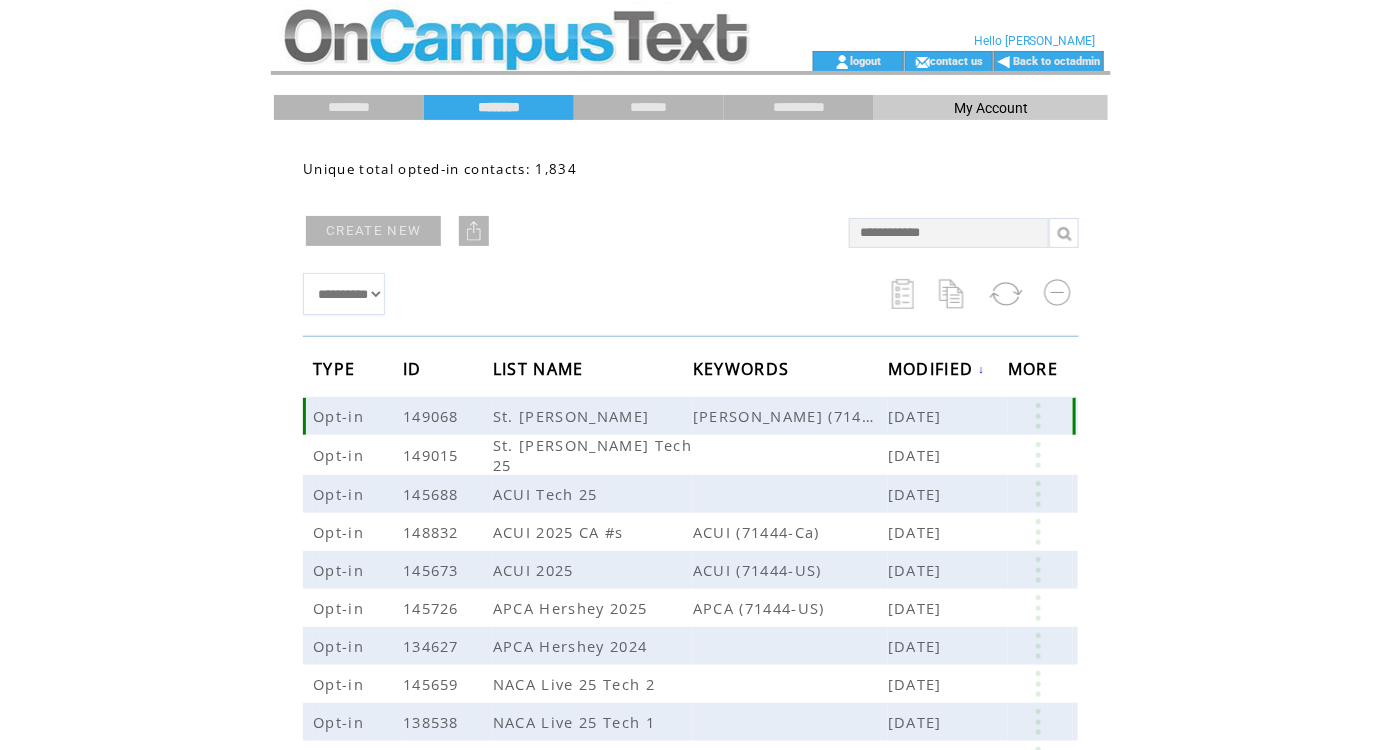 click at bounding box center (1038, 416) 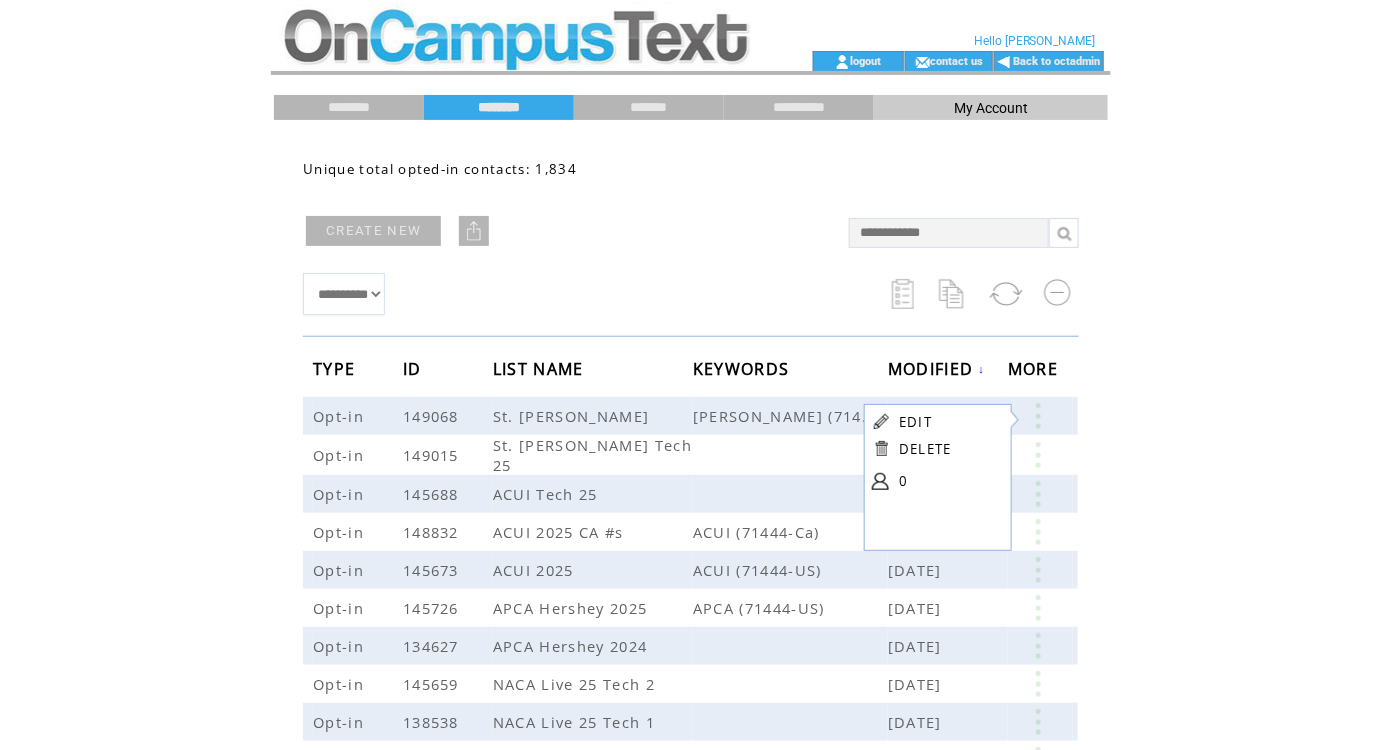 click on "EDIT" at bounding box center (915, 422) 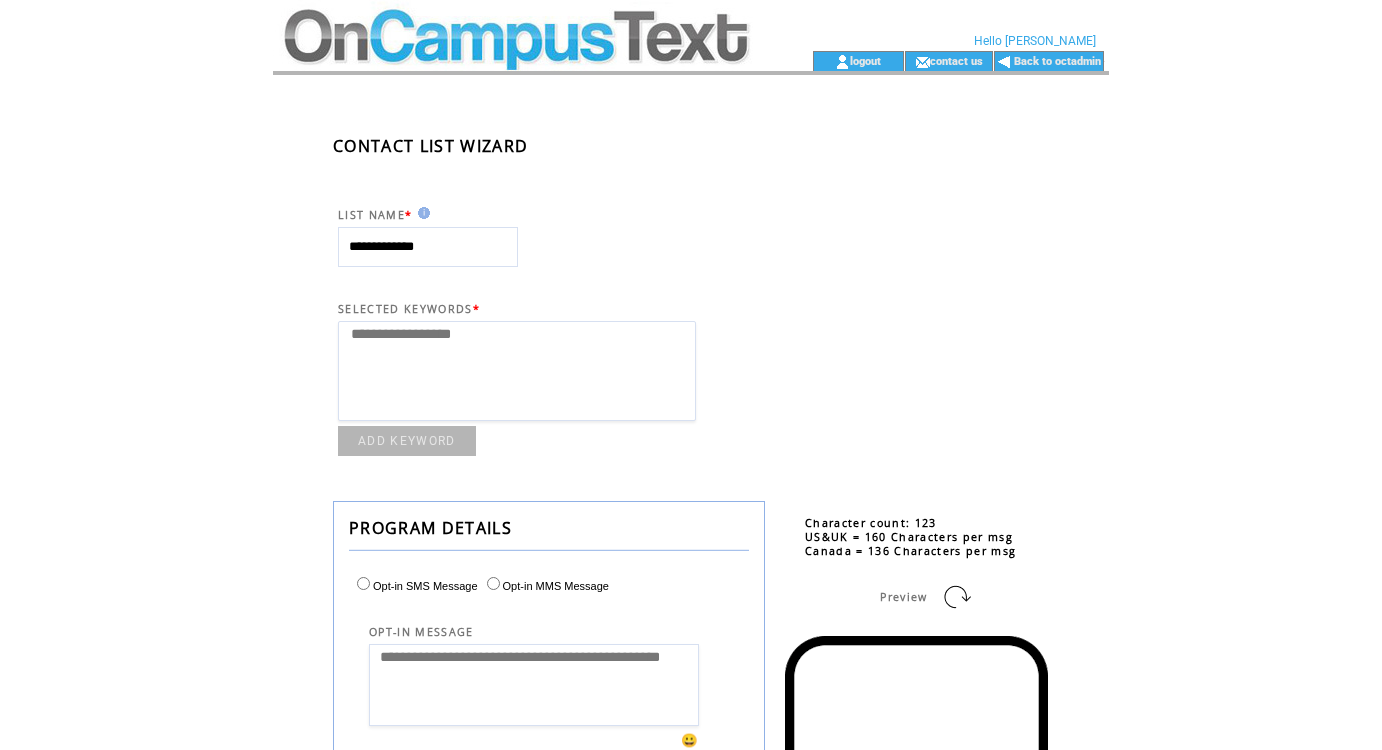 select 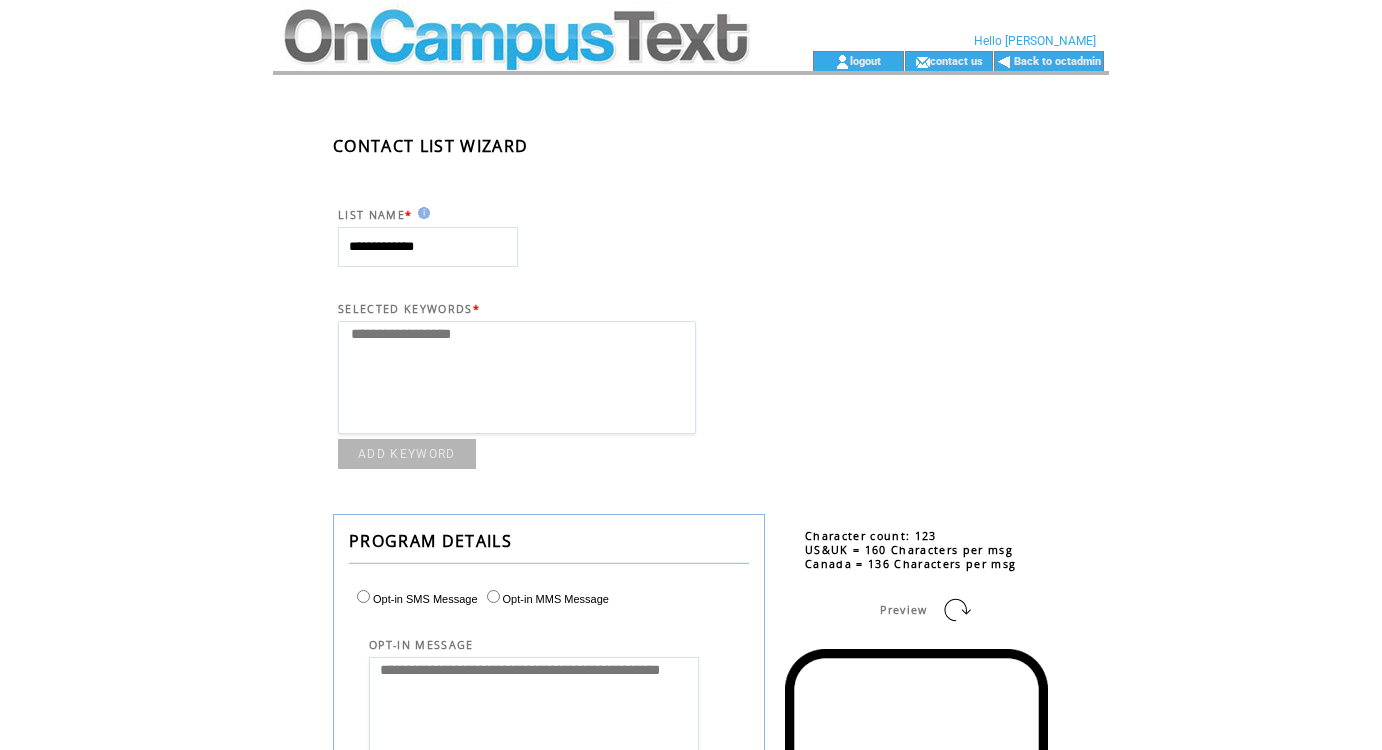 scroll, scrollTop: 0, scrollLeft: 0, axis: both 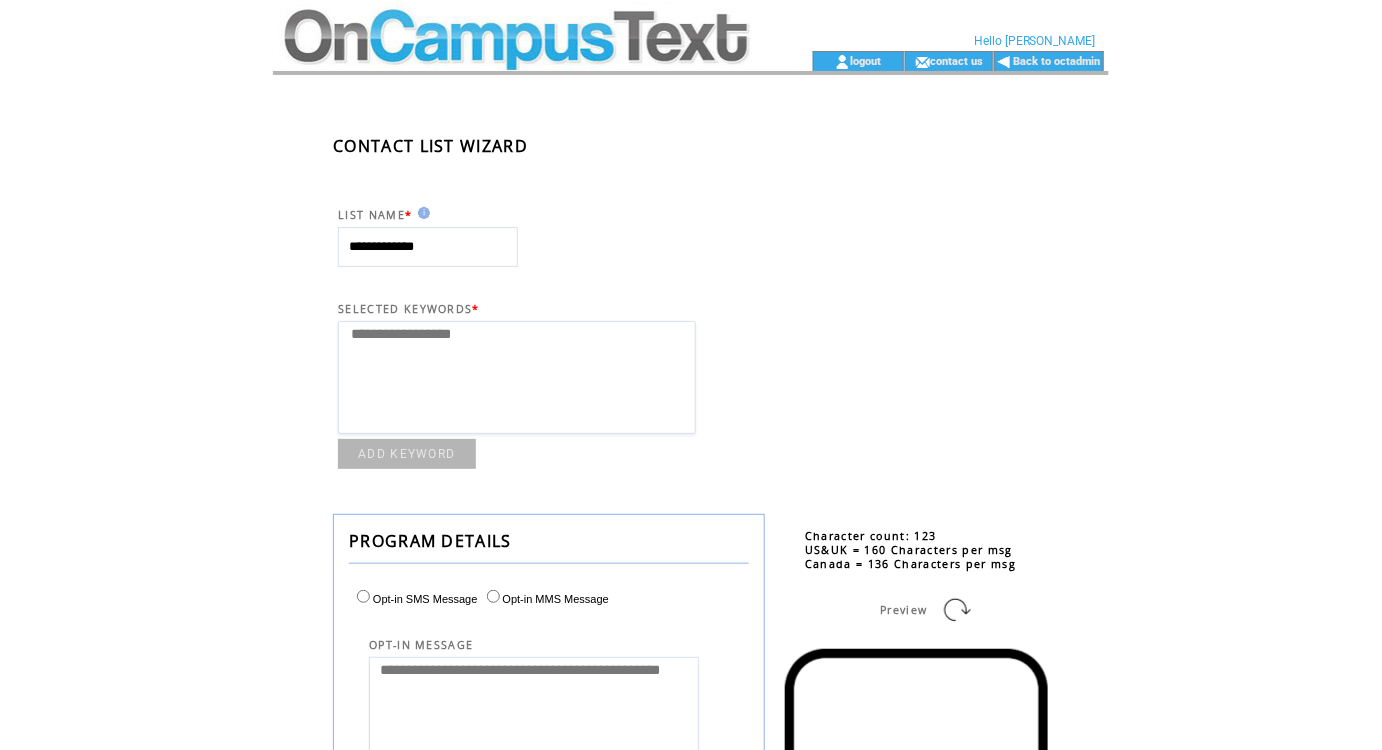 drag, startPoint x: 441, startPoint y: 243, endPoint x: 213, endPoint y: 246, distance: 228.01973 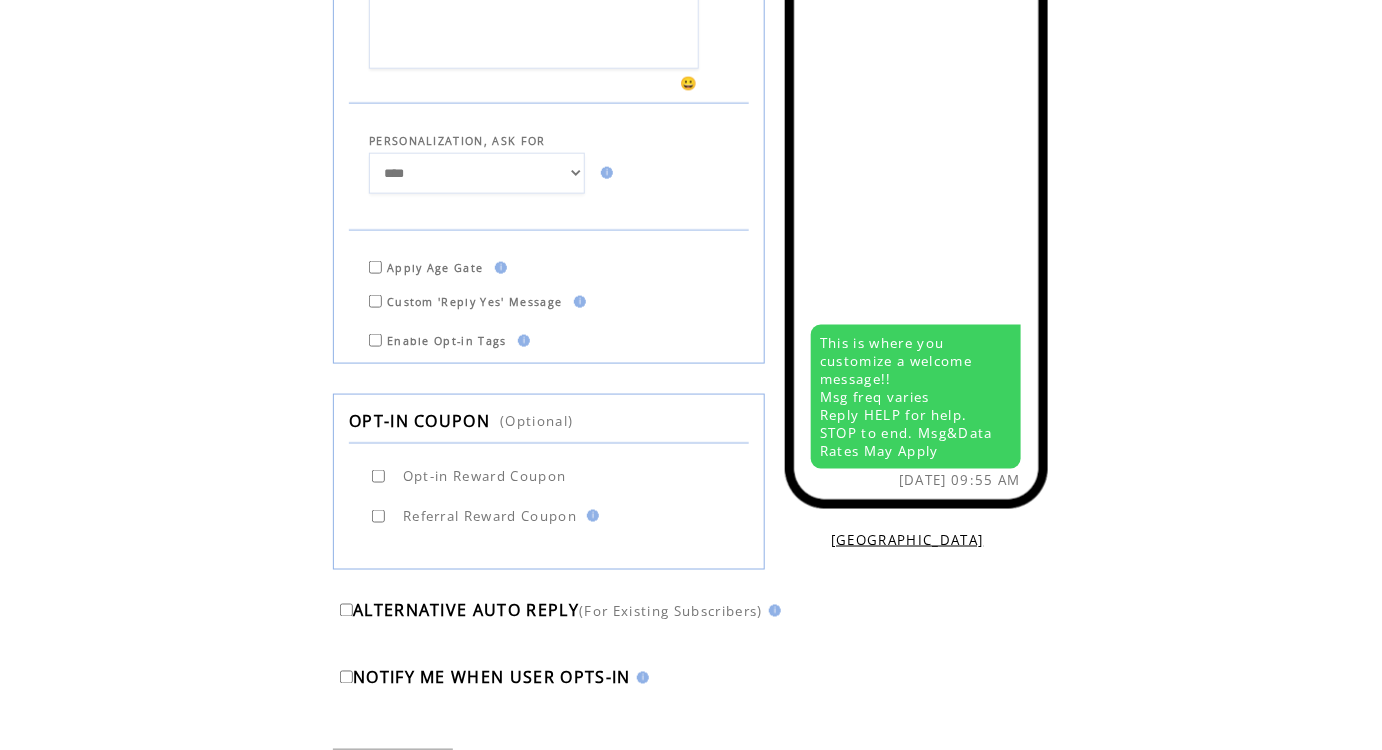 scroll, scrollTop: 781, scrollLeft: 0, axis: vertical 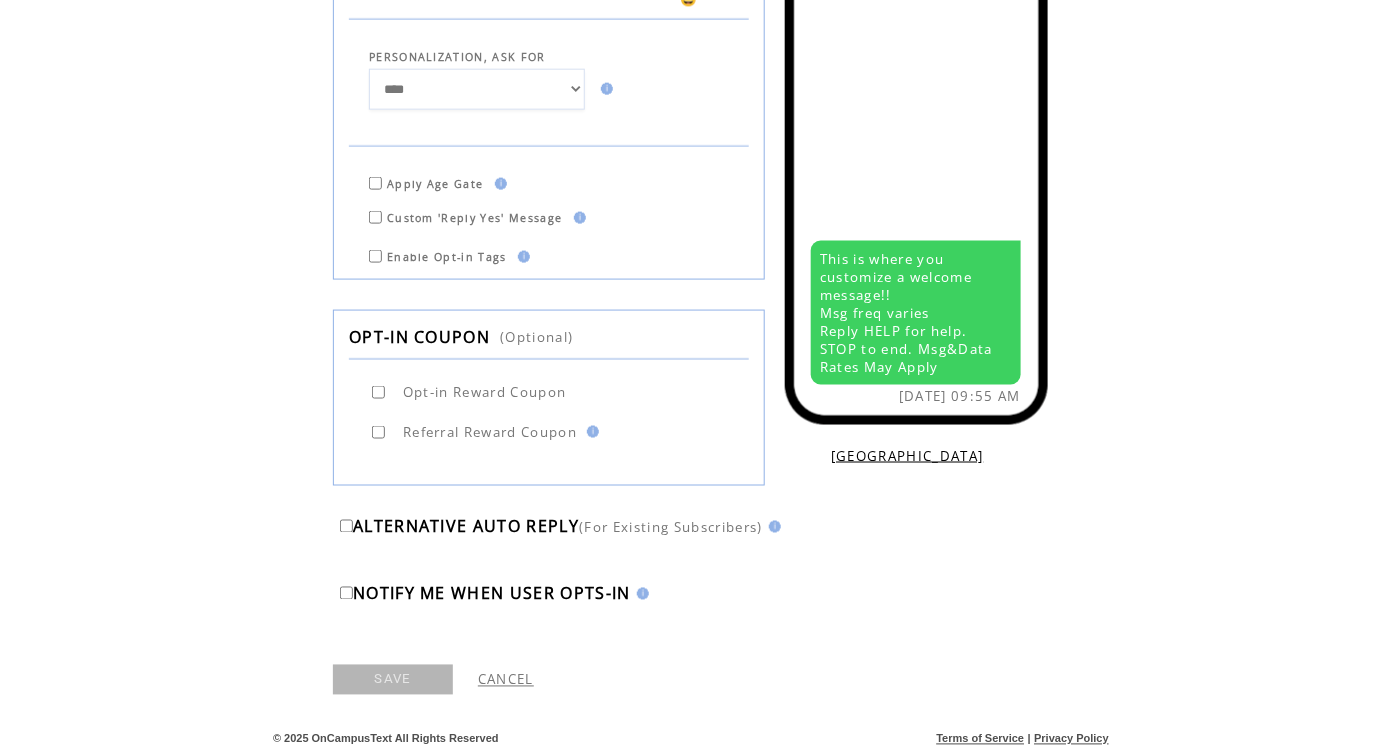 type on "***" 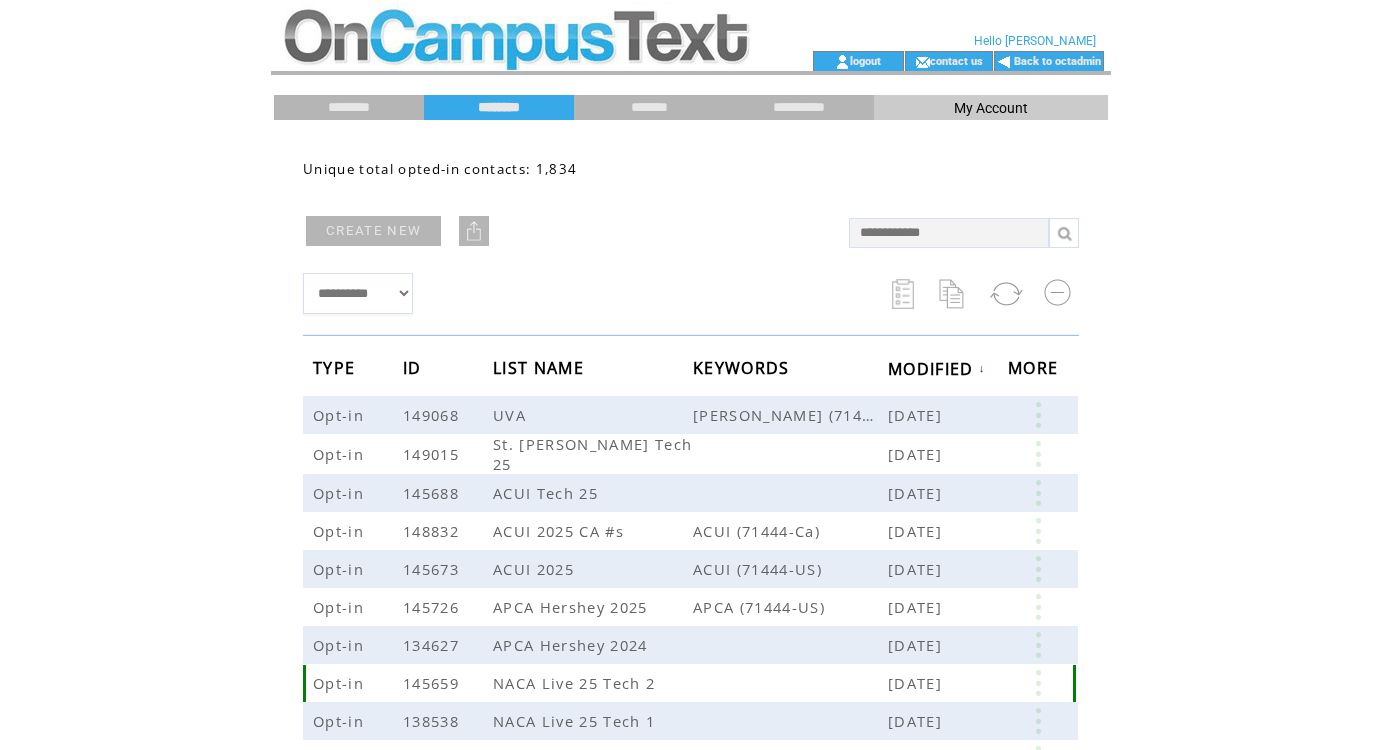 scroll, scrollTop: 0, scrollLeft: 0, axis: both 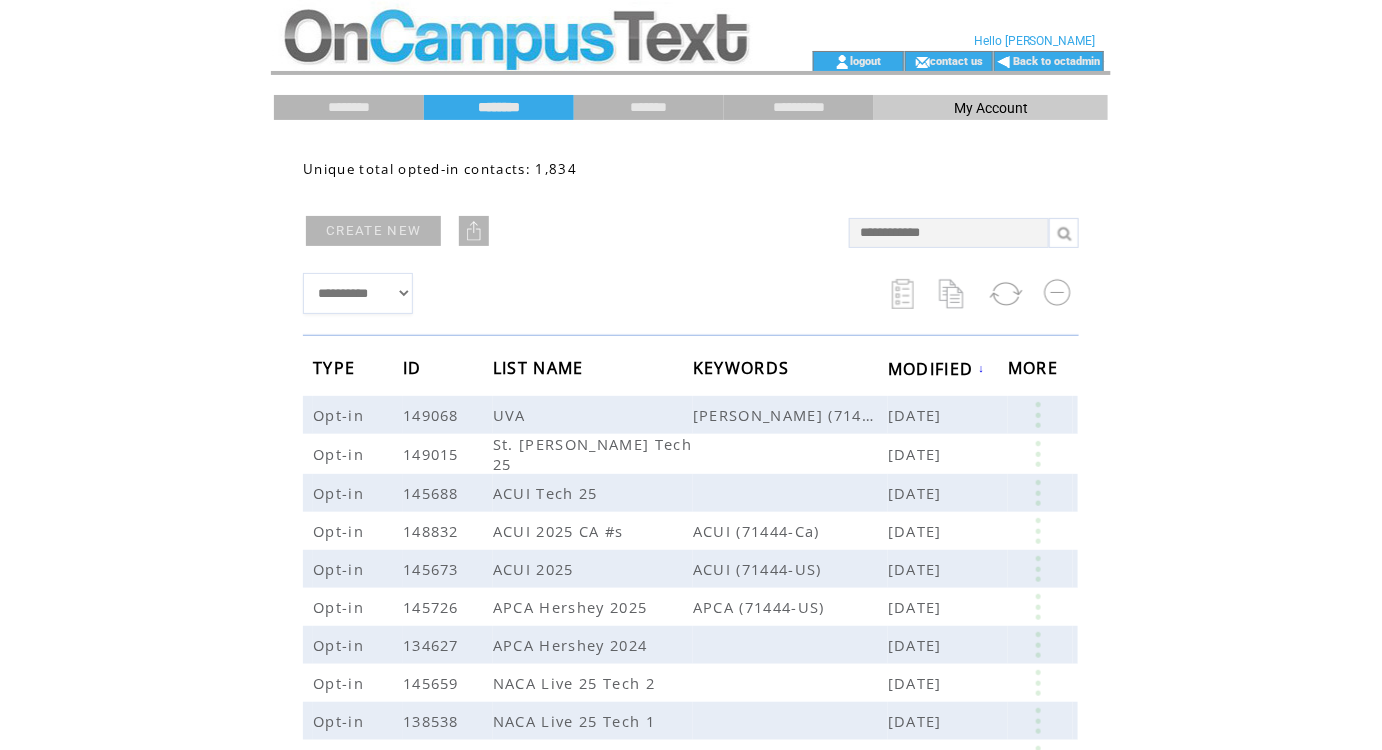 click at bounding box center [515, 25] 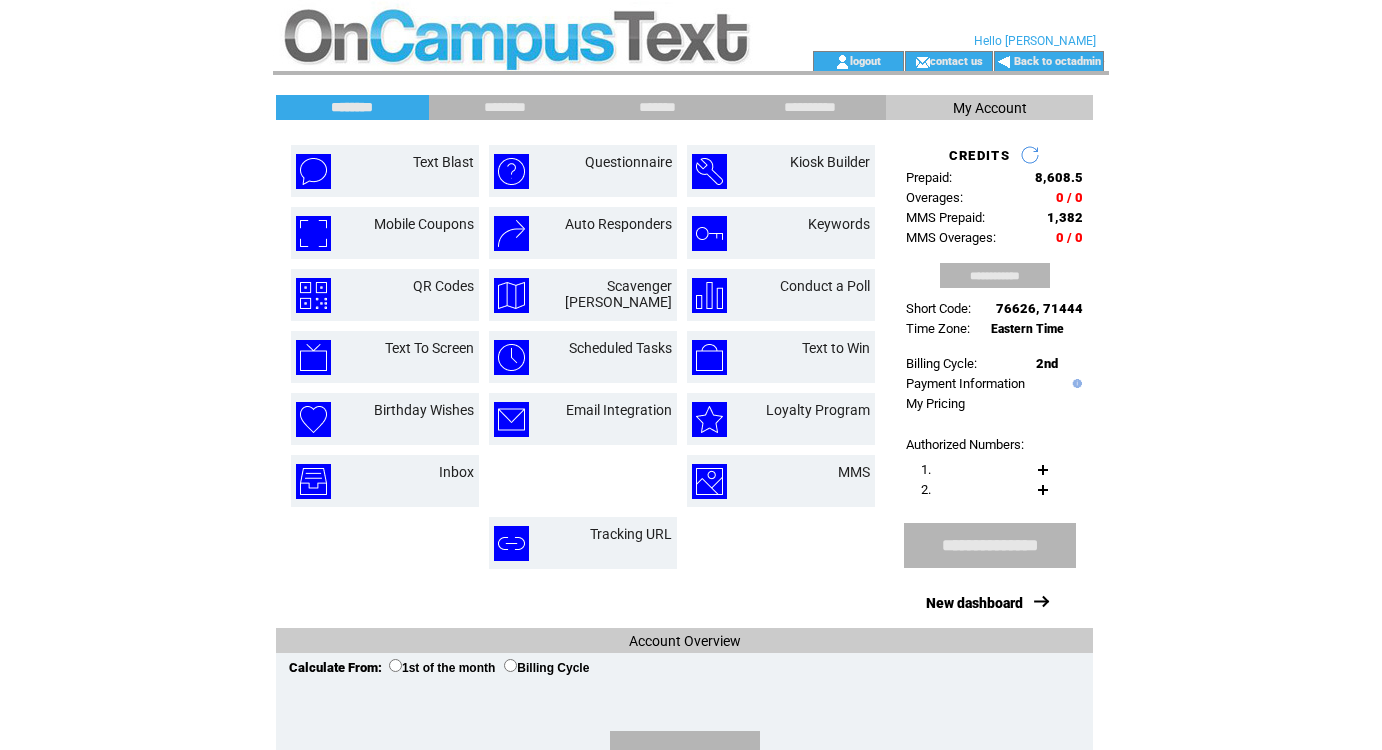 scroll, scrollTop: 0, scrollLeft: 0, axis: both 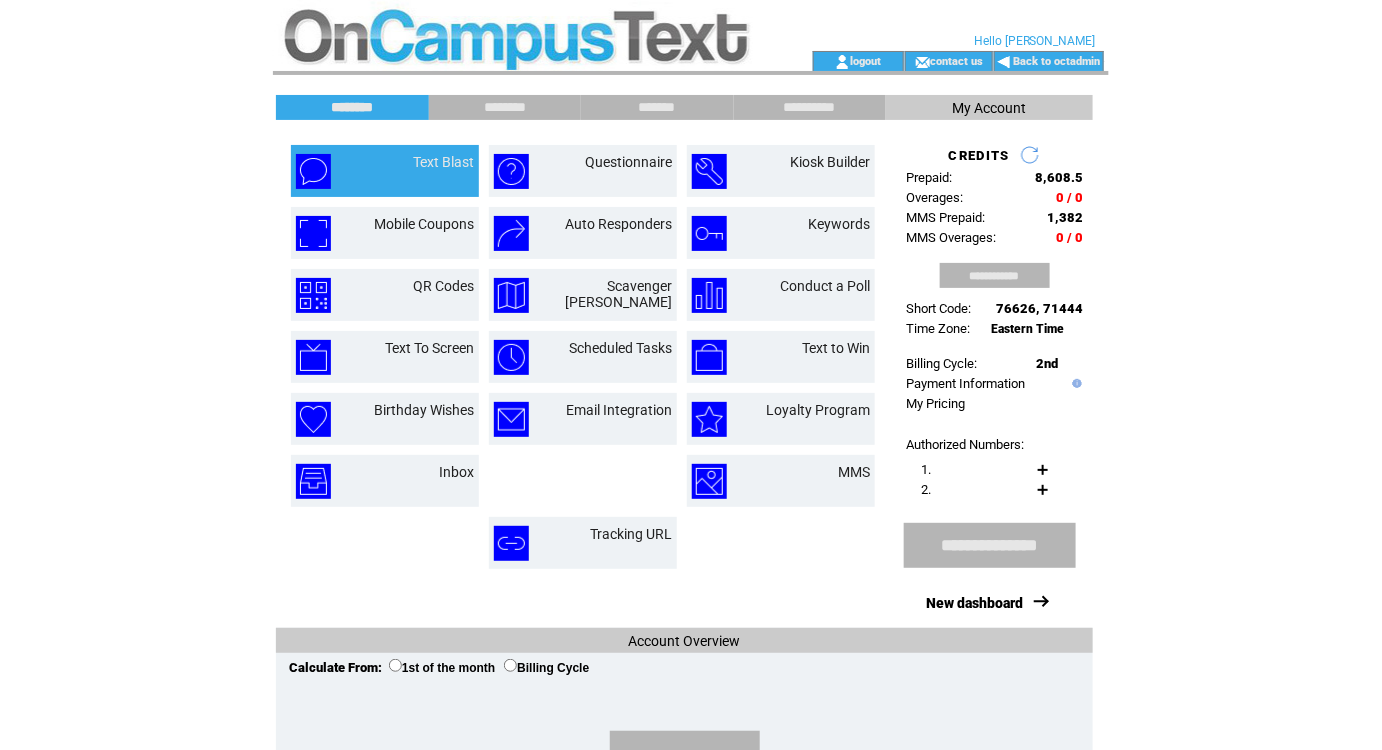 click on "Text Blast" at bounding box center [385, 171] 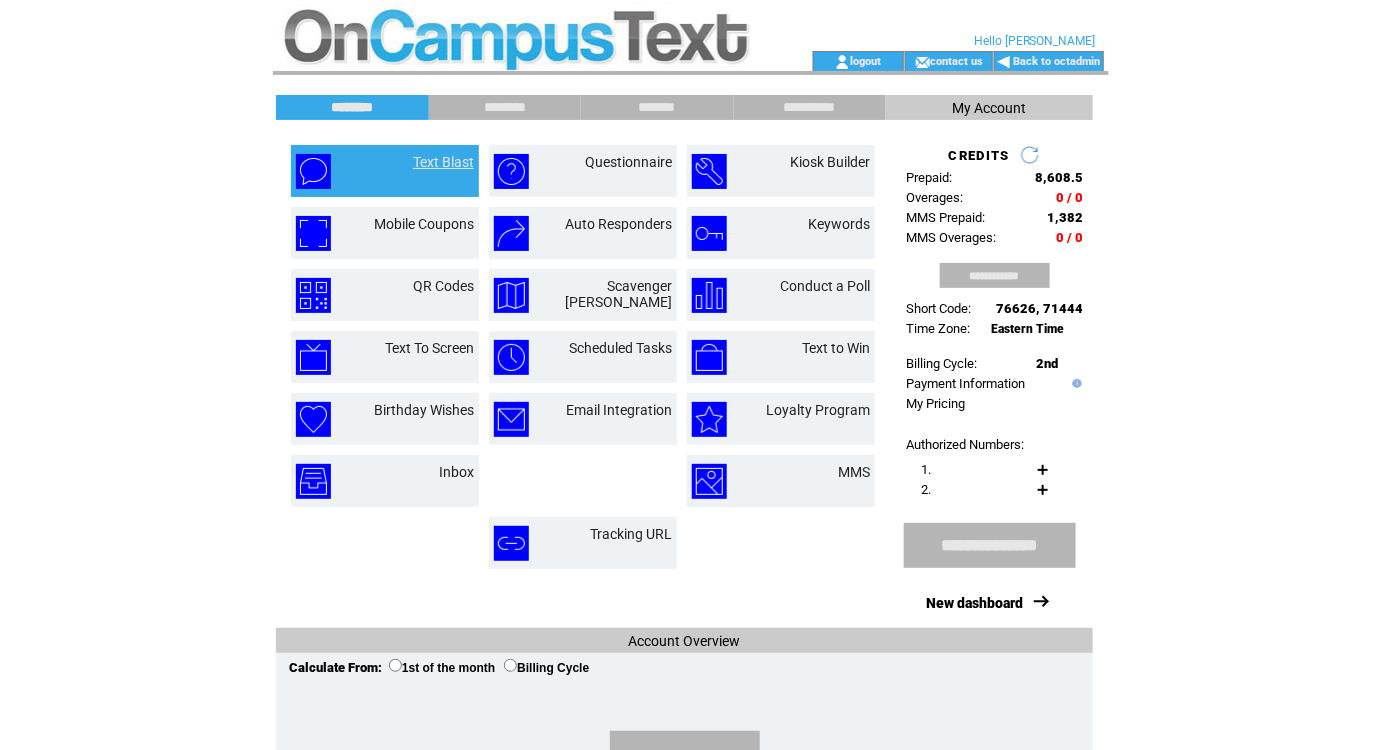 click on "Text Blast" at bounding box center (443, 162) 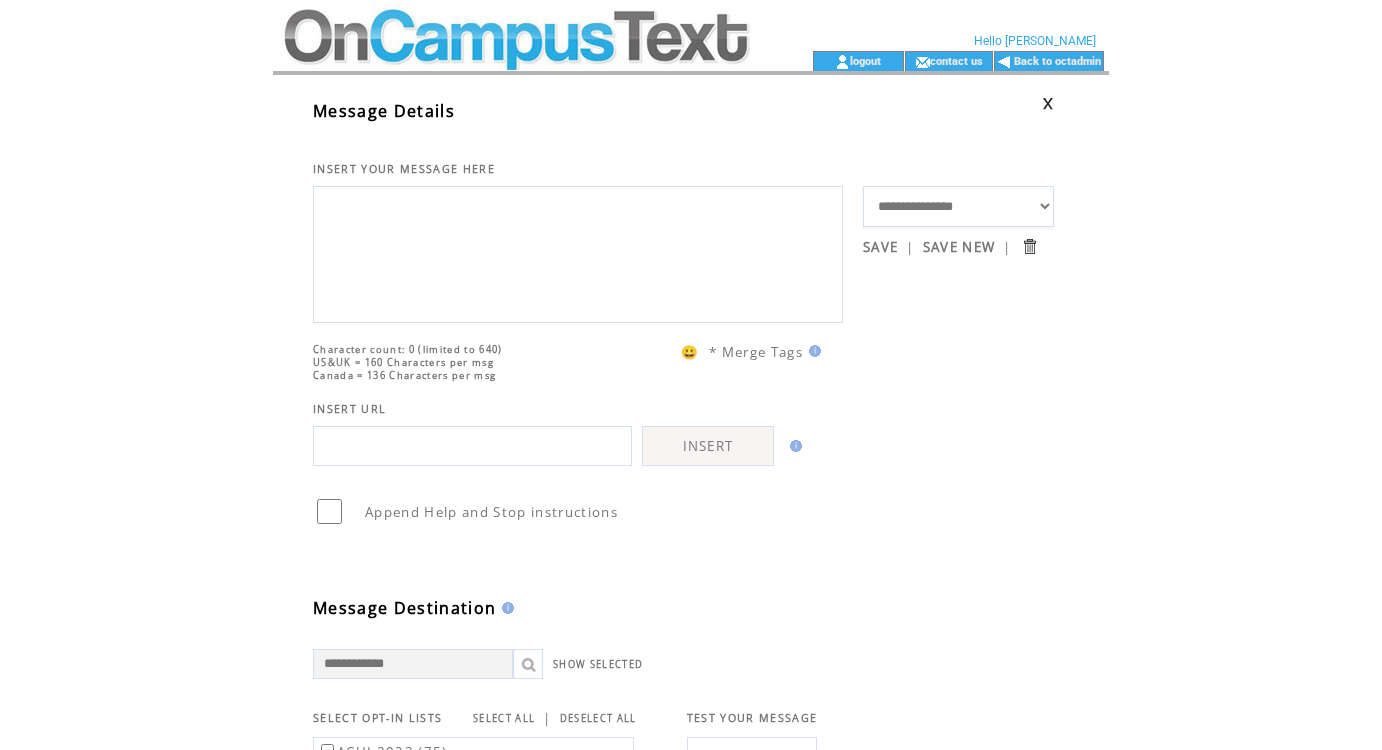 scroll, scrollTop: 0, scrollLeft: 0, axis: both 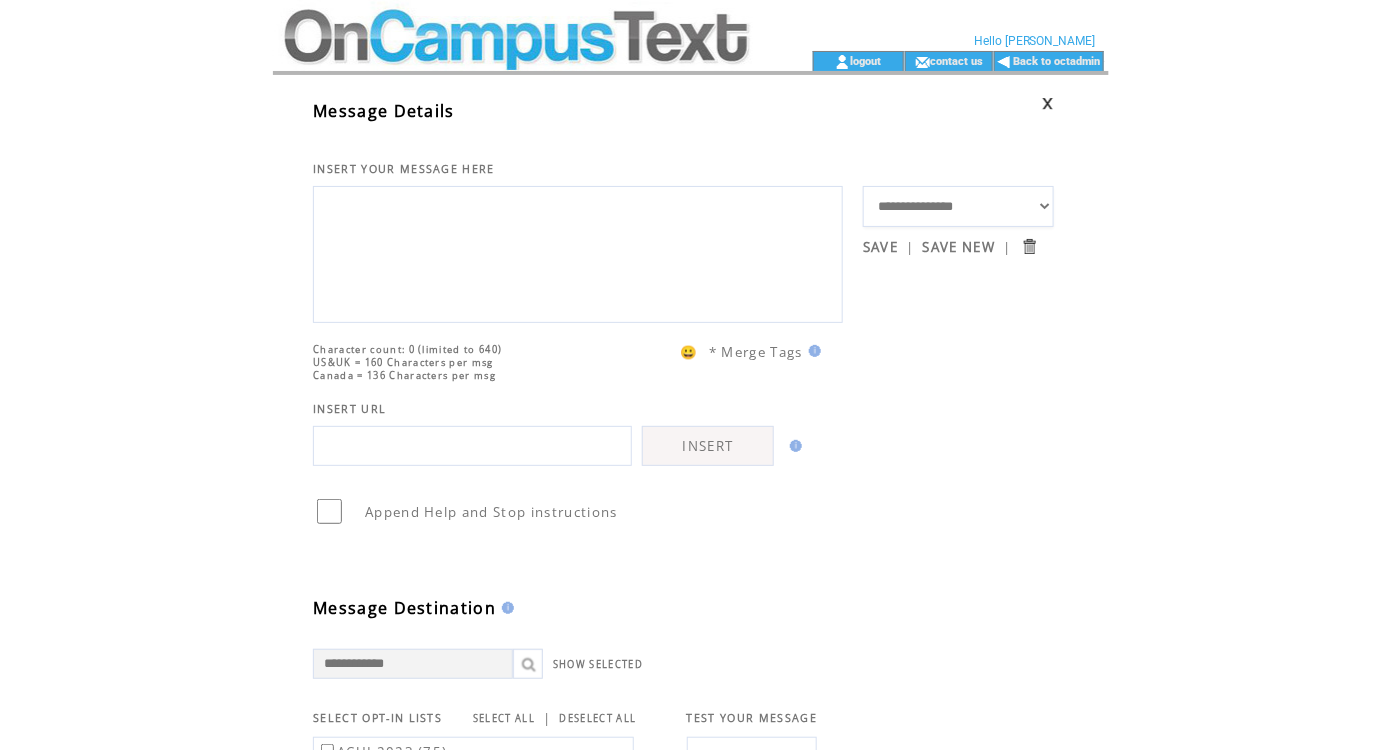 click at bounding box center (578, 252) 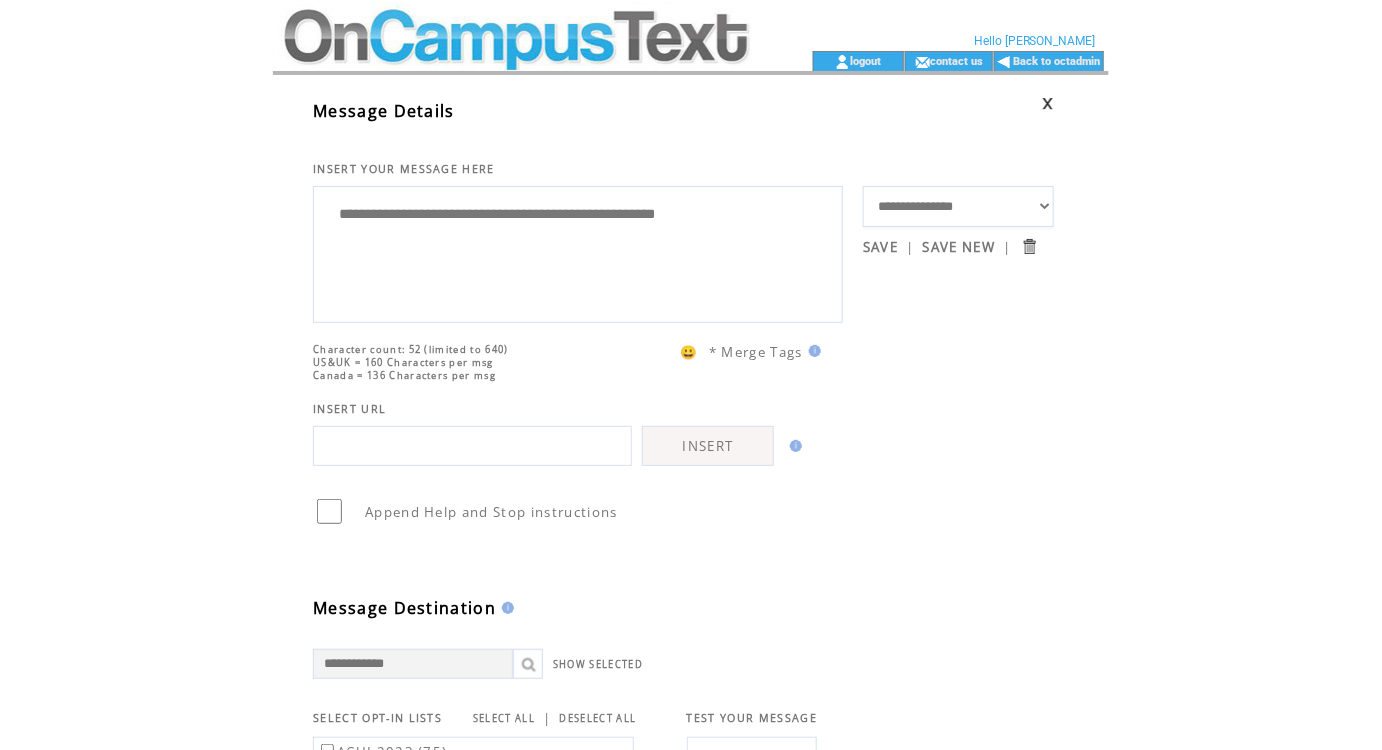 type on "**********" 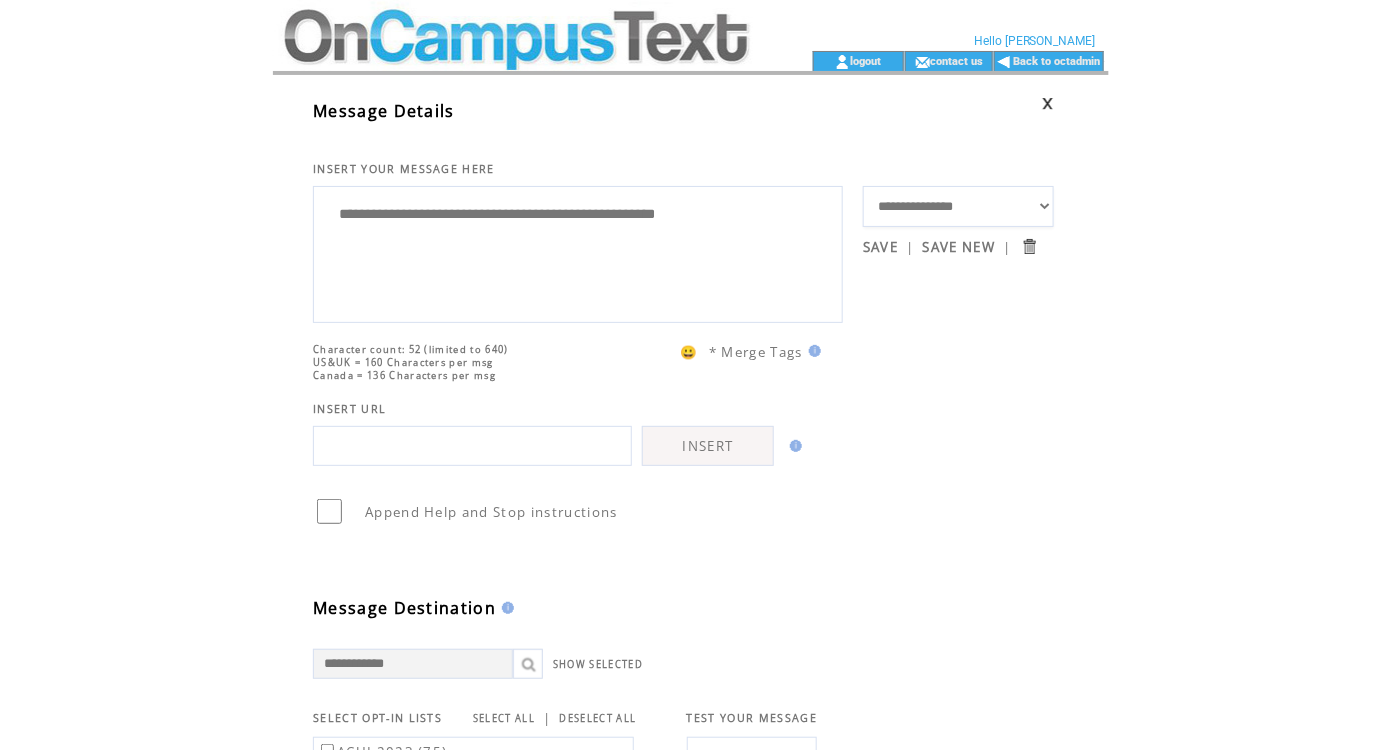 click at bounding box center (472, 446) 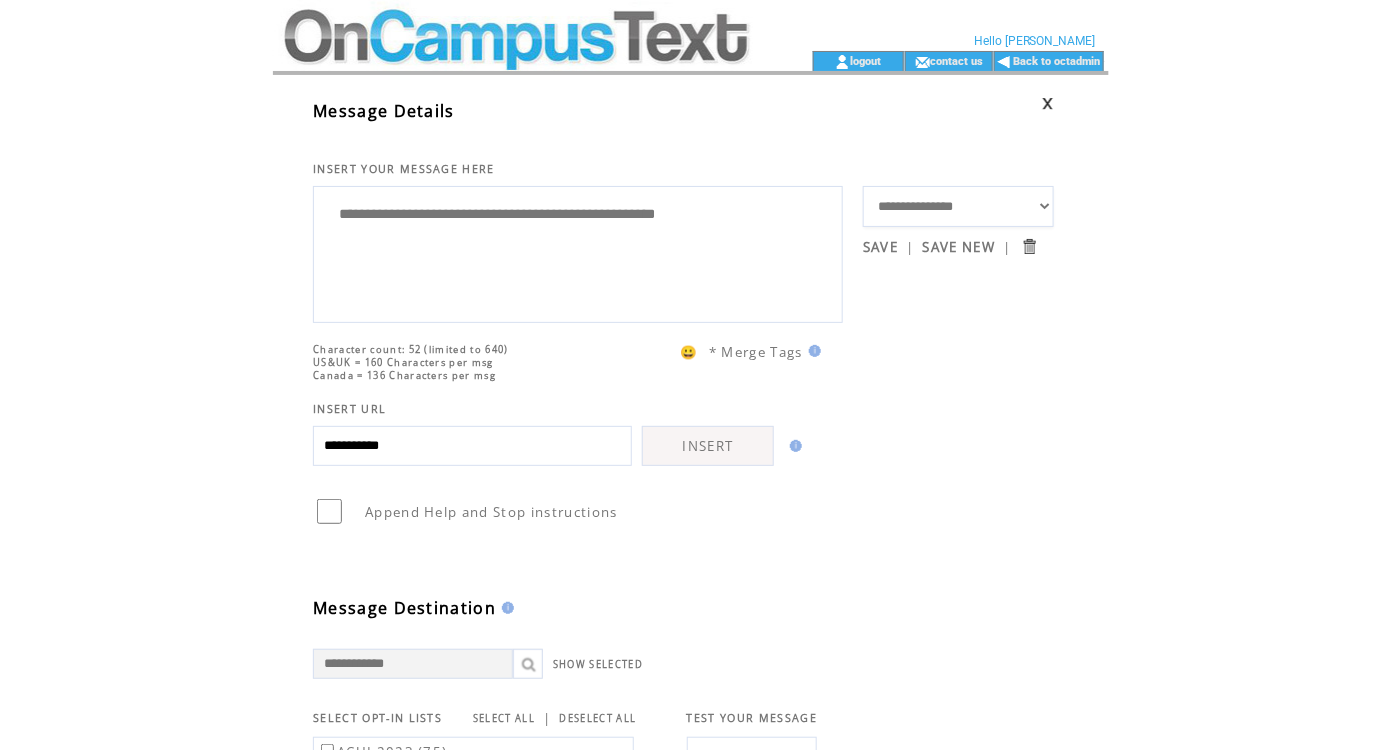 click on "INSERT" at bounding box center [708, 446] 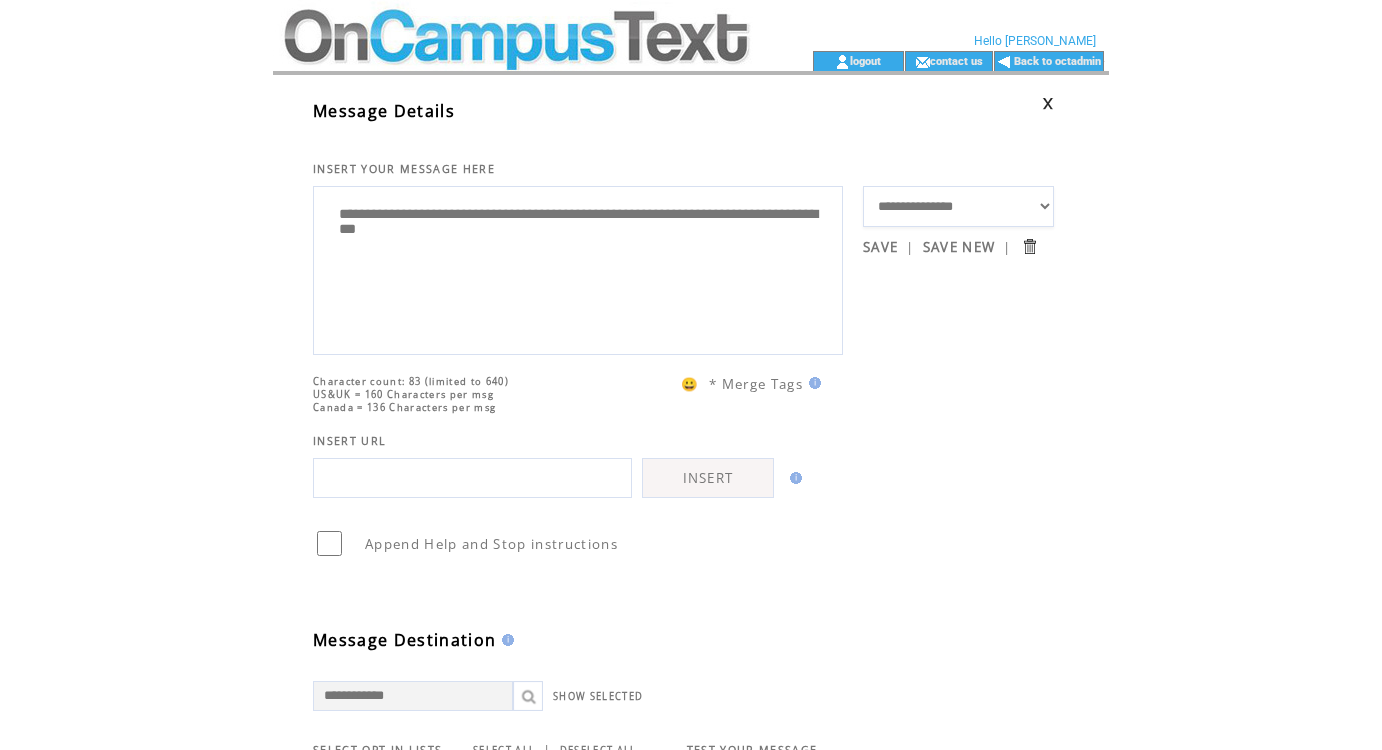 scroll, scrollTop: 0, scrollLeft: 0, axis: both 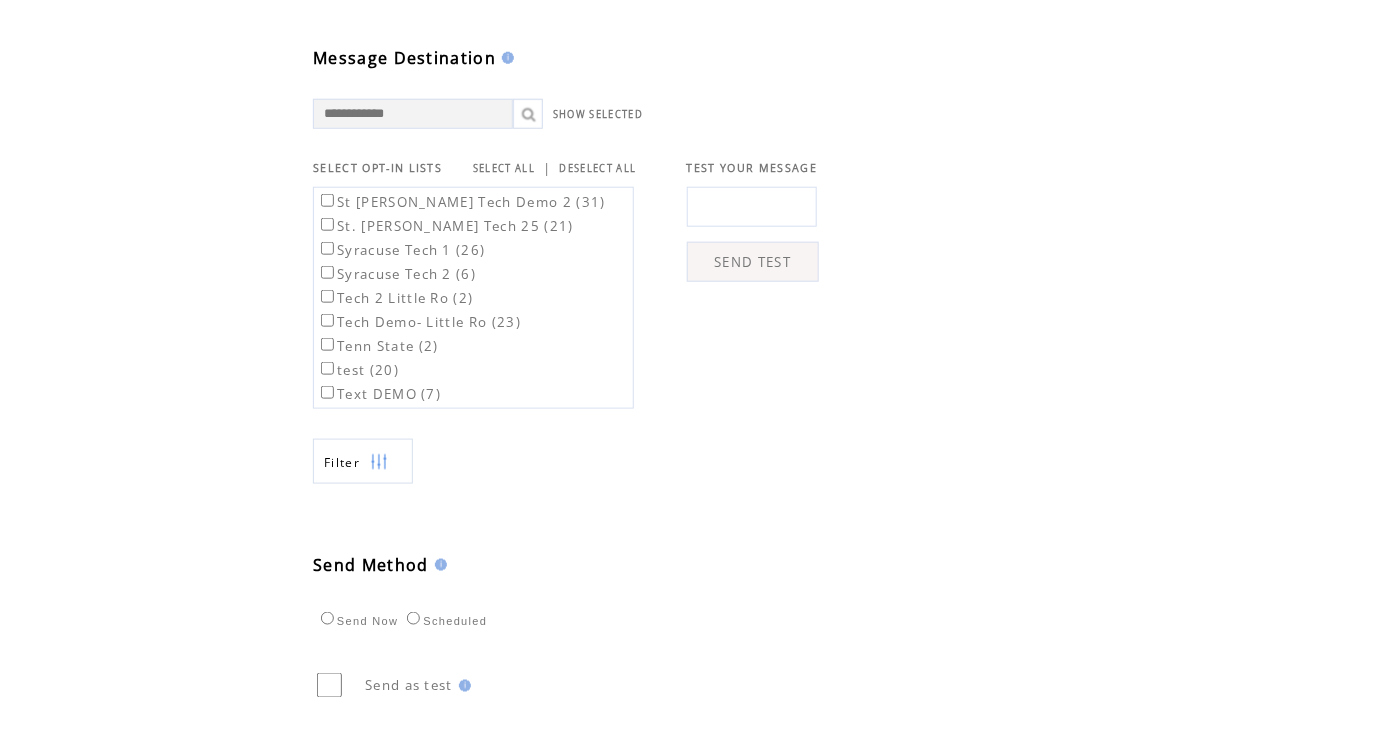 click at bounding box center (752, 207) 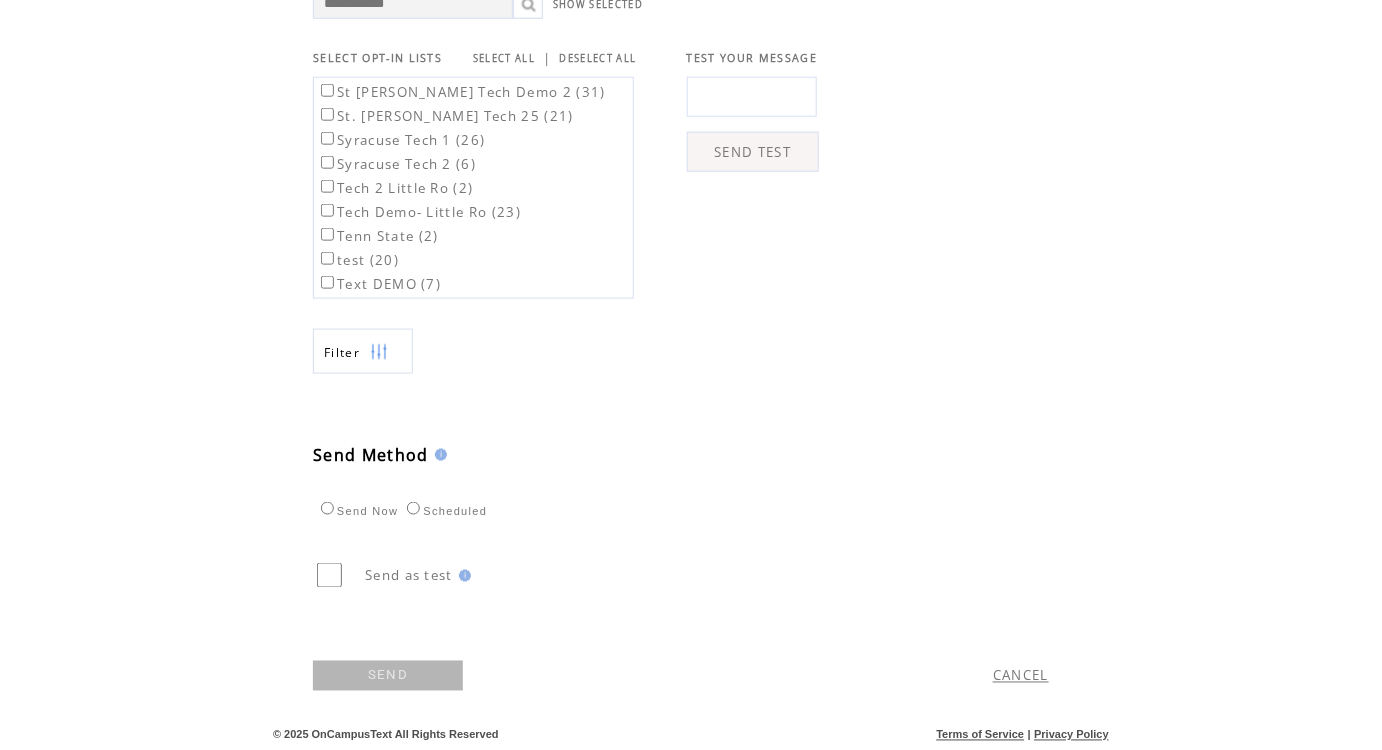click on "SEND" at bounding box center (388, 676) 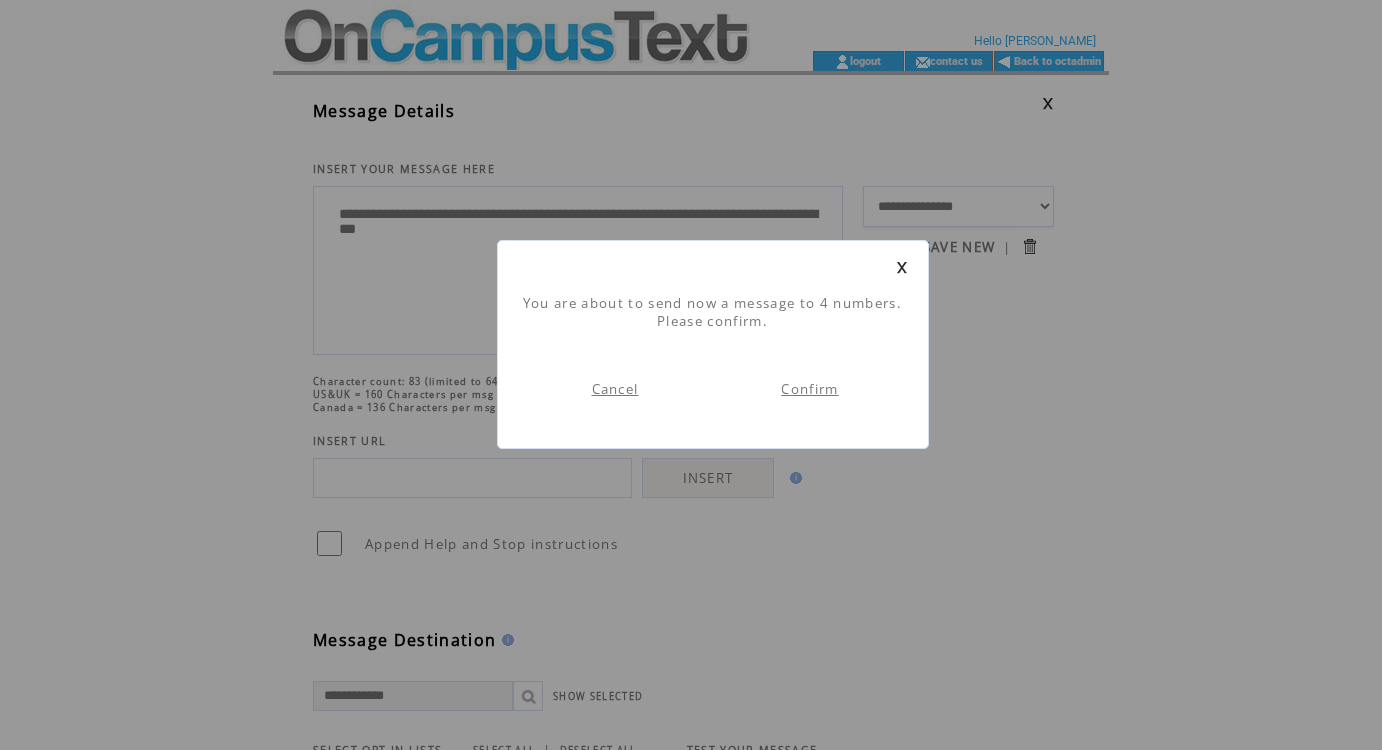 scroll, scrollTop: 0, scrollLeft: 0, axis: both 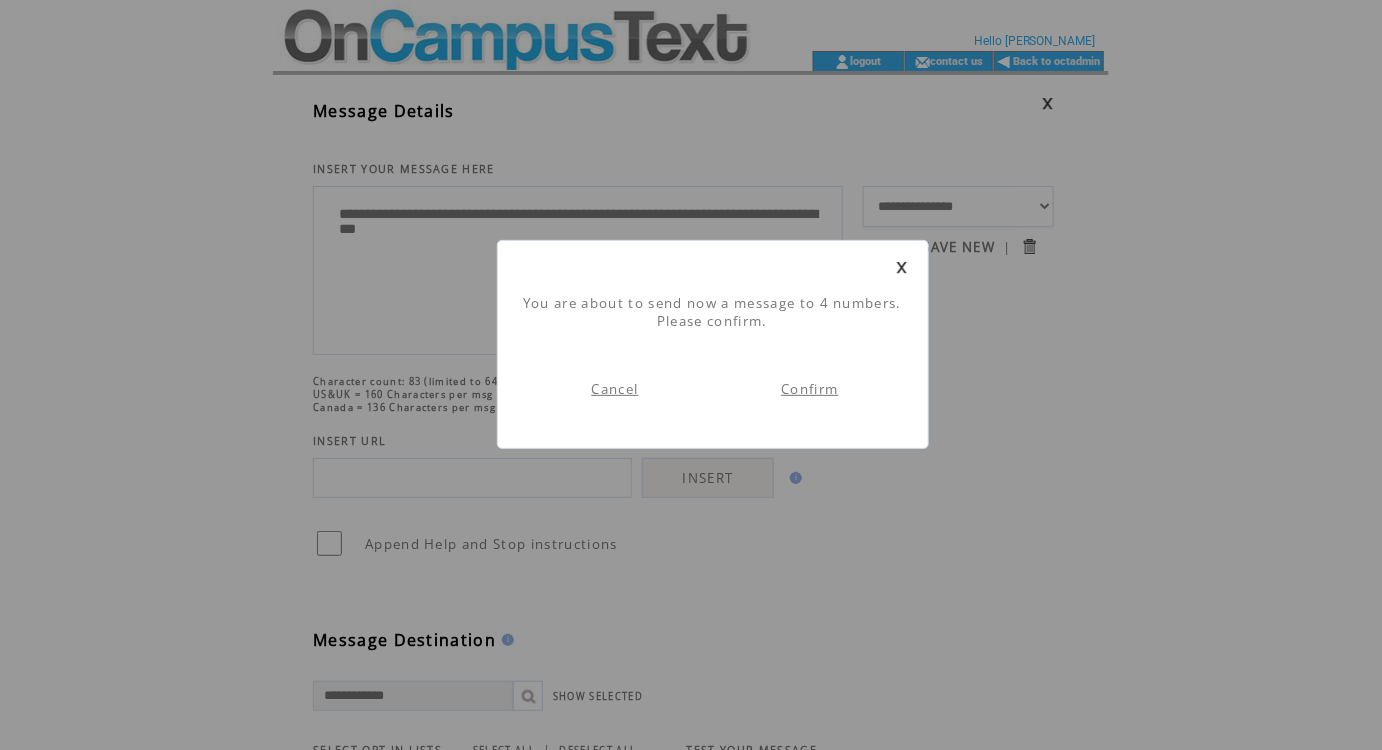 click on "Confirm" at bounding box center (809, 389) 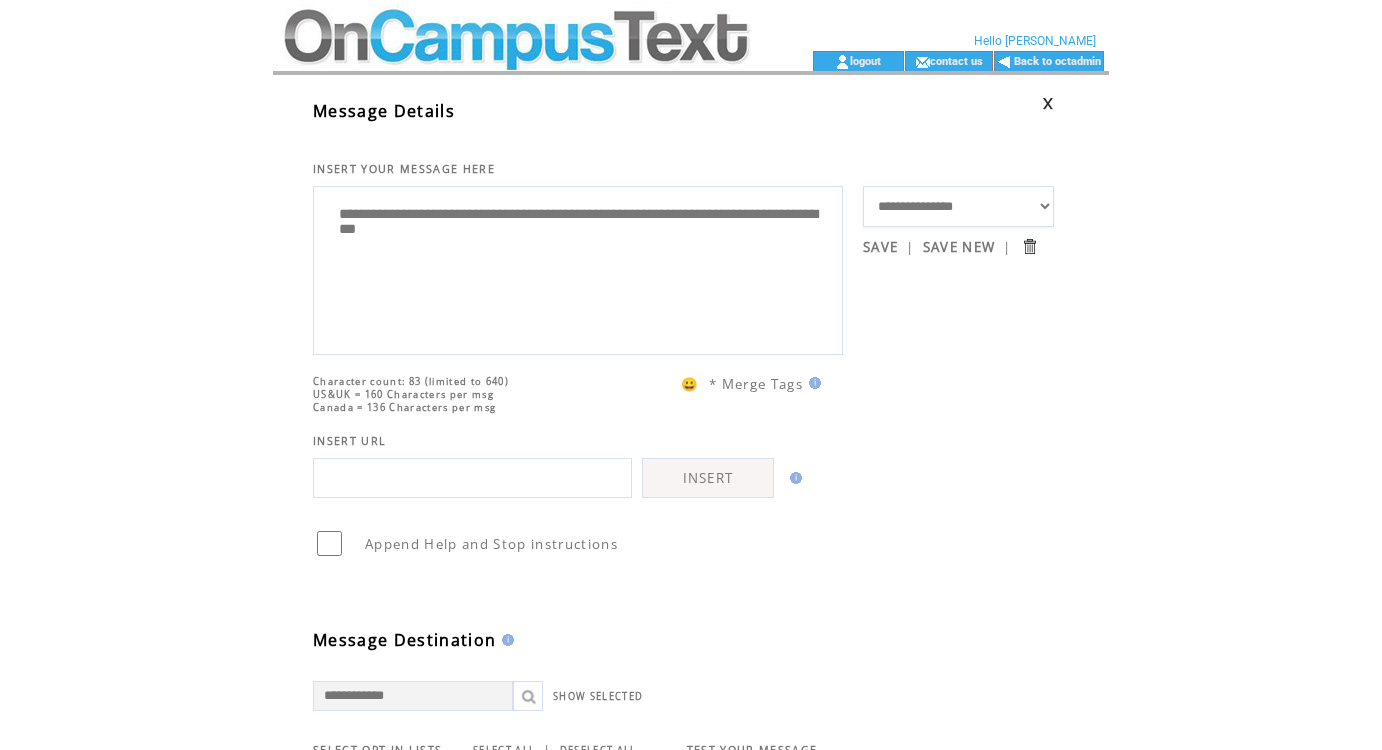scroll, scrollTop: 0, scrollLeft: 0, axis: both 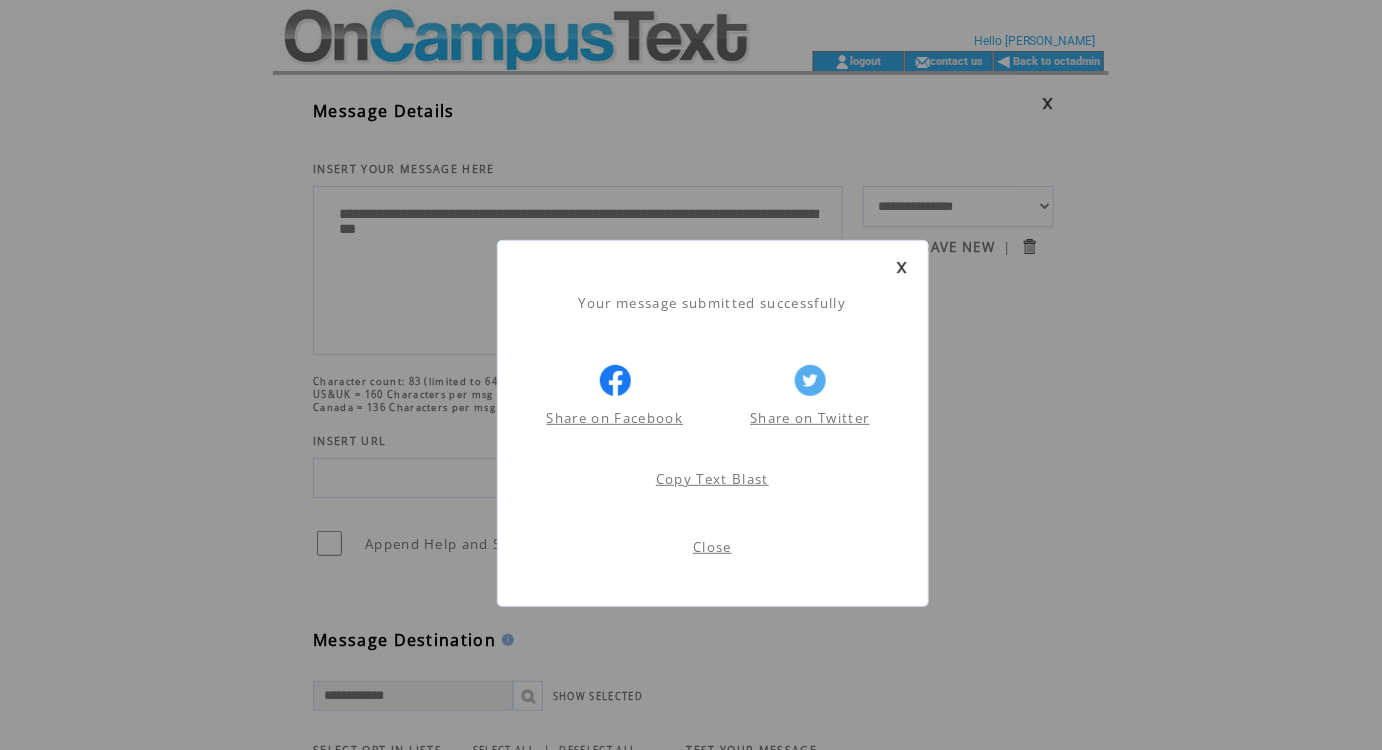 click at bounding box center (902, 267) 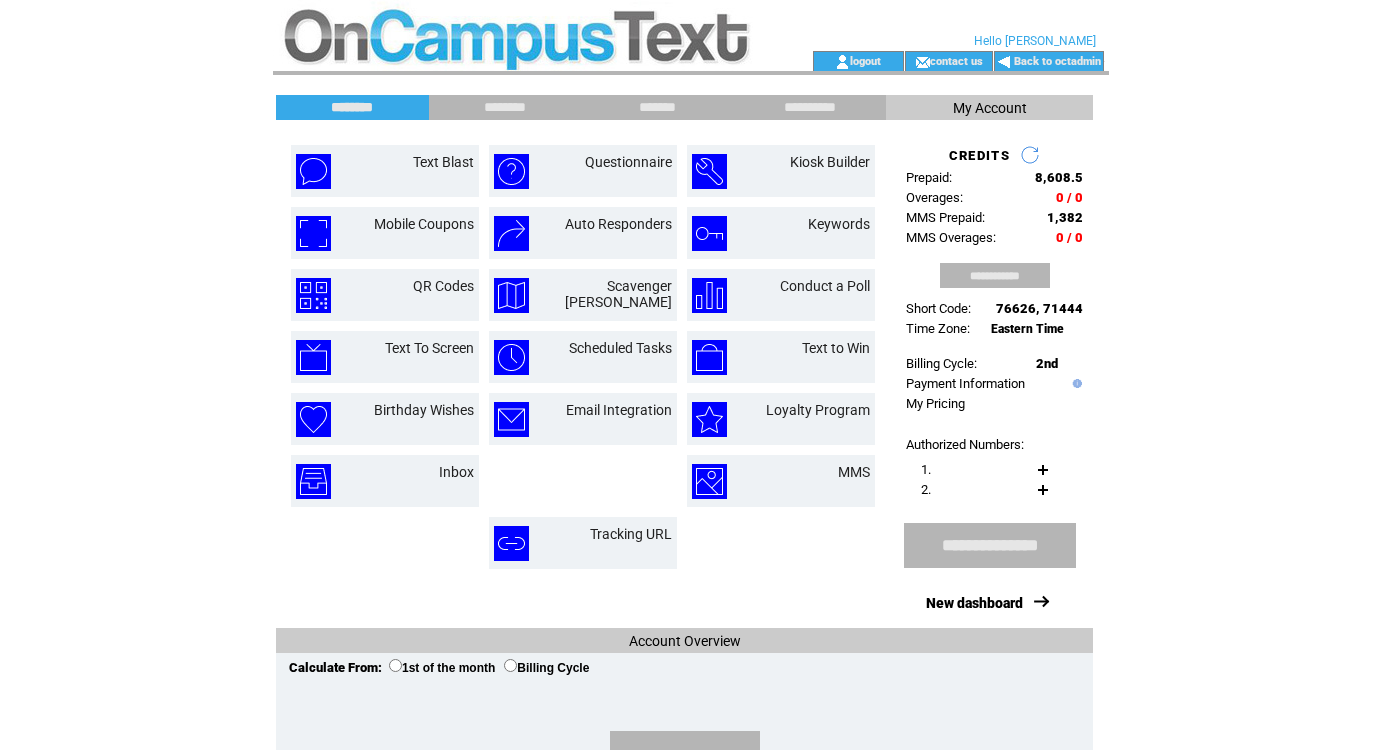scroll, scrollTop: 0, scrollLeft: 0, axis: both 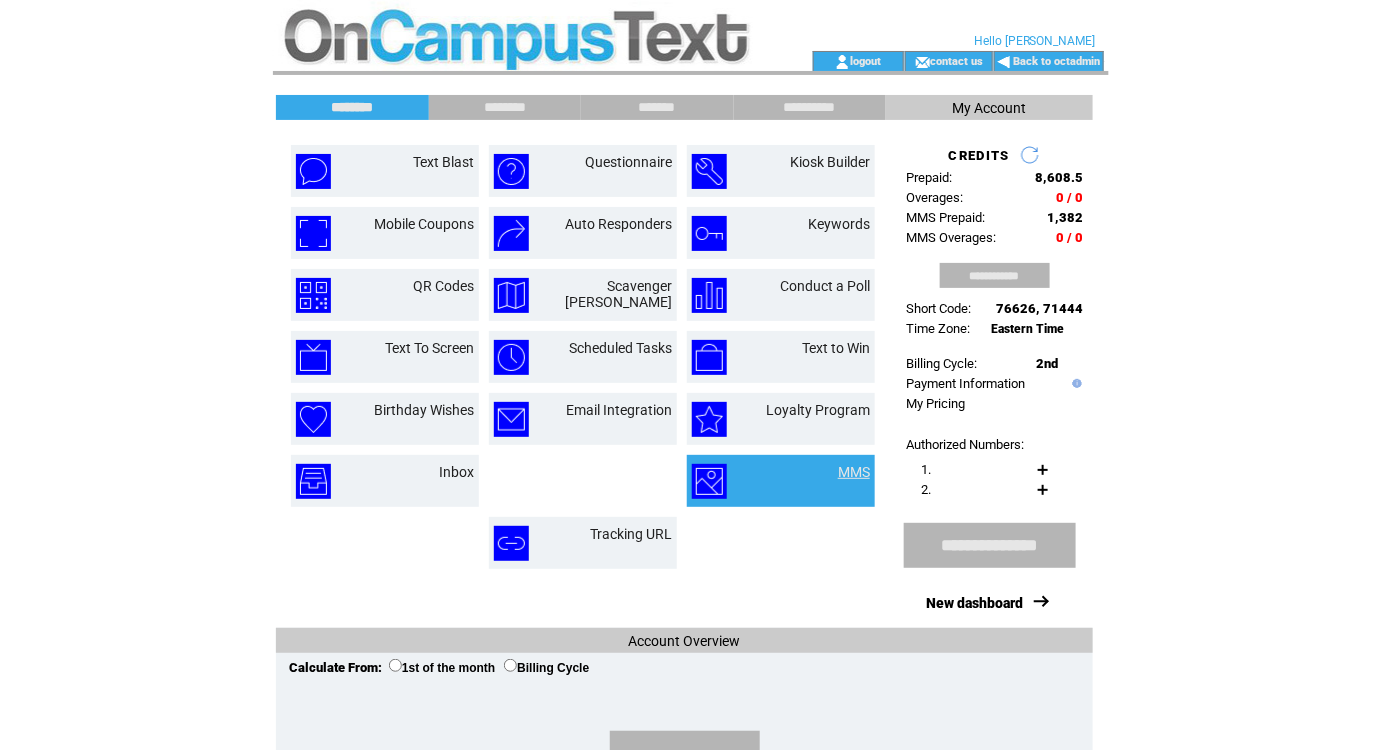 click on "MMS" at bounding box center (854, 472) 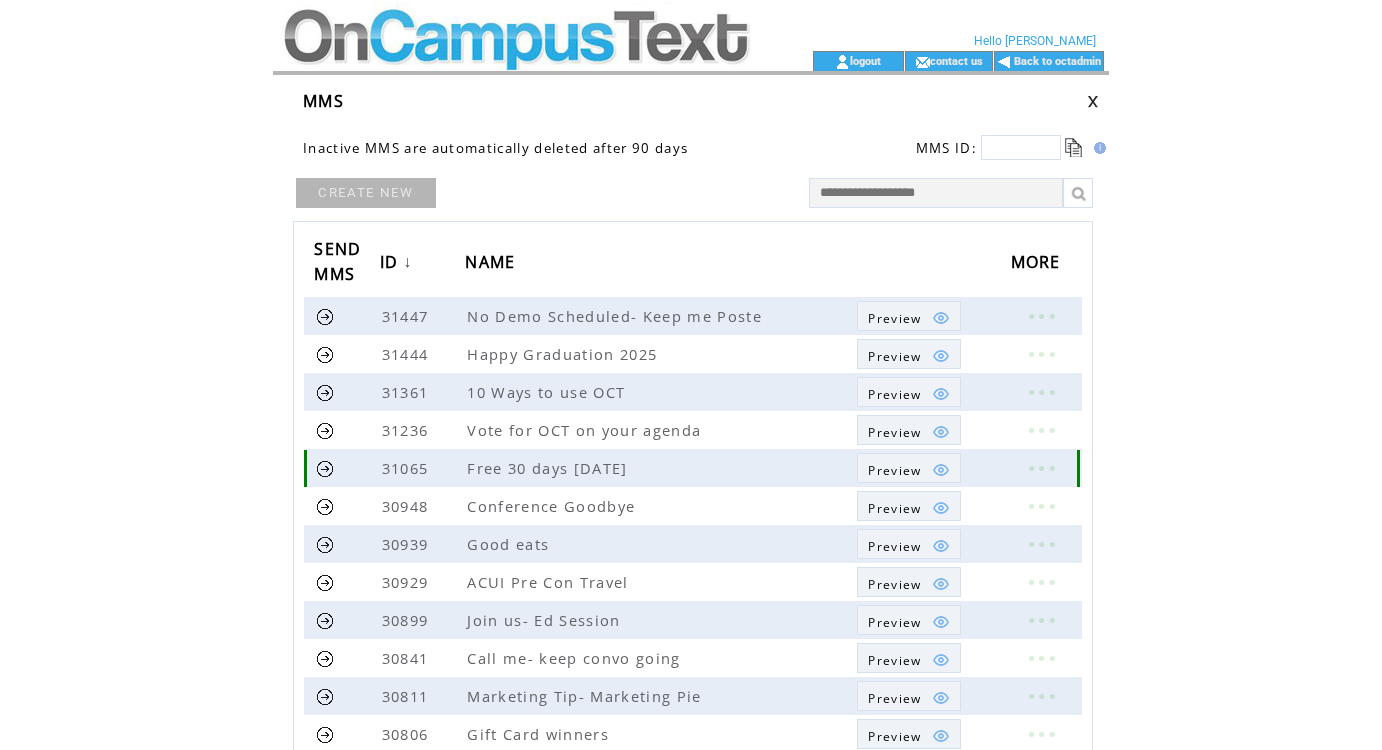 scroll, scrollTop: 0, scrollLeft: 0, axis: both 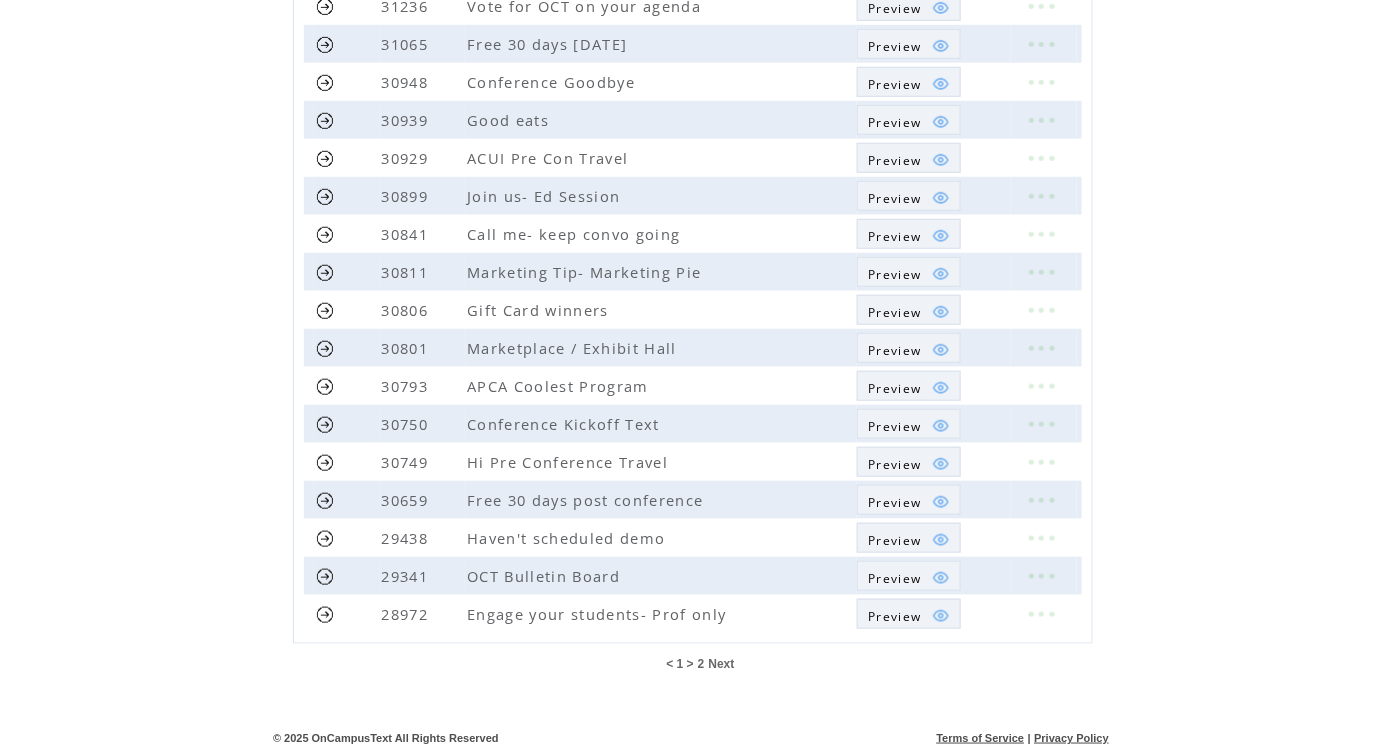 click on "2" at bounding box center (701, 664) 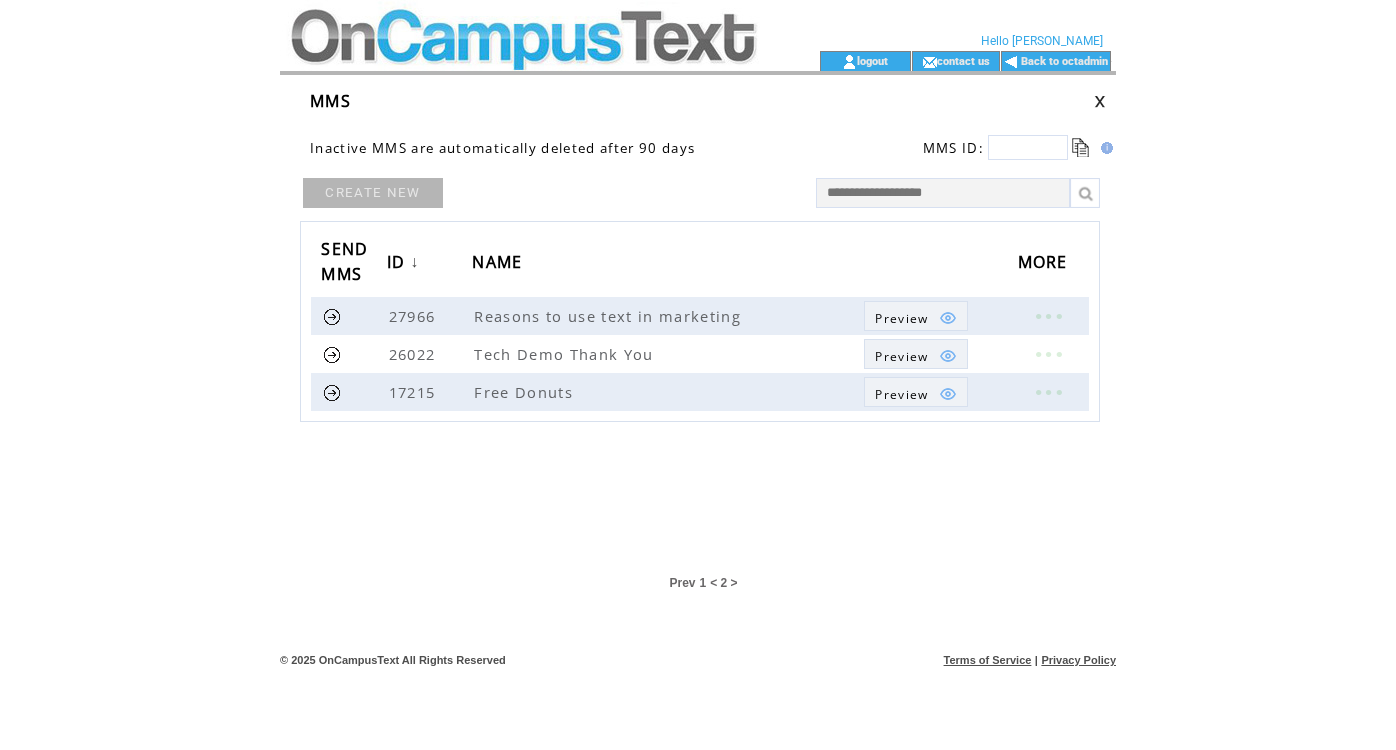 scroll, scrollTop: 0, scrollLeft: 0, axis: both 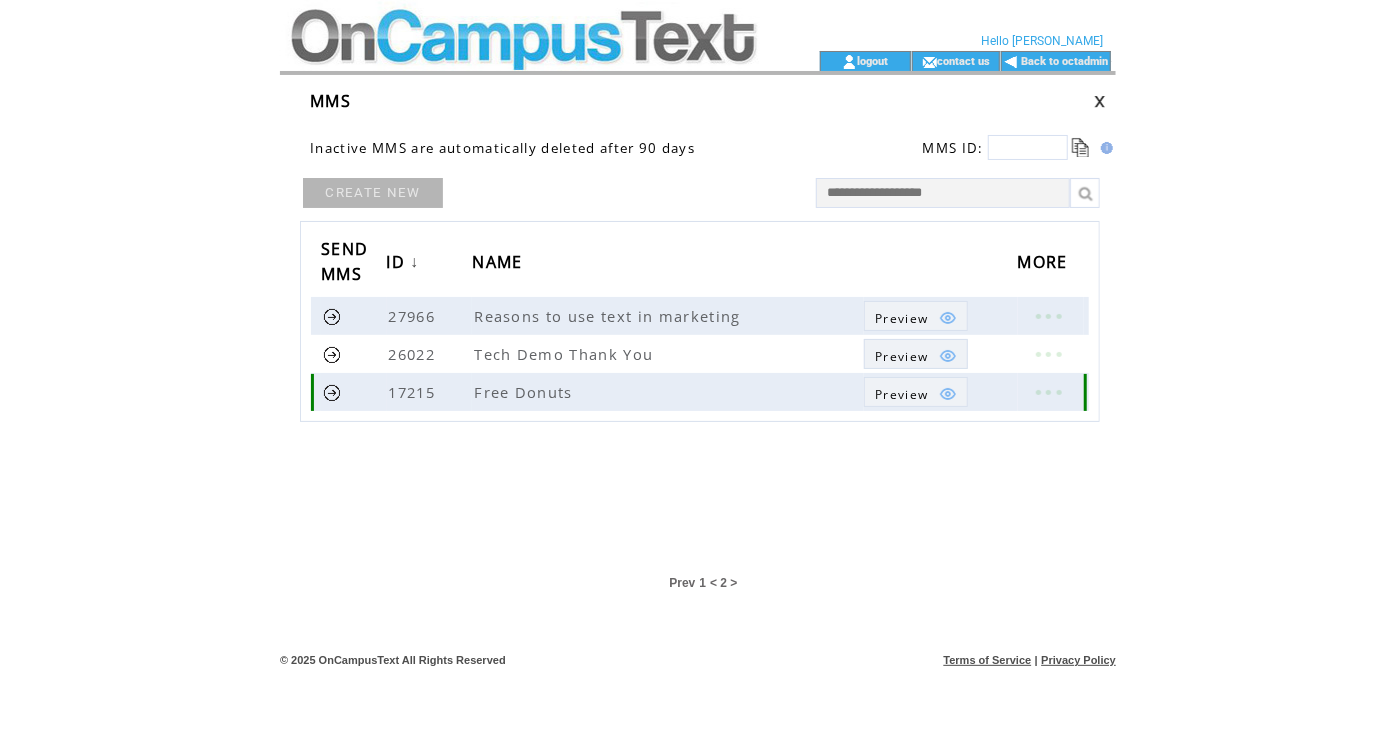 click at bounding box center (332, 392) 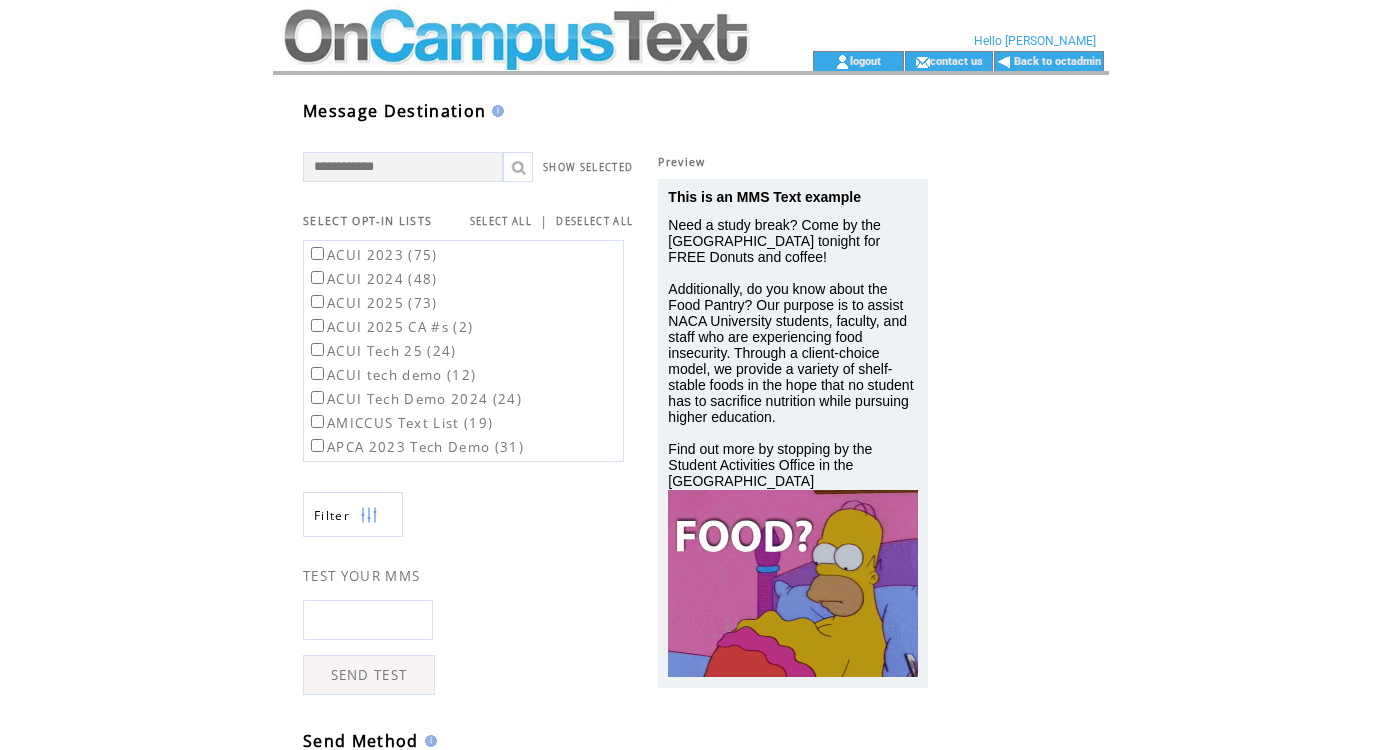 scroll, scrollTop: 0, scrollLeft: 0, axis: both 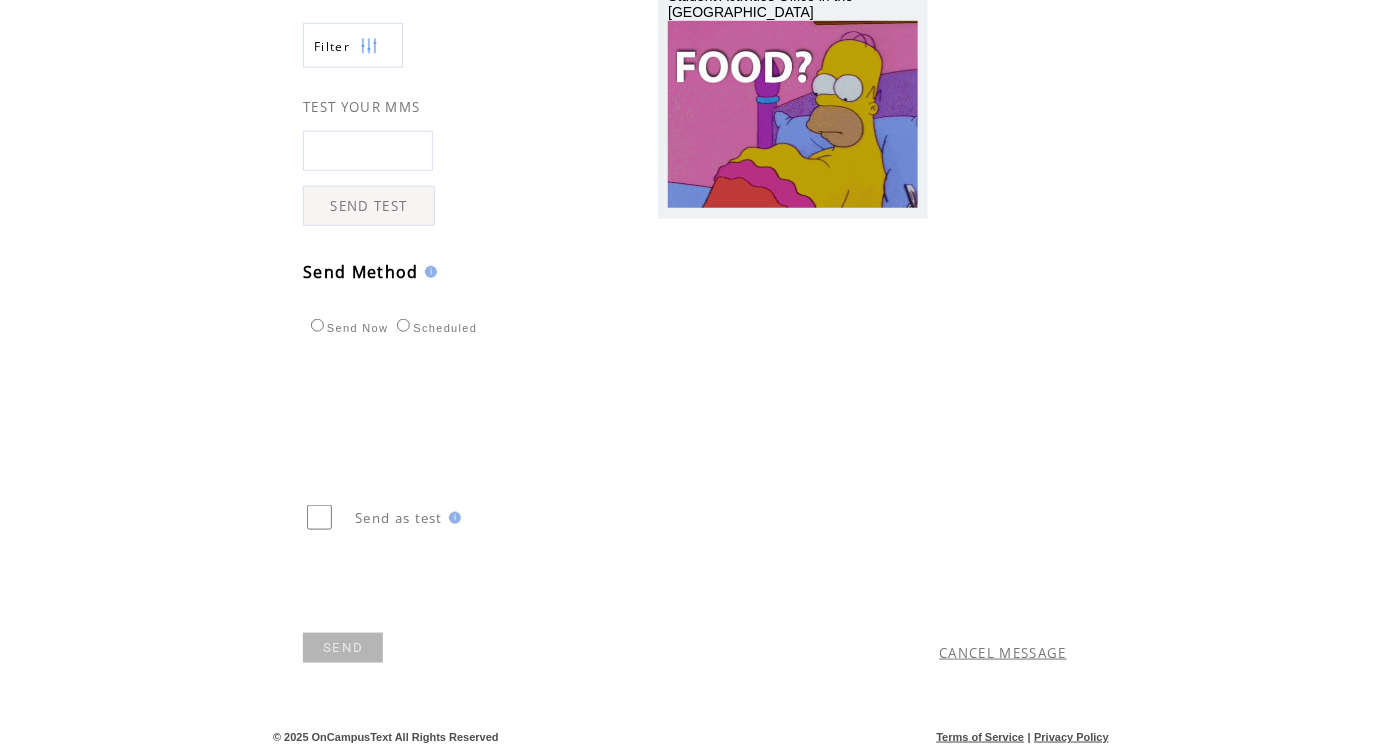 click on "SEND" at bounding box center (343, 648) 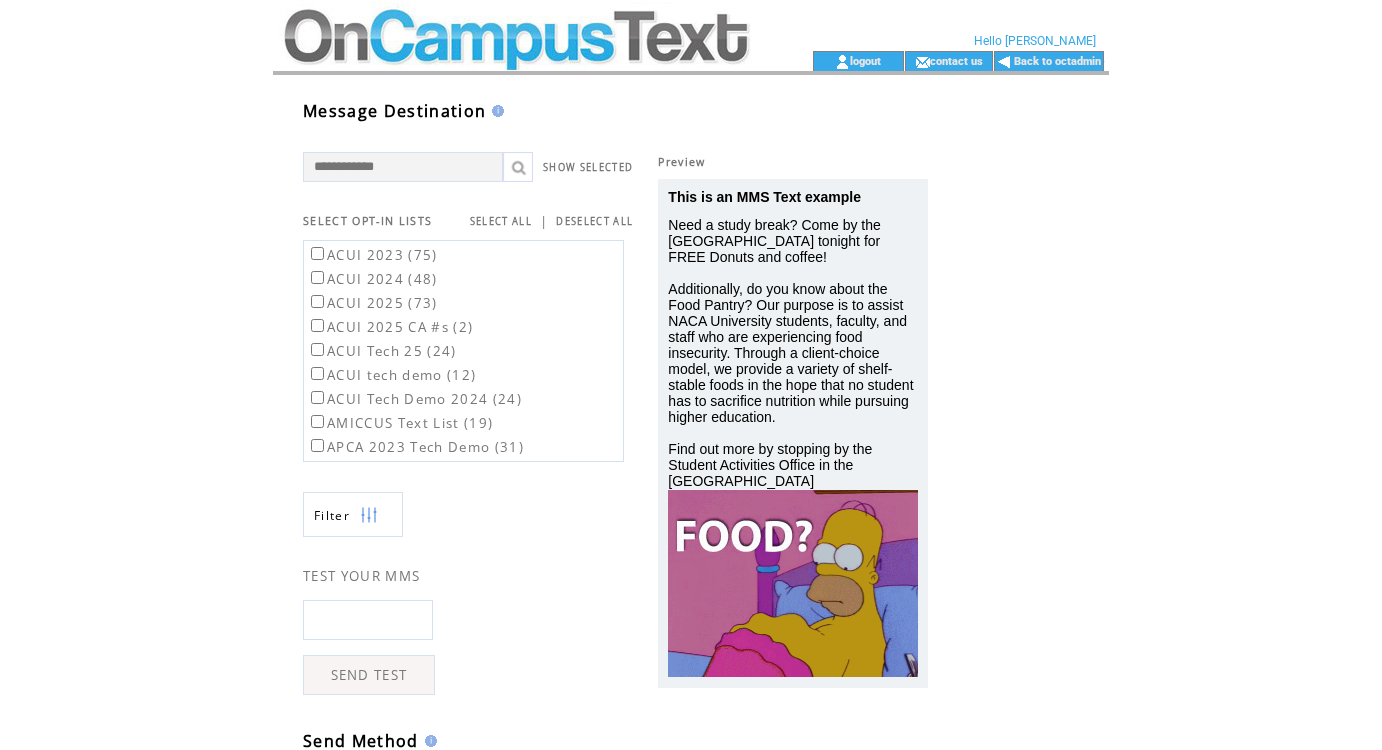 scroll, scrollTop: 0, scrollLeft: 0, axis: both 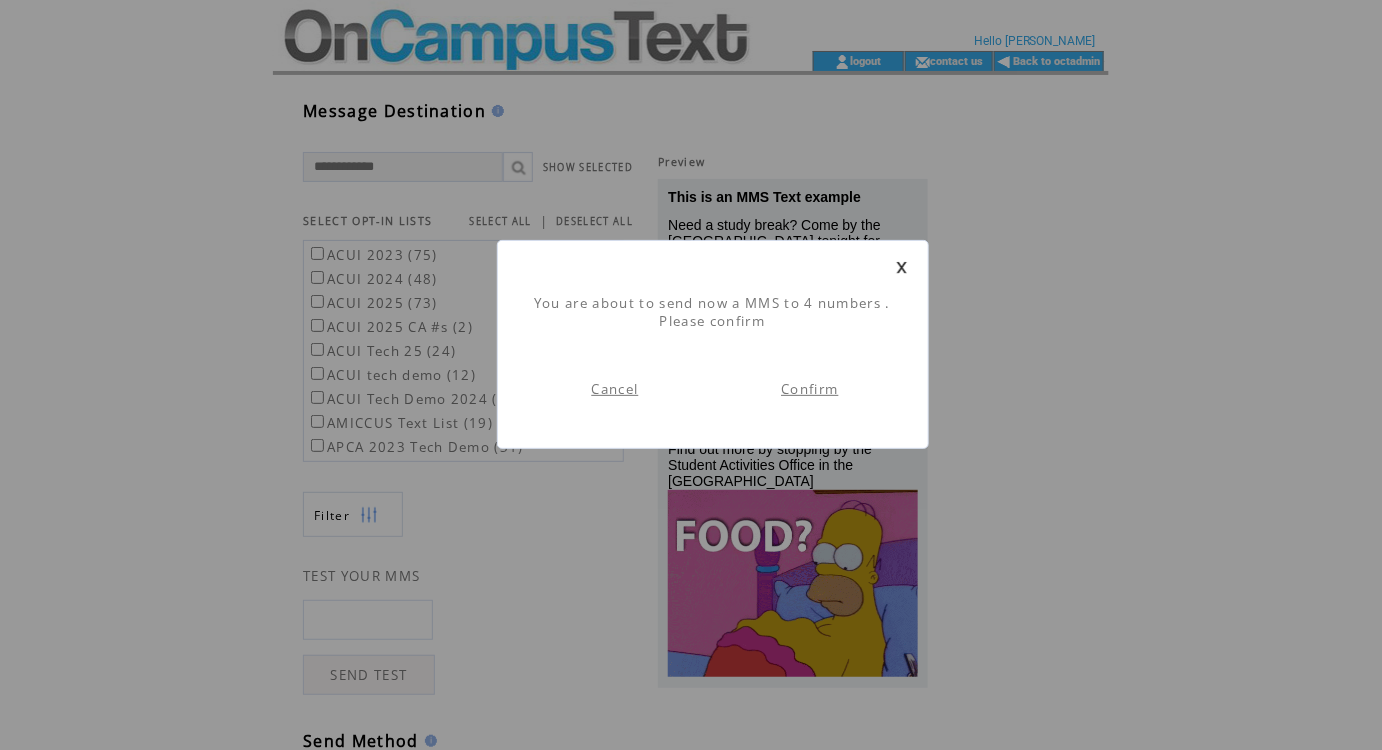 click on "Confirm" at bounding box center [809, 389] 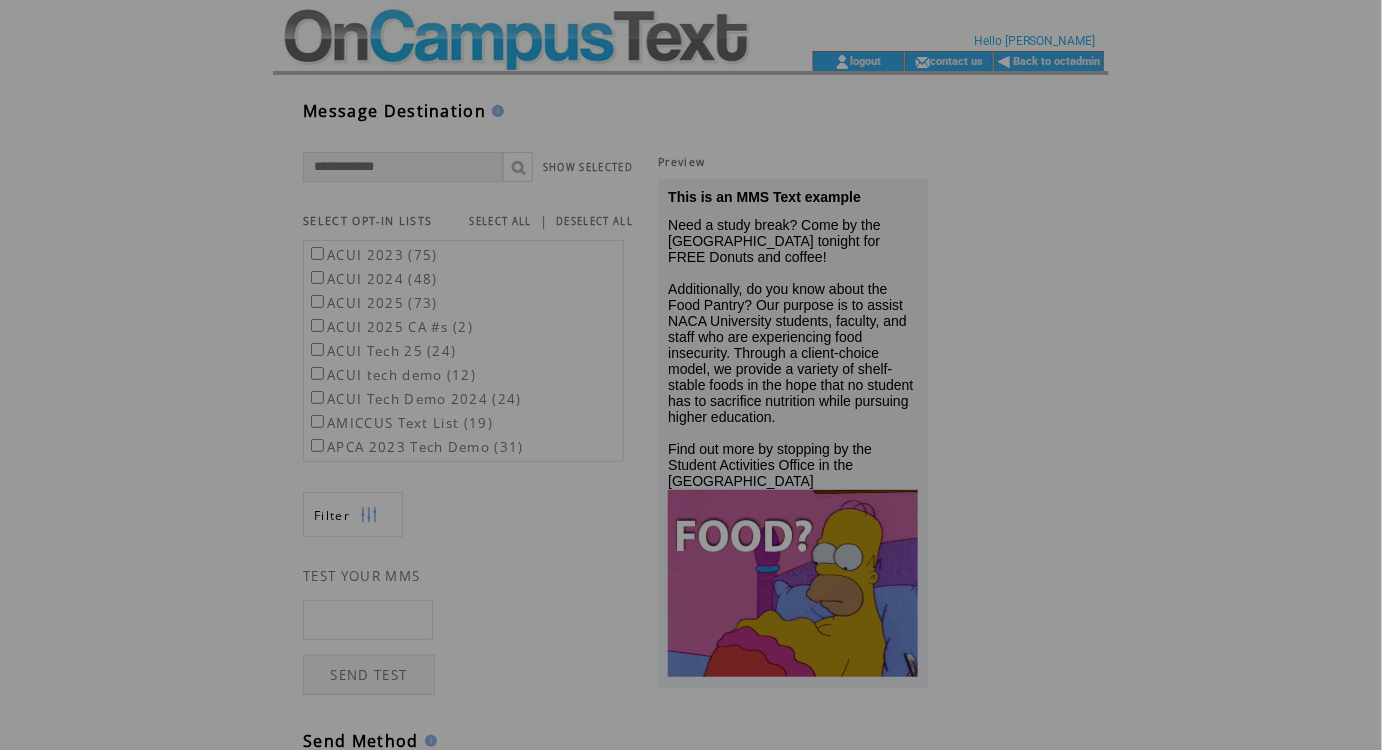 scroll, scrollTop: 0, scrollLeft: 0, axis: both 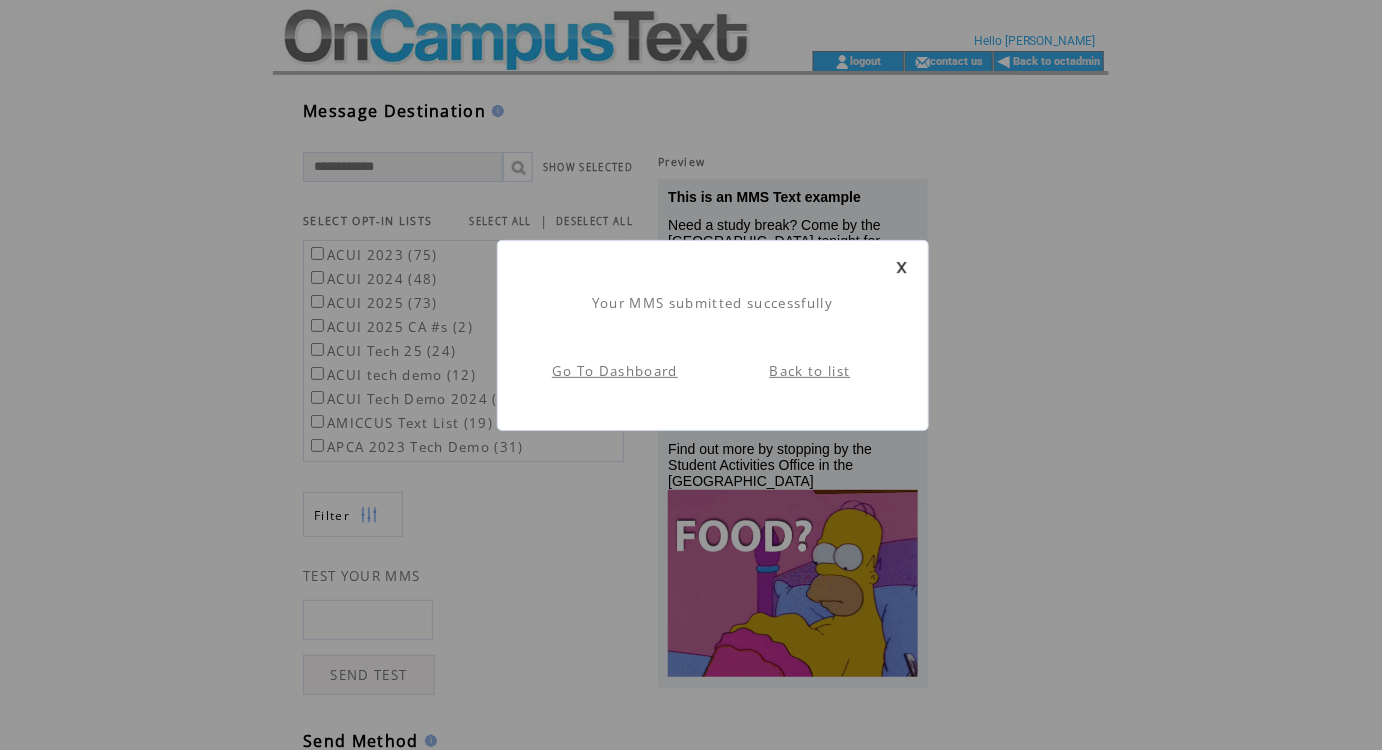 click on "Go To Dashboard" at bounding box center [615, 371] 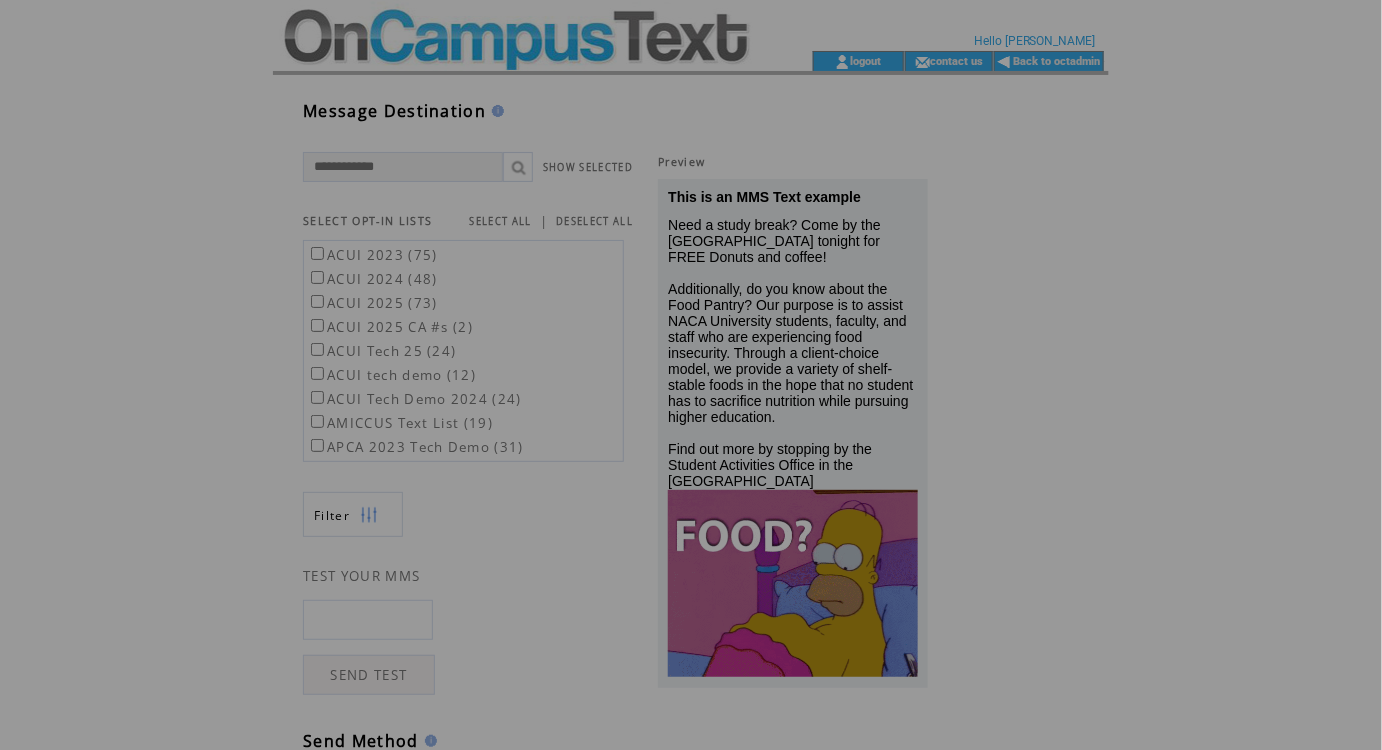 scroll, scrollTop: 0, scrollLeft: 0, axis: both 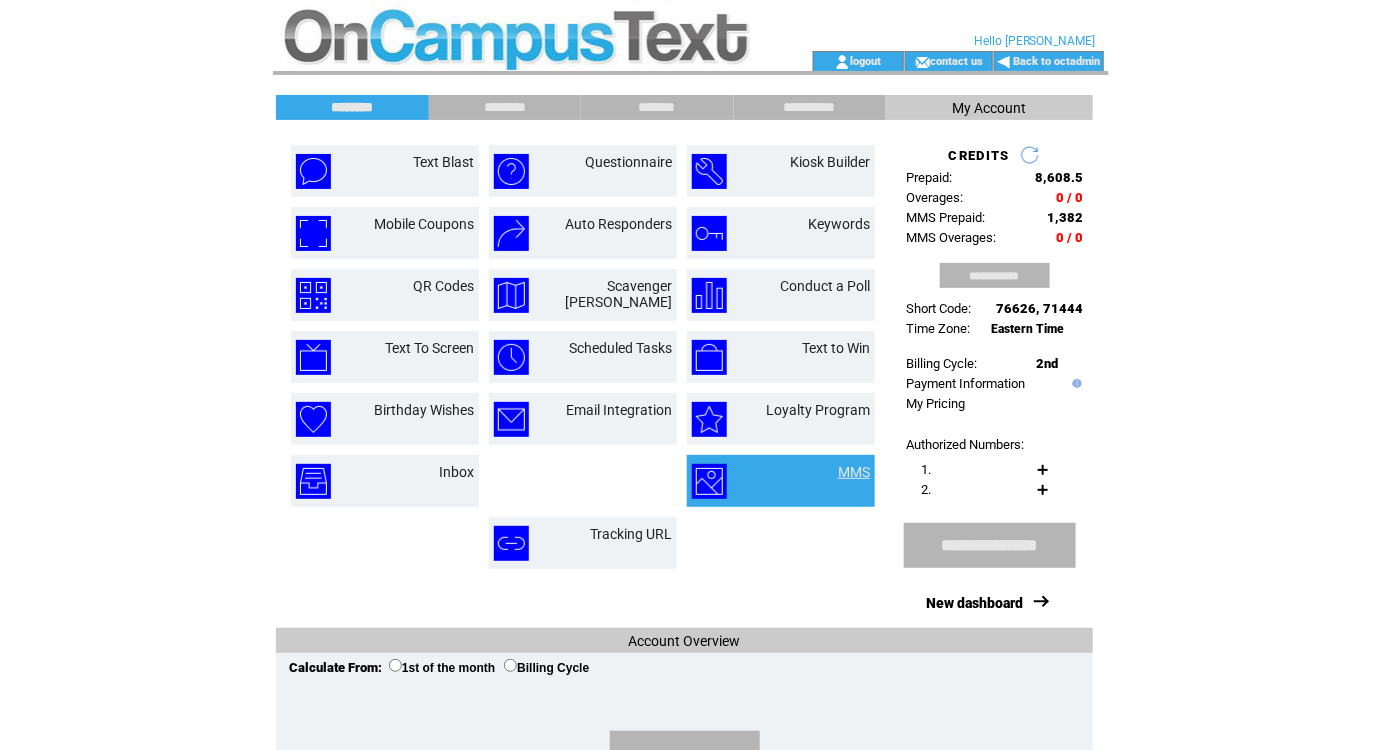 click on "MMS" at bounding box center (854, 472) 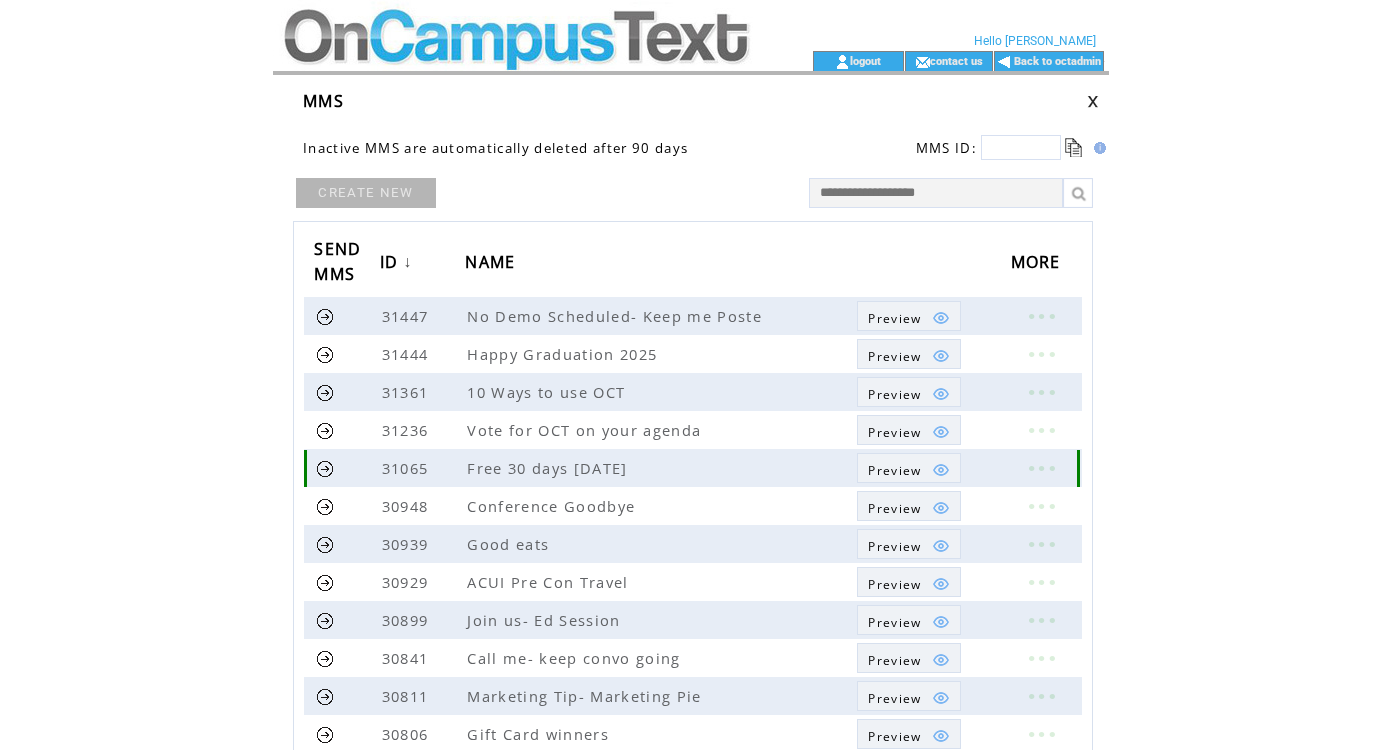 scroll, scrollTop: 0, scrollLeft: 0, axis: both 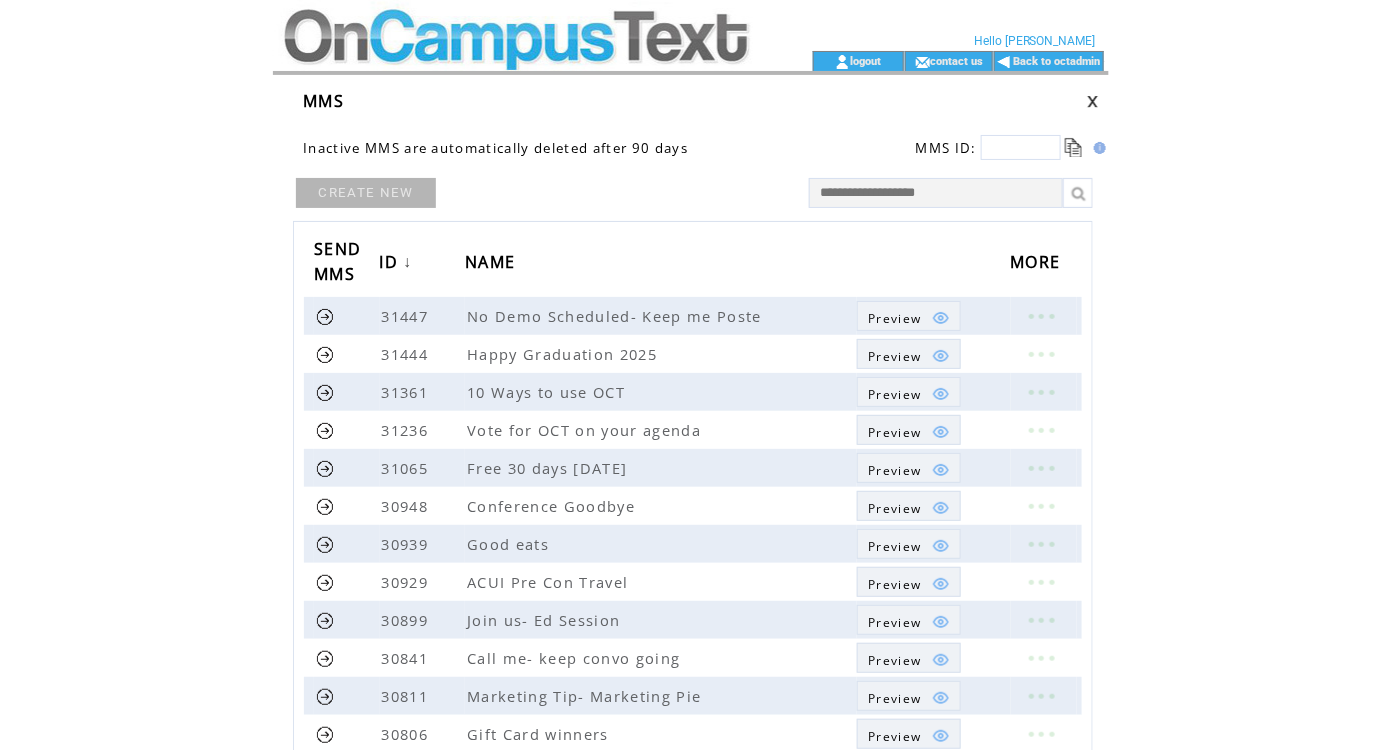 click on "CREATE NEW" at bounding box center [366, 193] 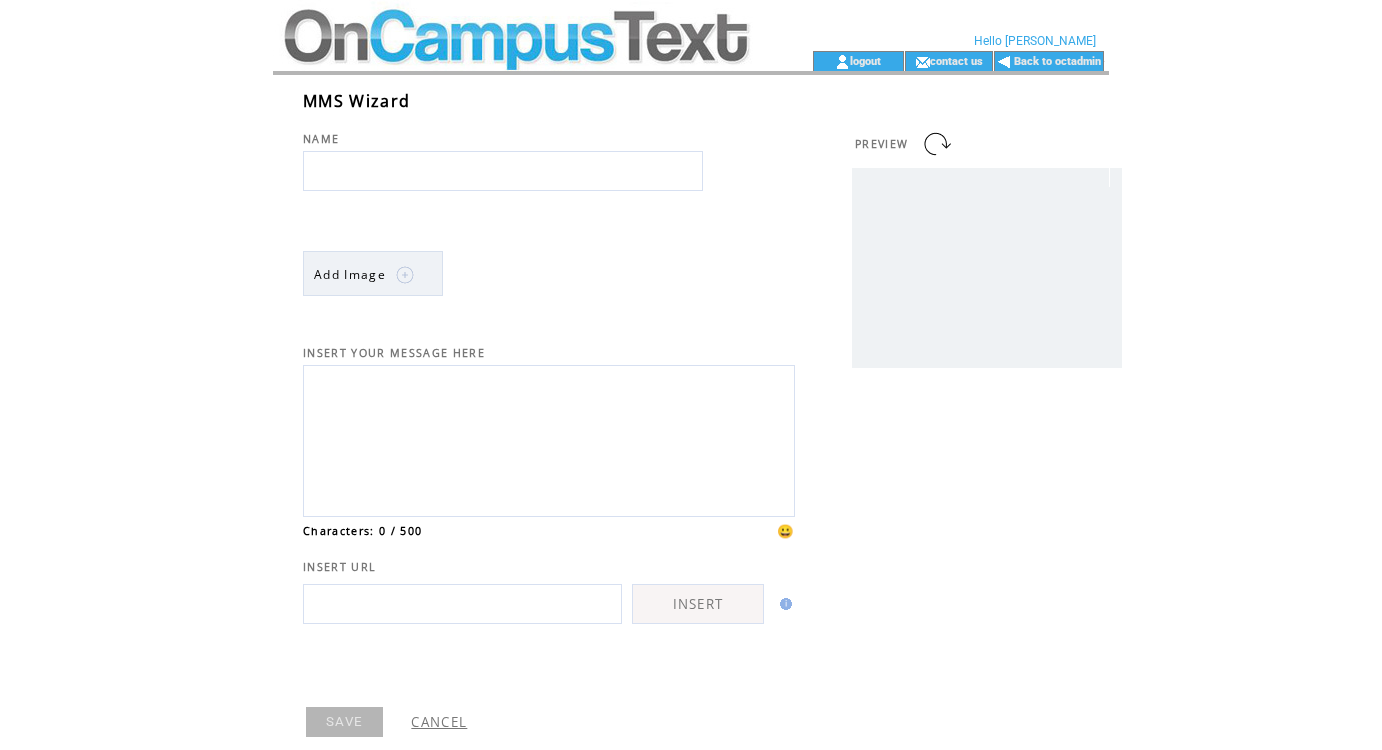 scroll, scrollTop: 0, scrollLeft: 0, axis: both 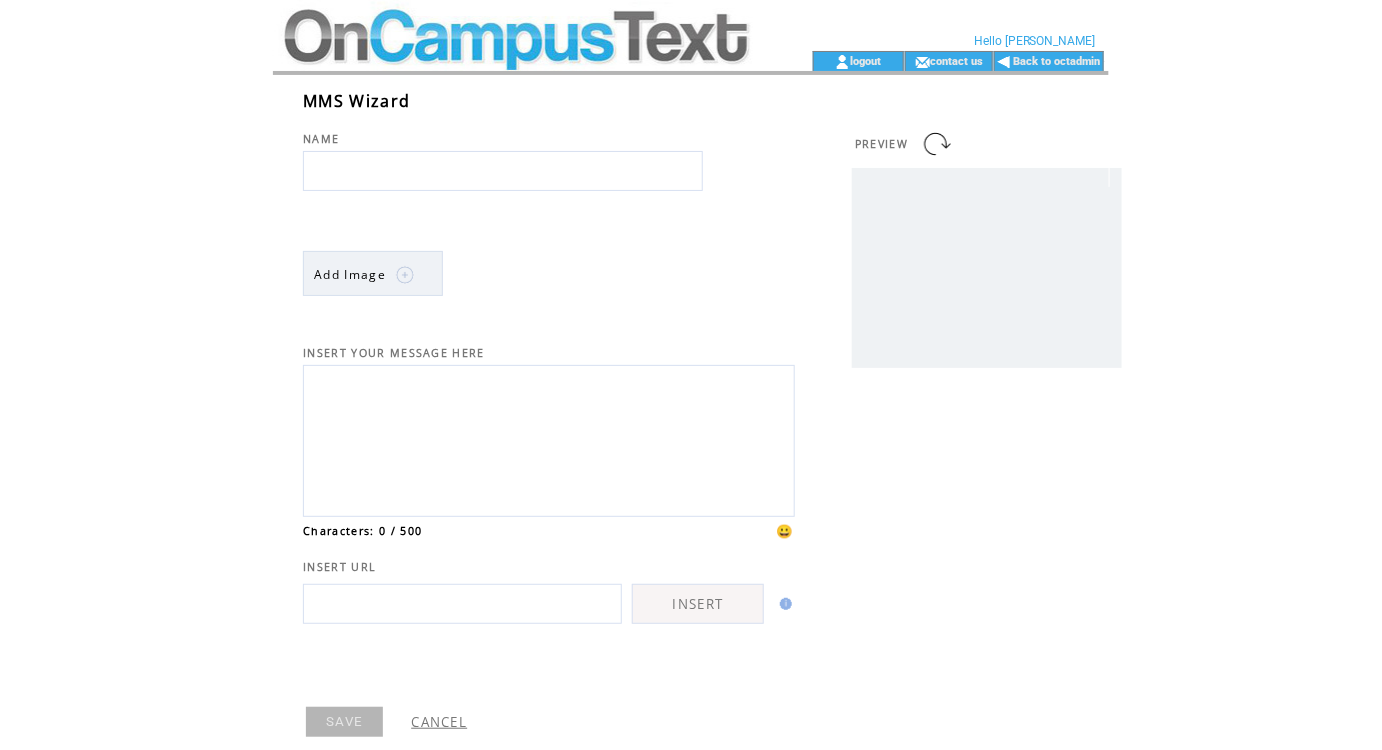 drag, startPoint x: 1379, startPoint y: 622, endPoint x: 1001, endPoint y: 608, distance: 378.25916 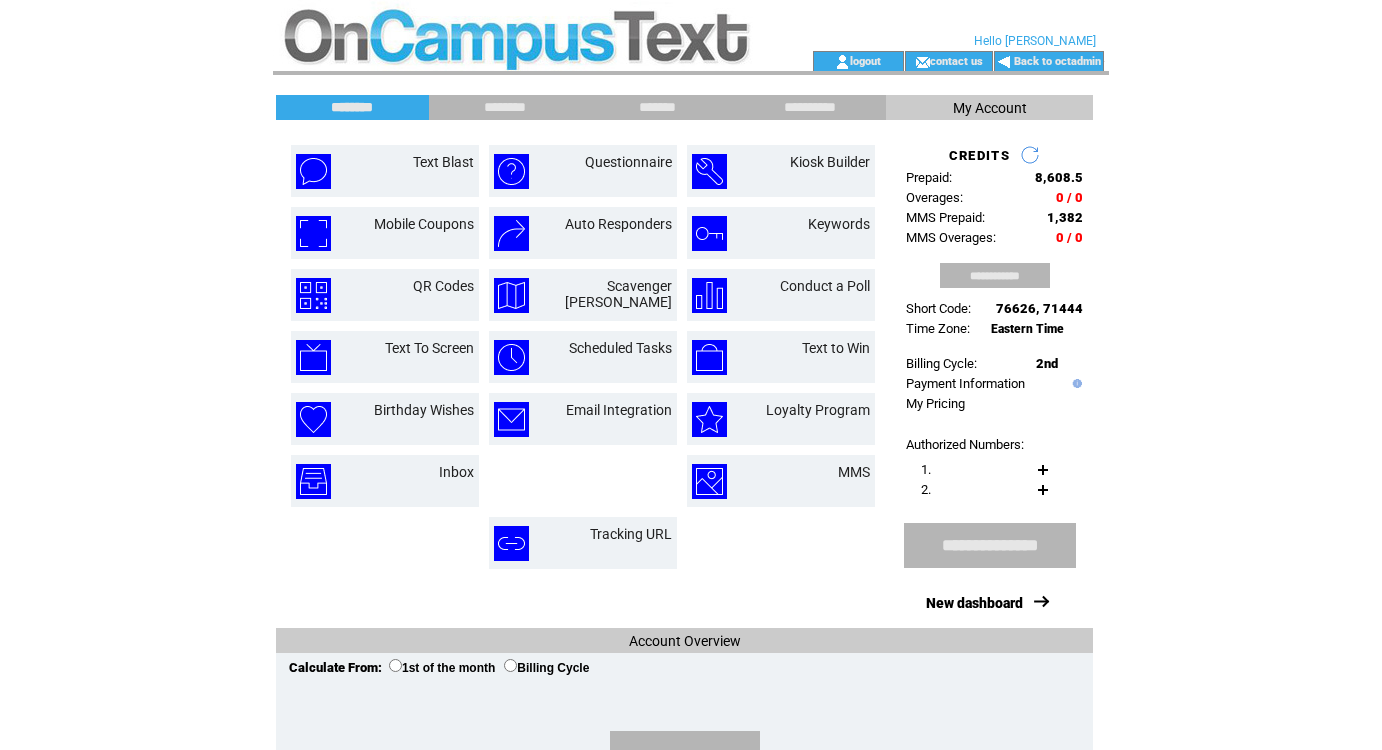 scroll, scrollTop: 0, scrollLeft: 0, axis: both 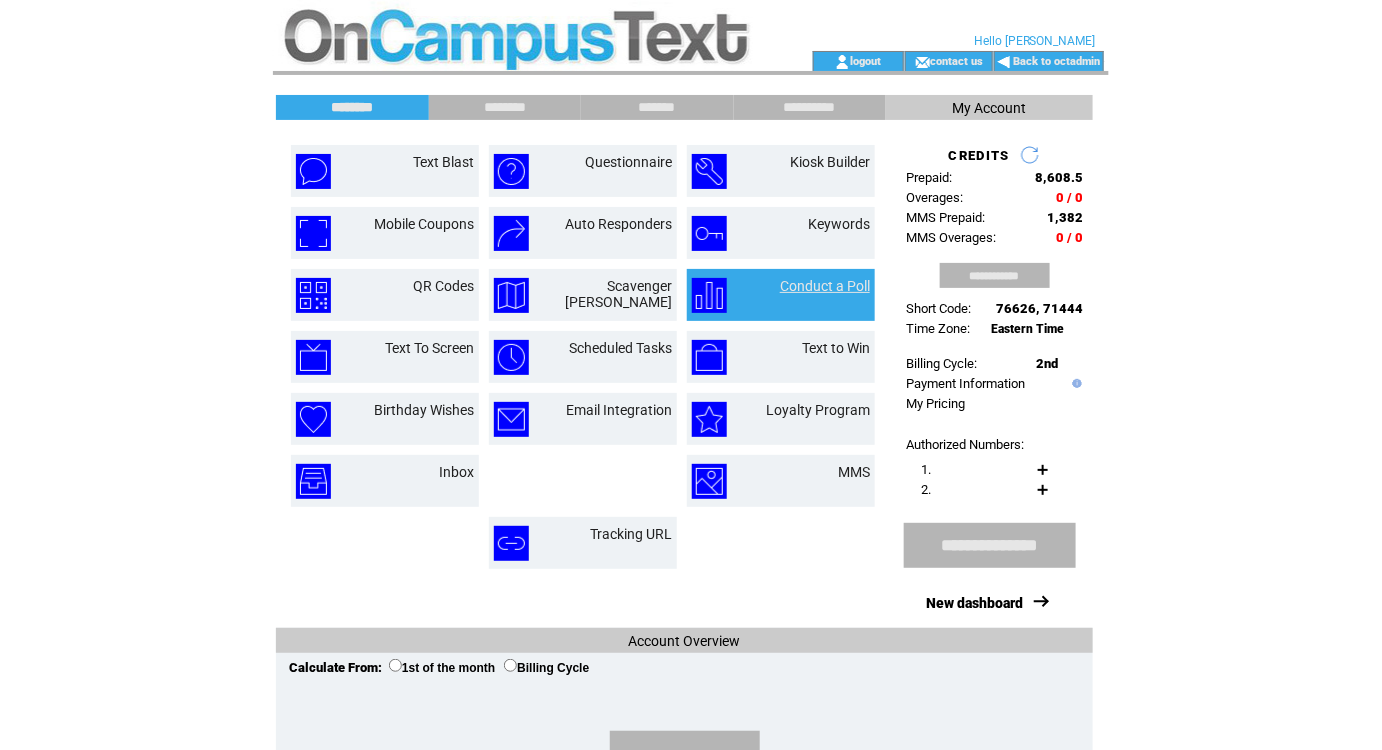 click on "Conduct a Poll" at bounding box center (825, 286) 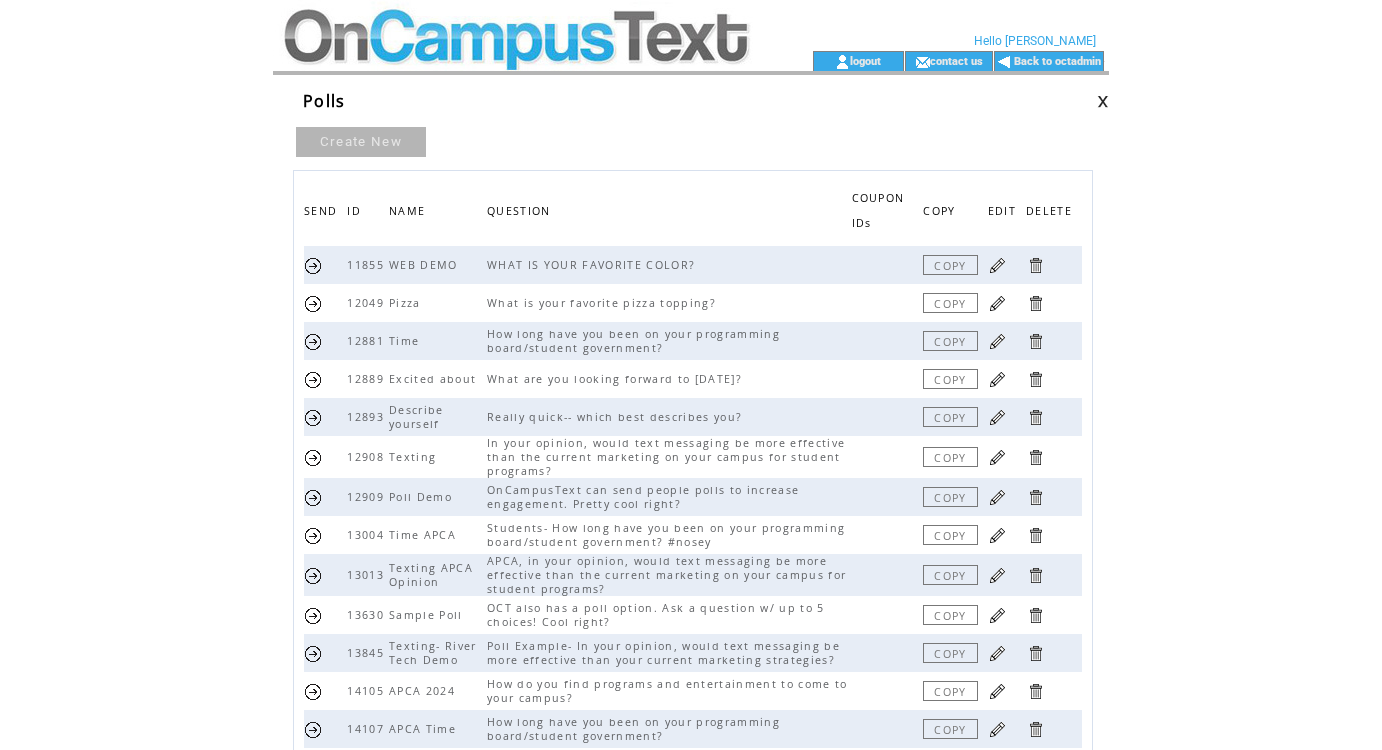 scroll, scrollTop: 0, scrollLeft: 0, axis: both 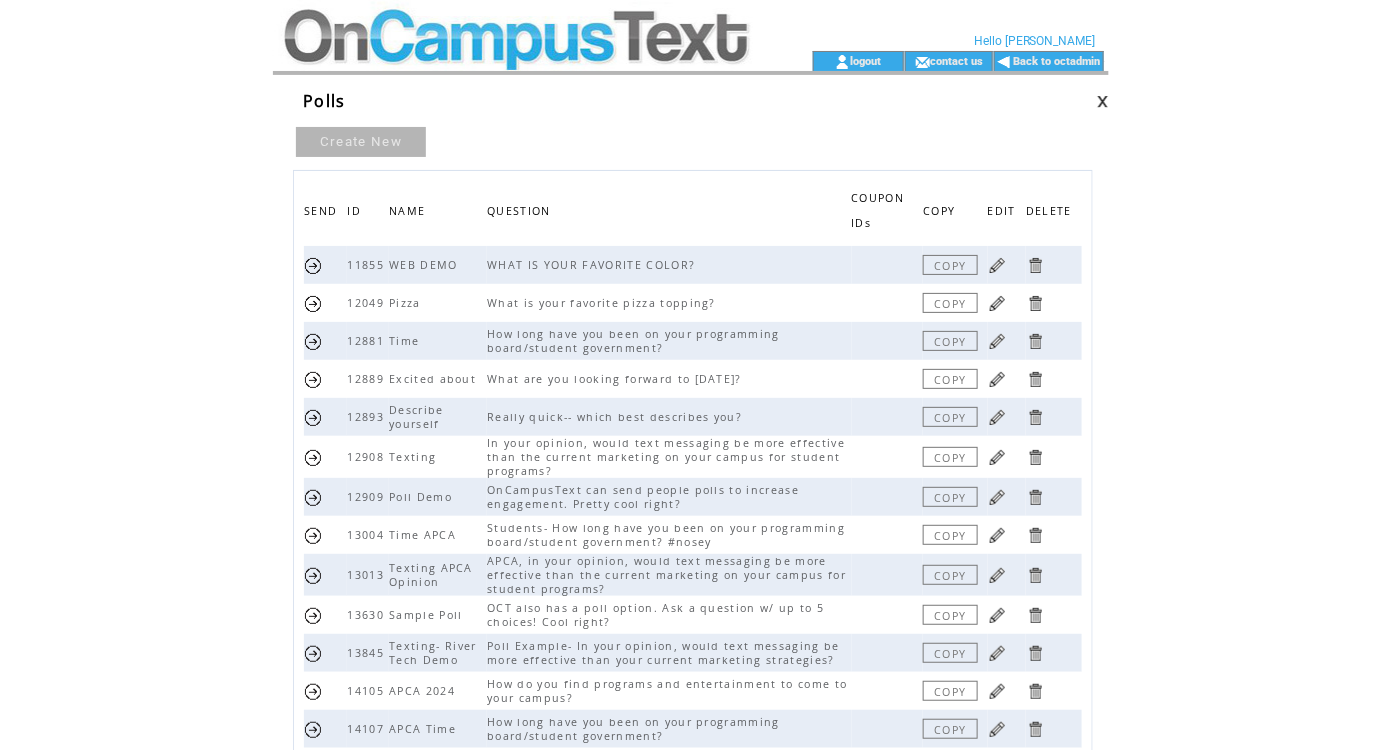 click at bounding box center [313, 303] 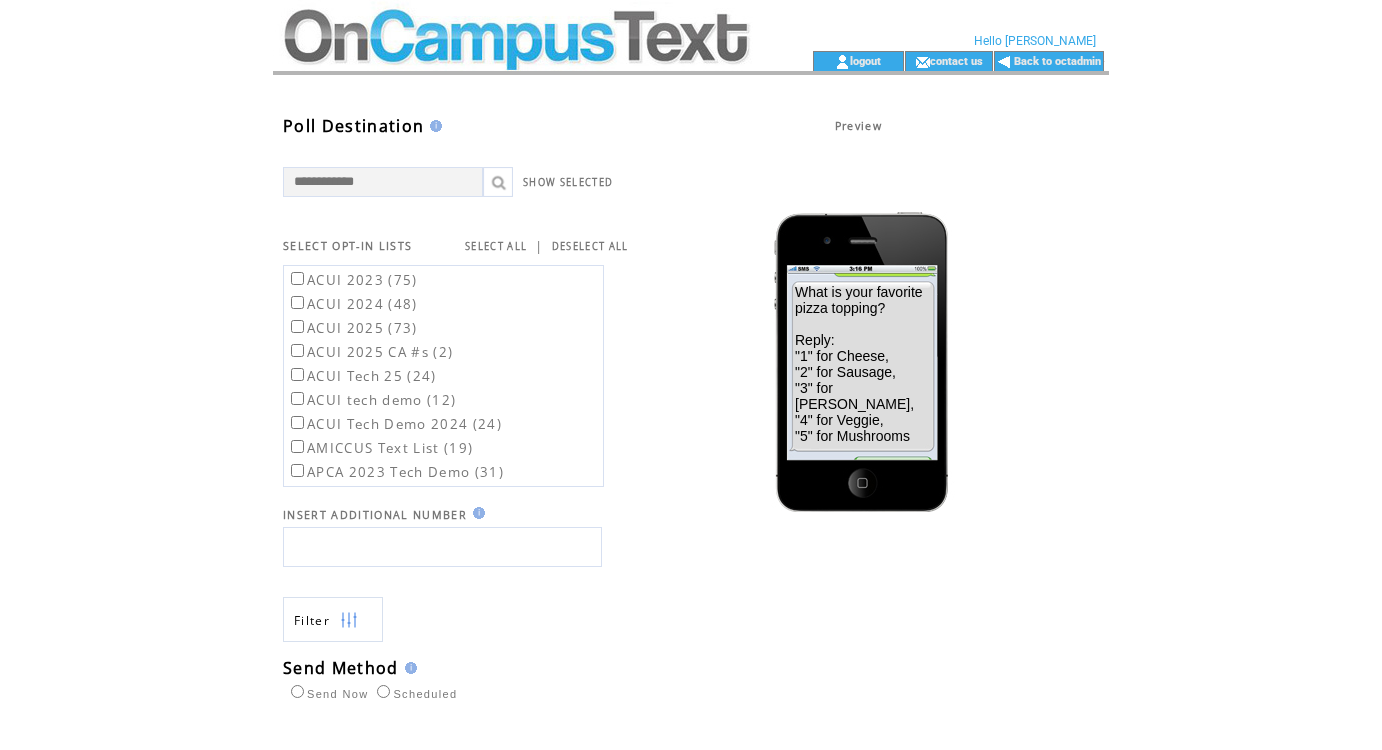 scroll, scrollTop: 0, scrollLeft: 0, axis: both 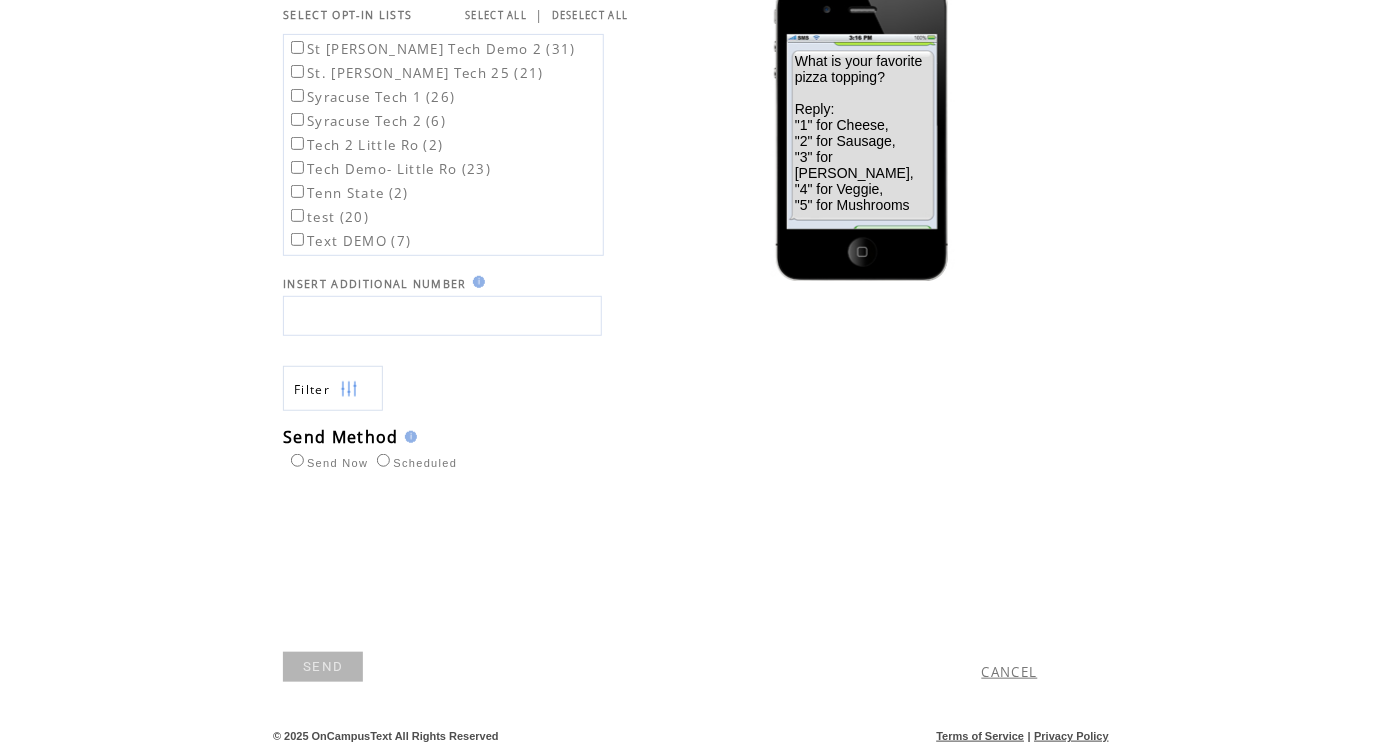 click on "SEND" at bounding box center [323, 667] 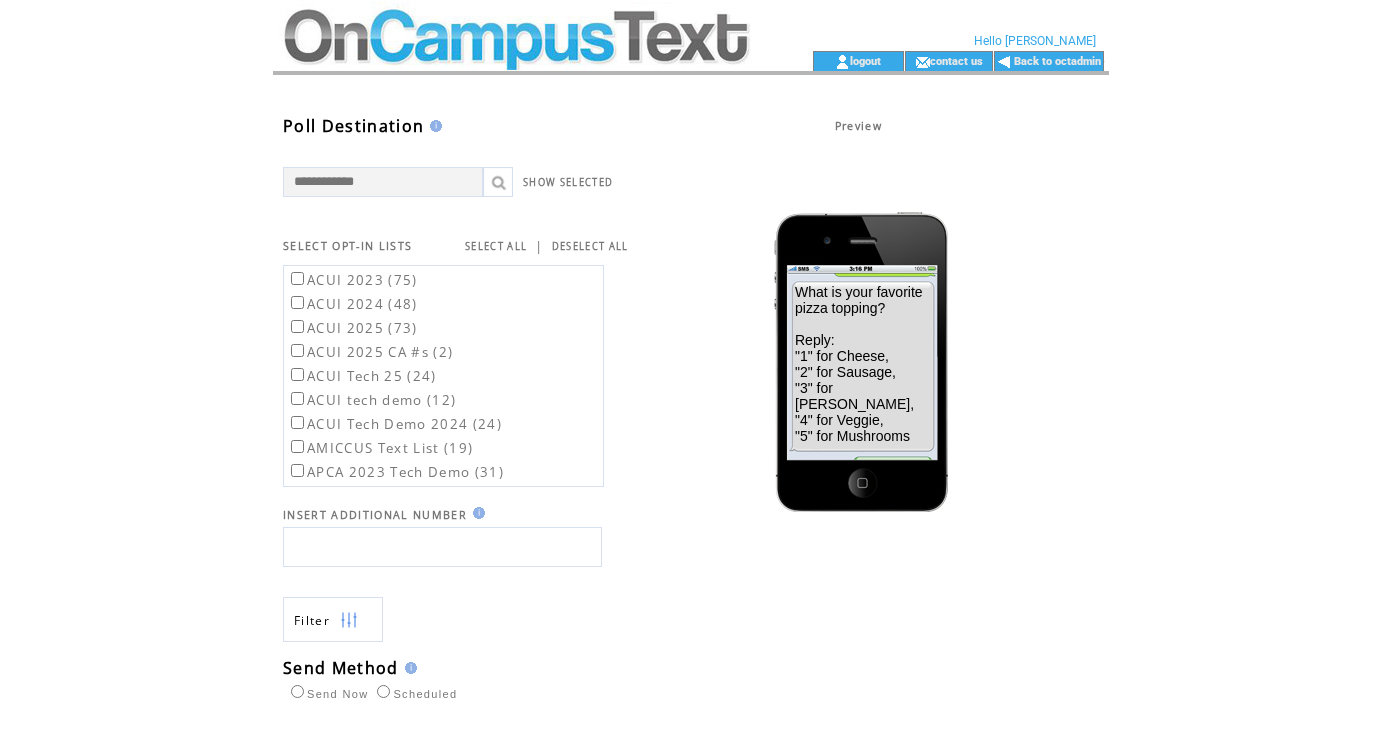 scroll, scrollTop: 0, scrollLeft: 0, axis: both 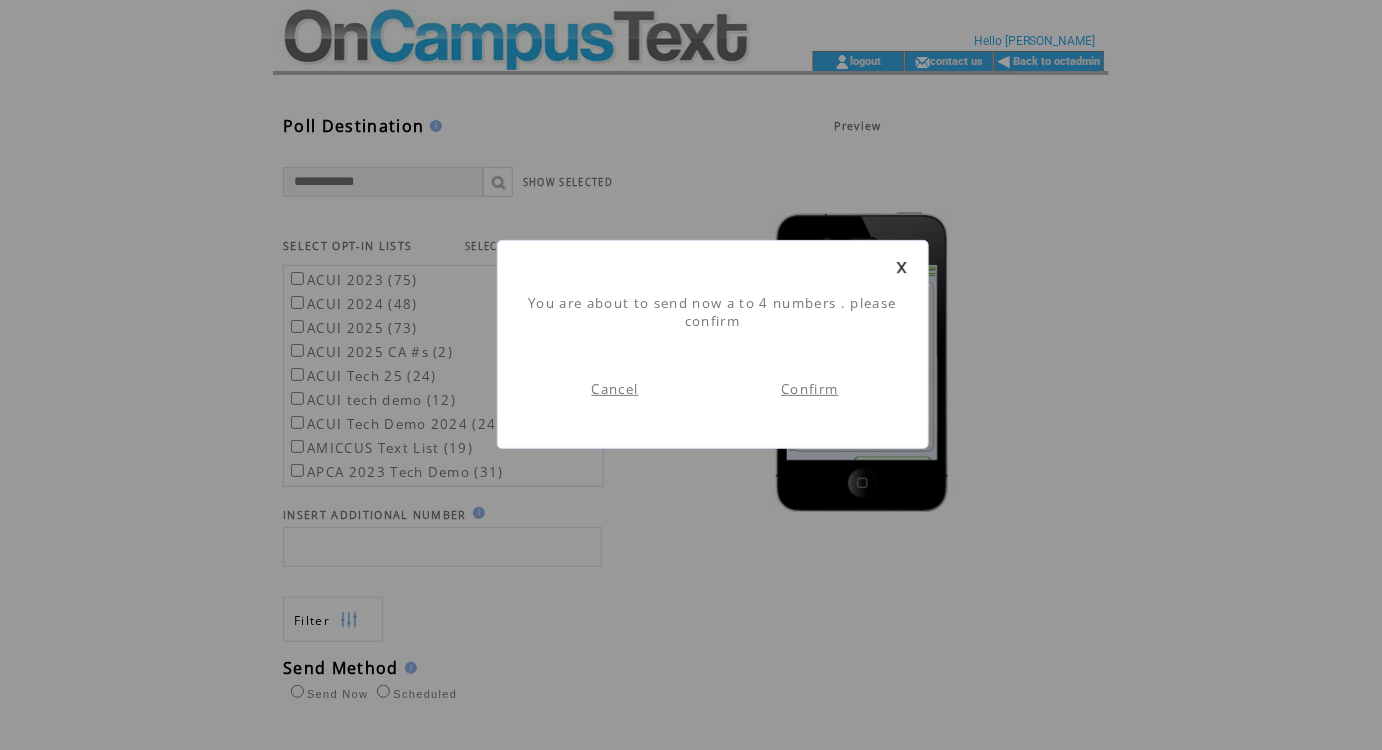 click on "Confirm" at bounding box center [809, 389] 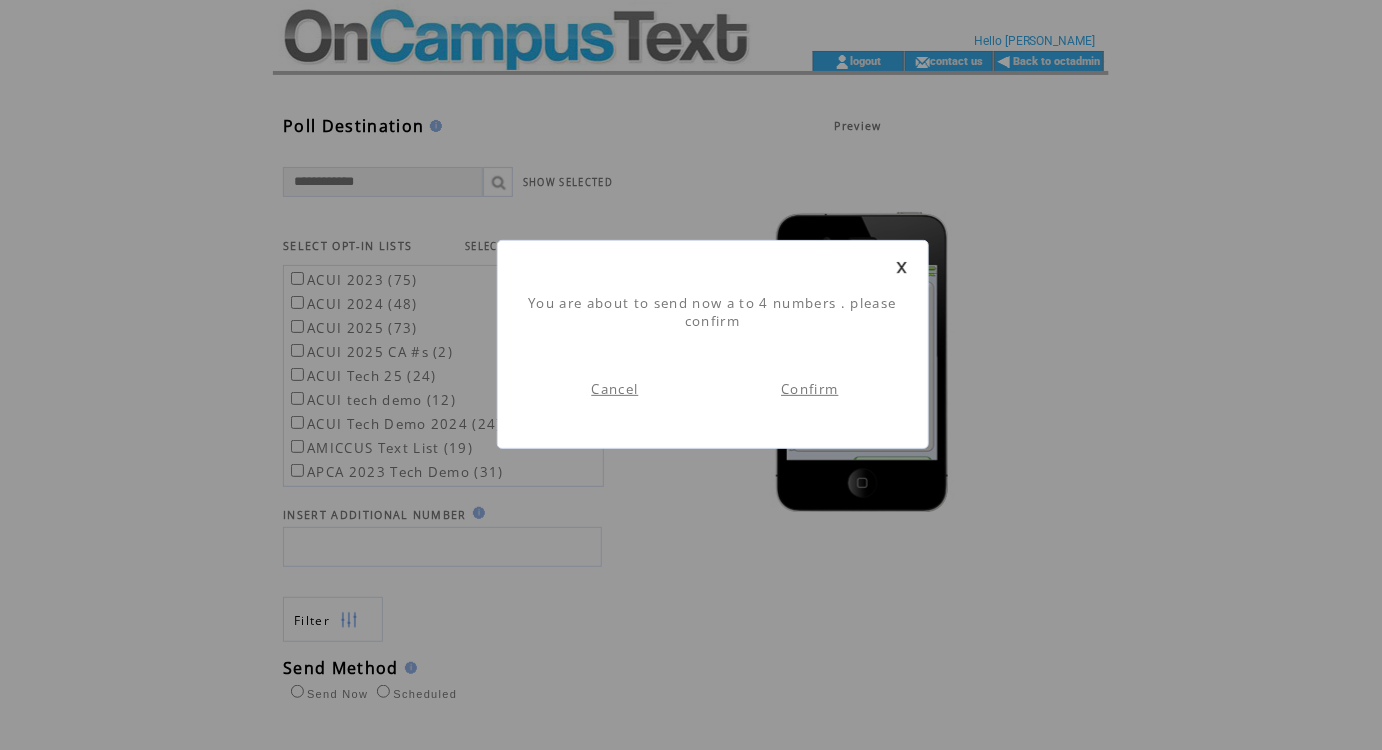 scroll, scrollTop: 0, scrollLeft: 0, axis: both 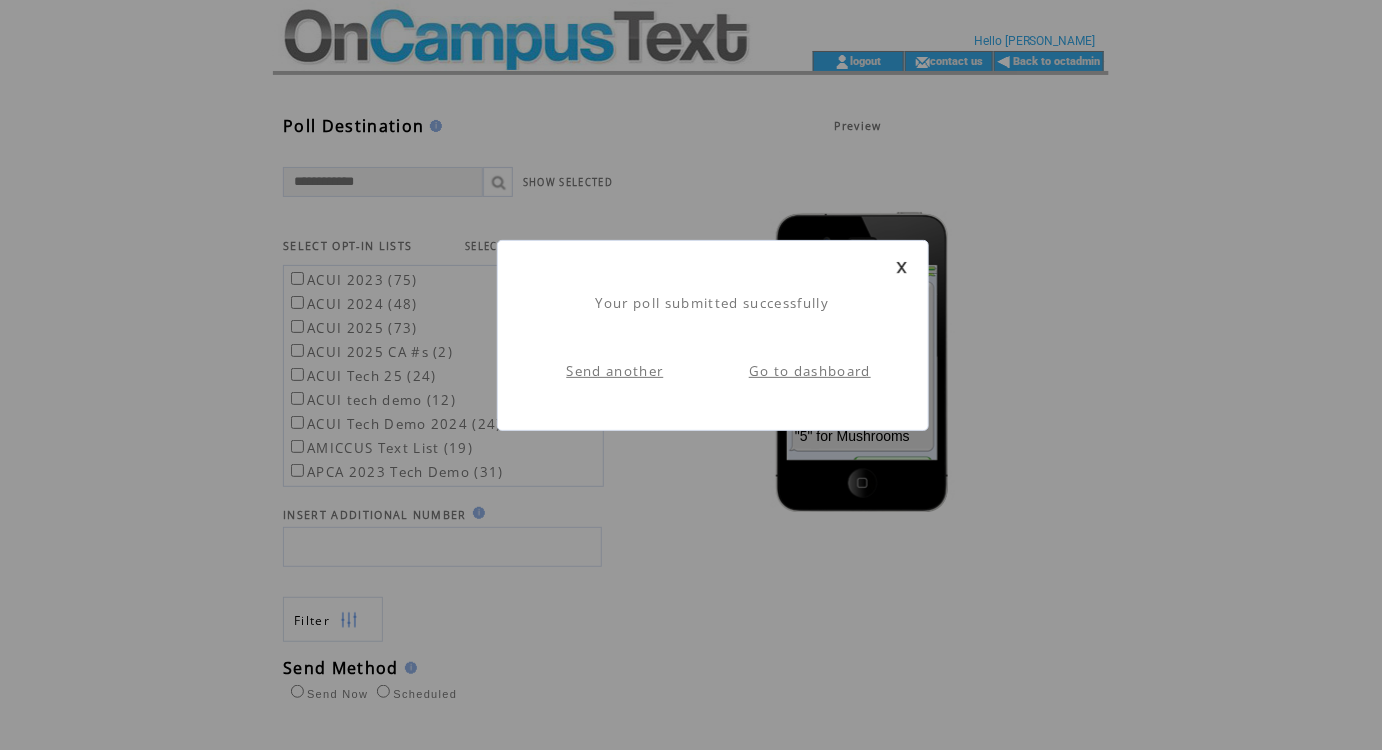 click on "Go to dashboard" at bounding box center (810, 371) 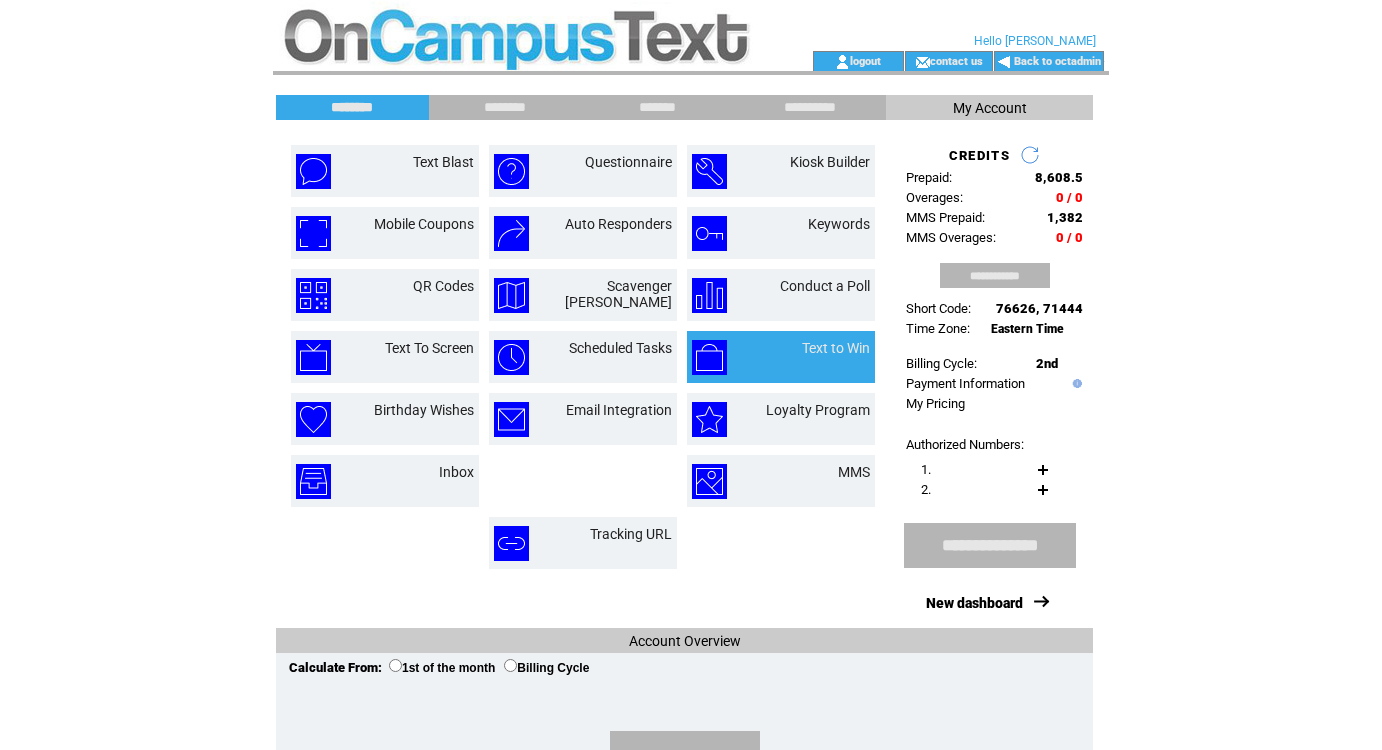 scroll, scrollTop: 0, scrollLeft: 0, axis: both 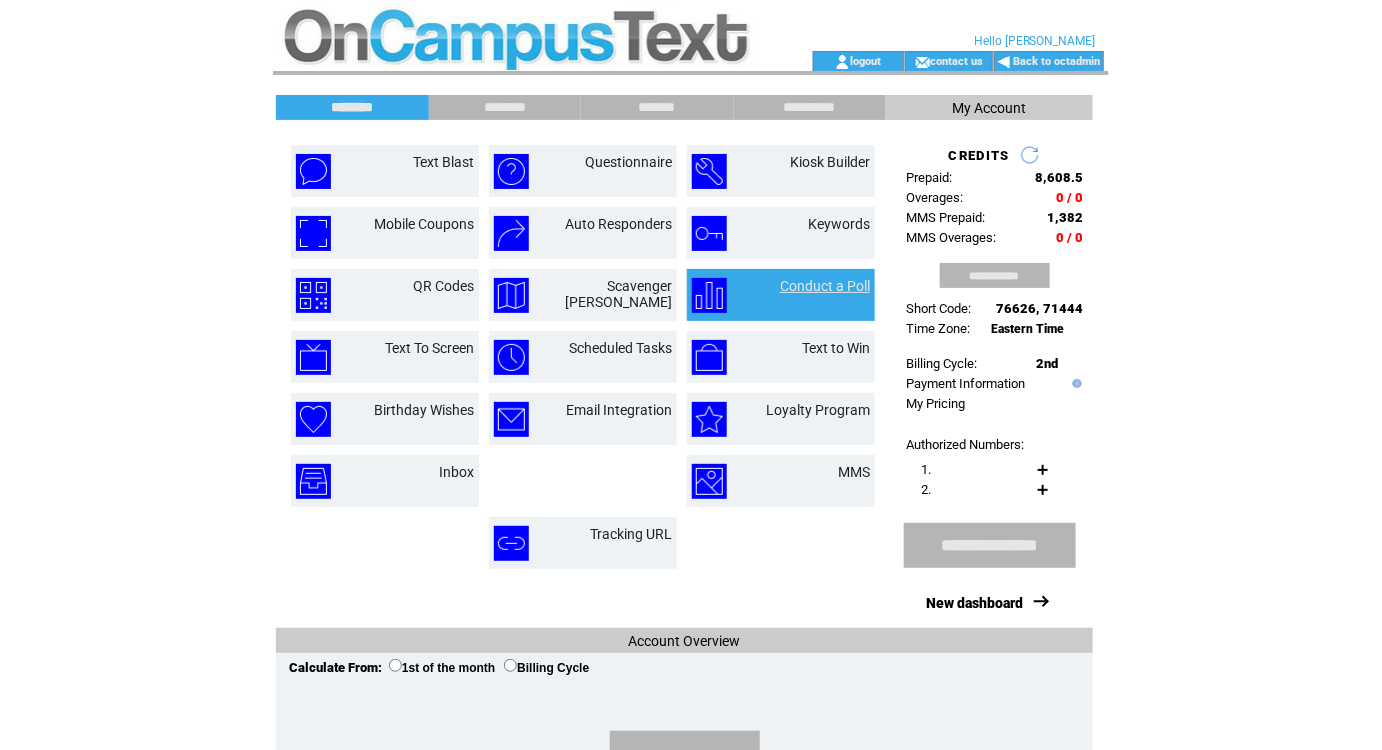 click on "Conduct a Poll" at bounding box center [825, 286] 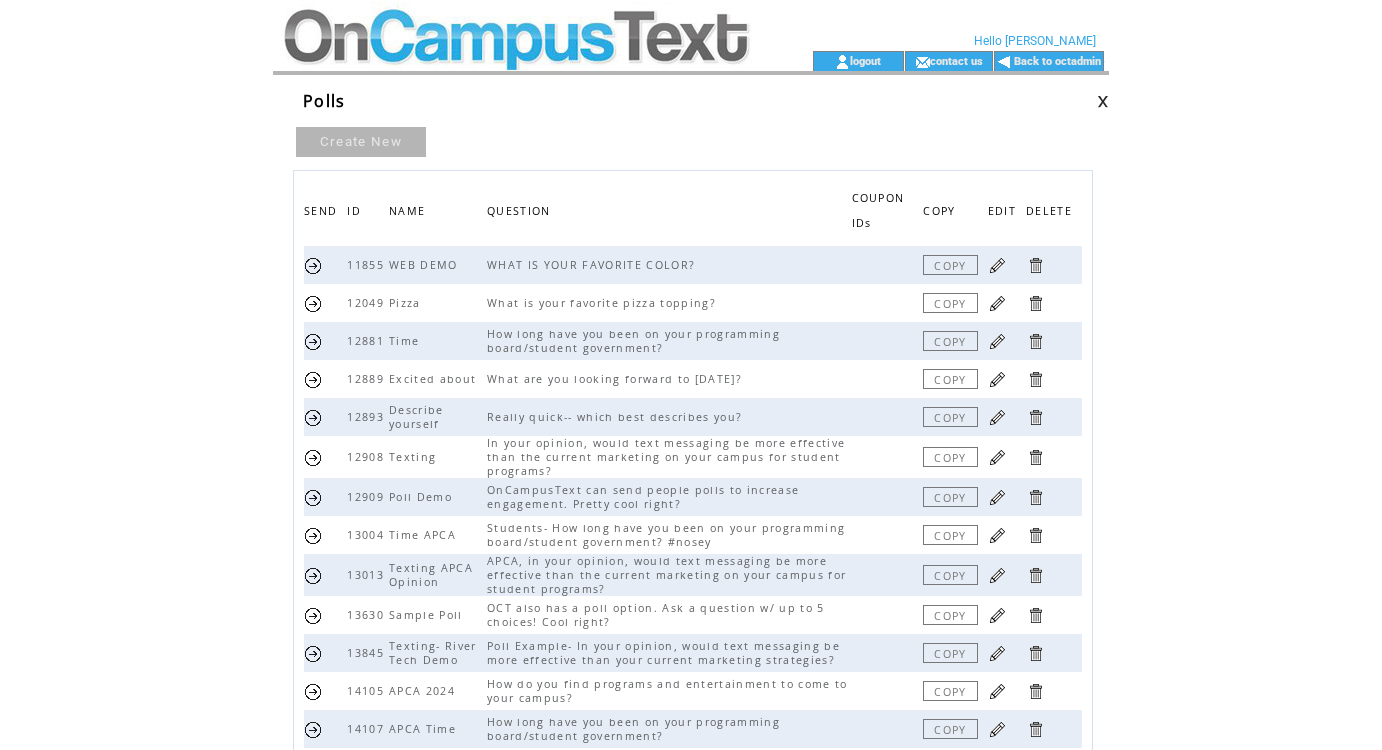 scroll, scrollTop: 0, scrollLeft: 0, axis: both 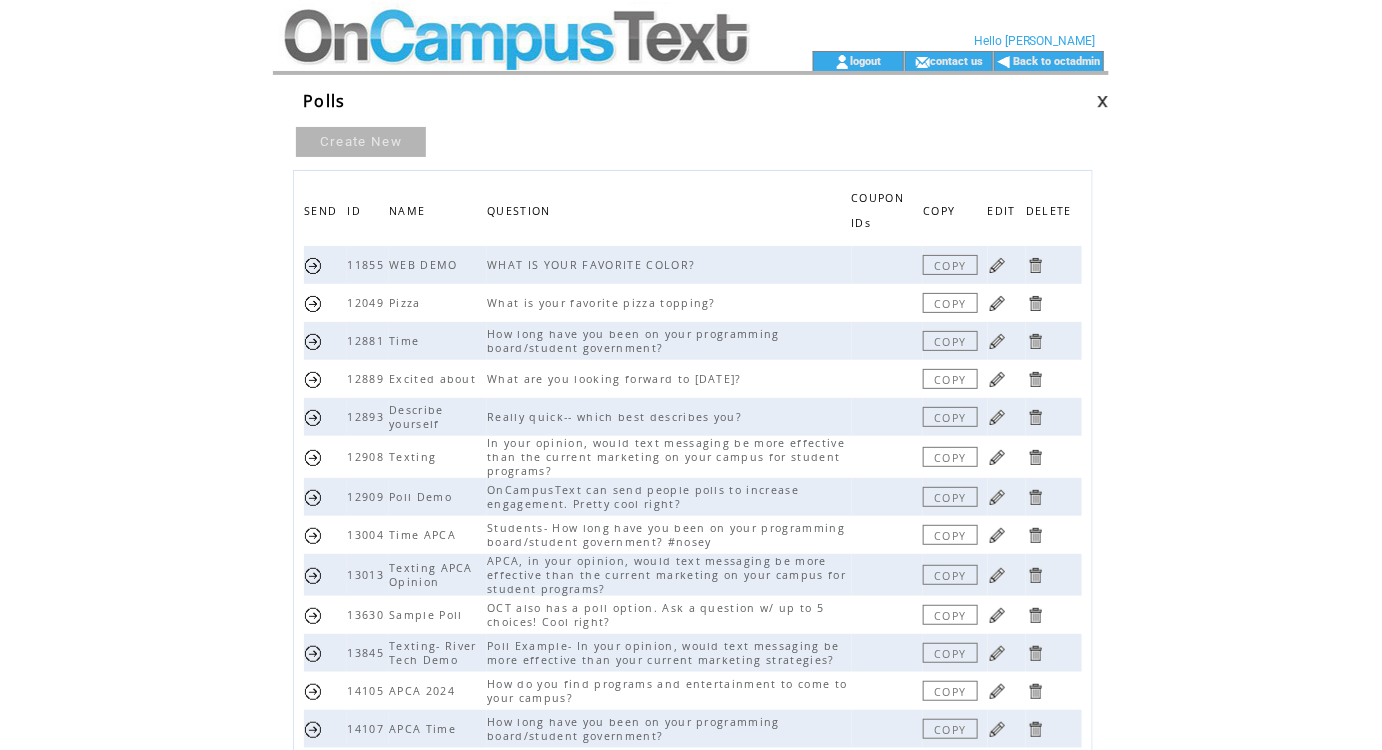 click on "Create New" at bounding box center [361, 142] 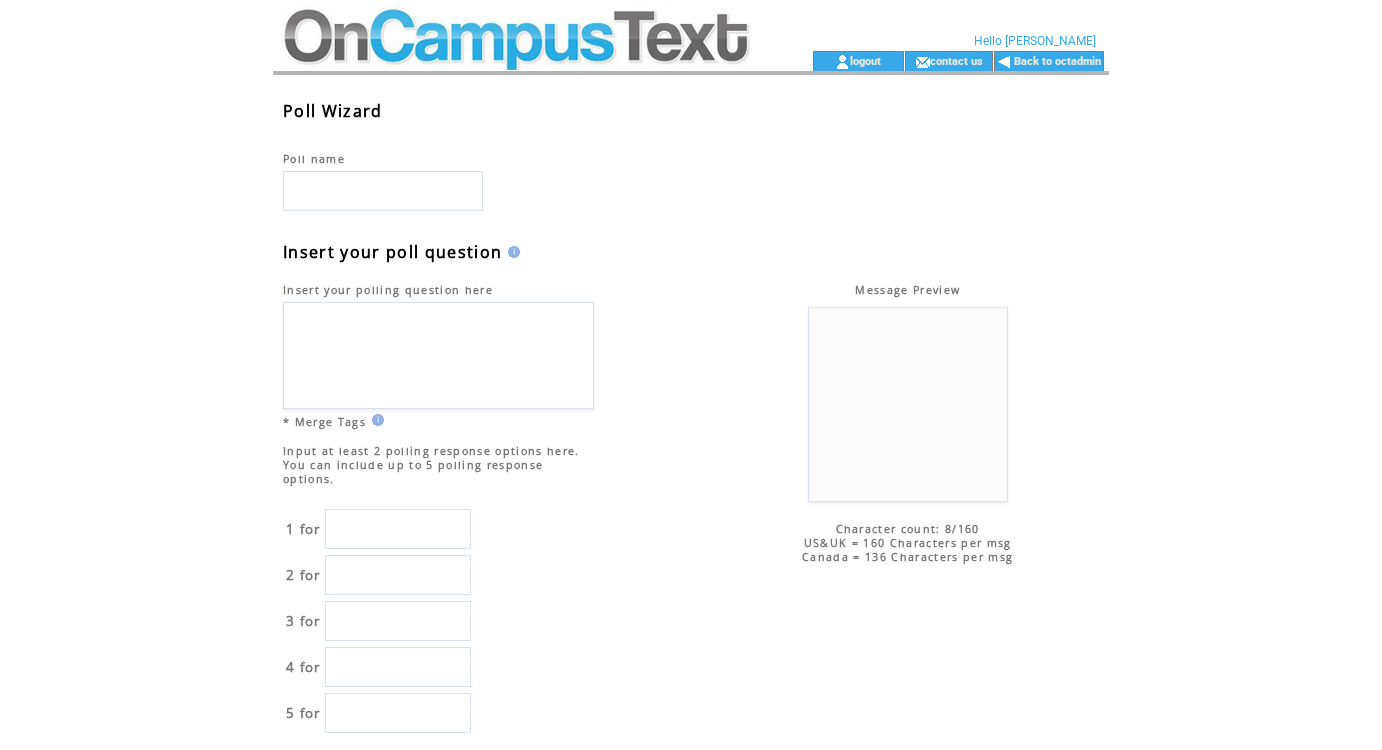 scroll, scrollTop: 0, scrollLeft: 0, axis: both 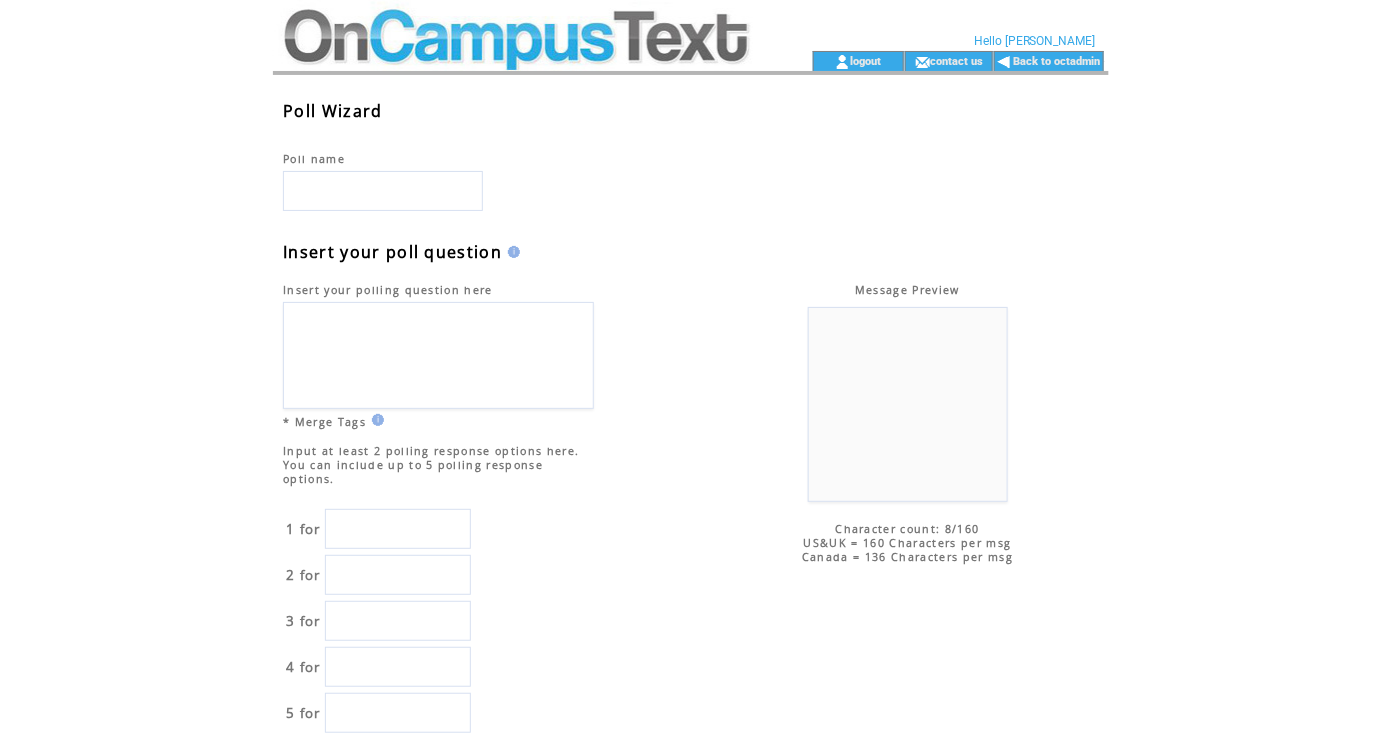 click at bounding box center (515, 25) 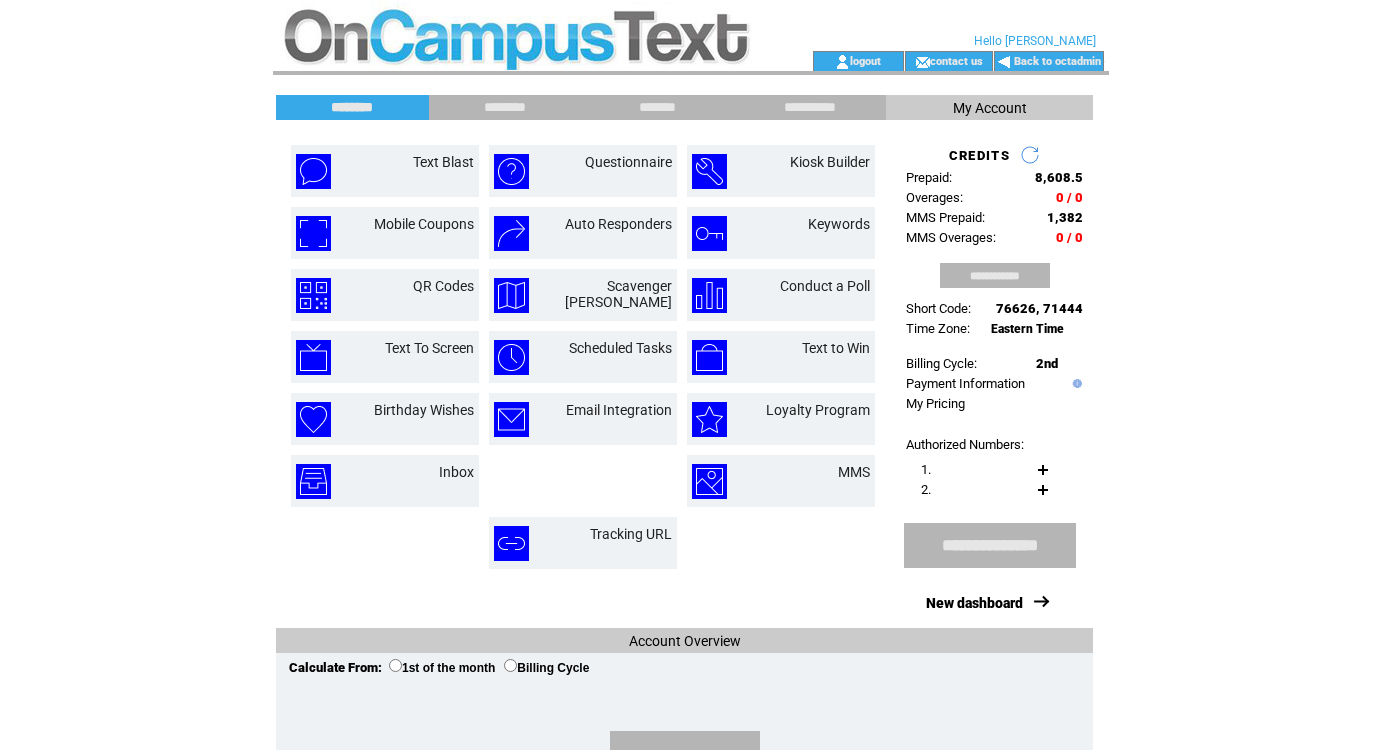 scroll, scrollTop: 0, scrollLeft: 0, axis: both 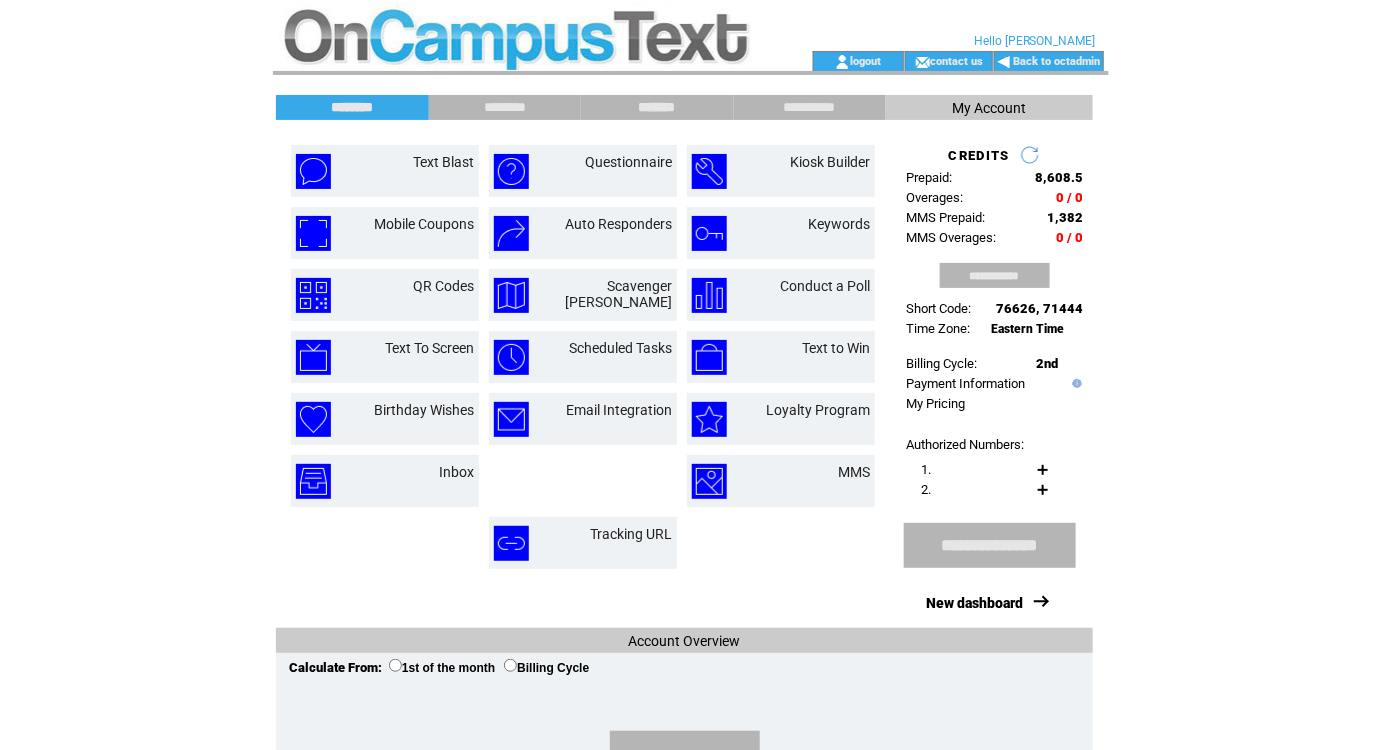 click on "*******" at bounding box center [657, 107] 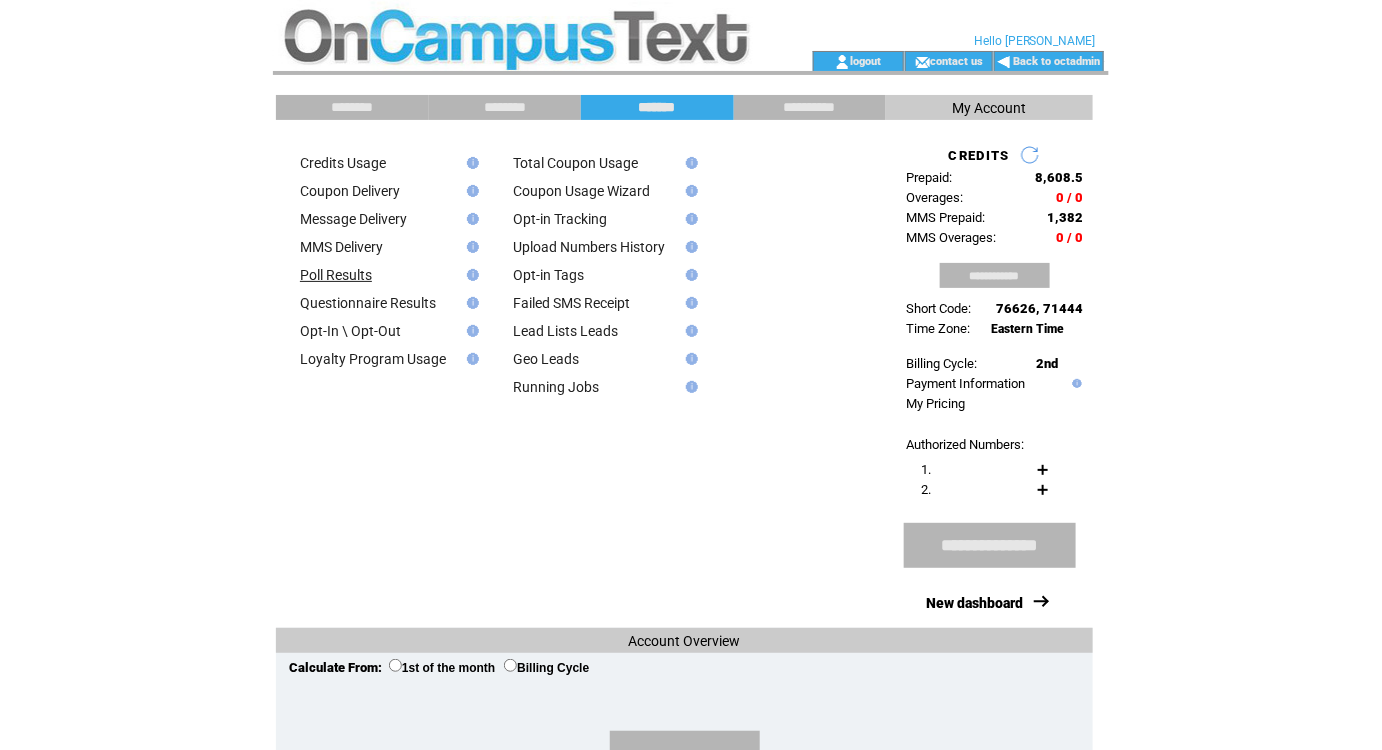 click on "Poll Results" at bounding box center (336, 275) 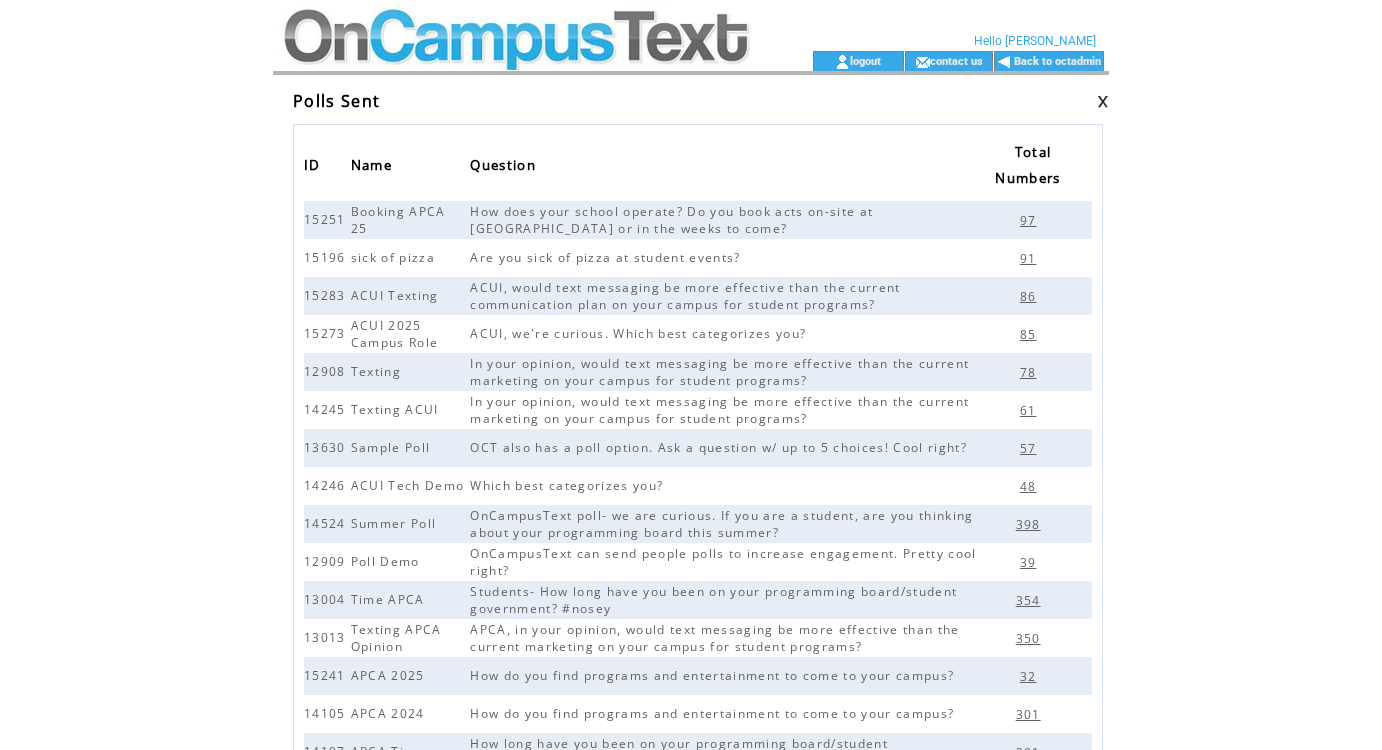 scroll, scrollTop: 0, scrollLeft: 0, axis: both 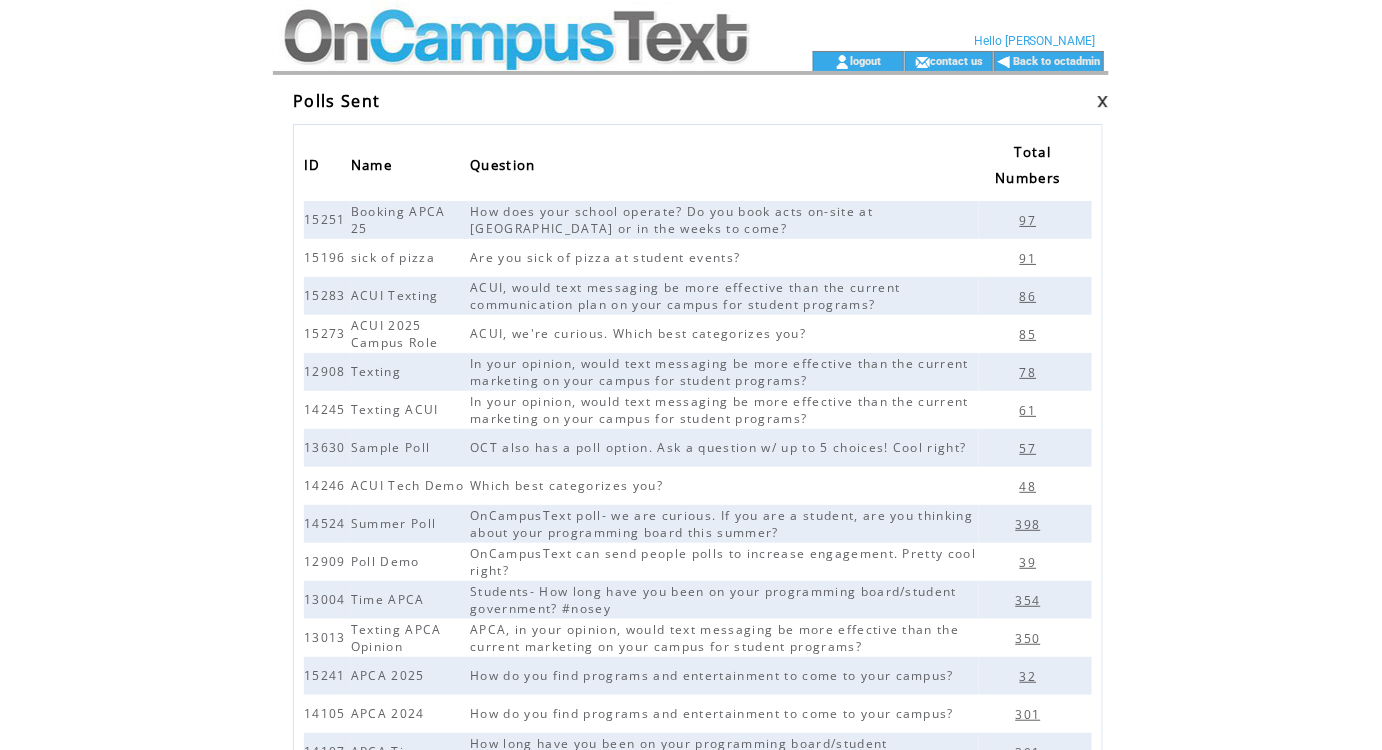 click on "85" at bounding box center [1031, 334] 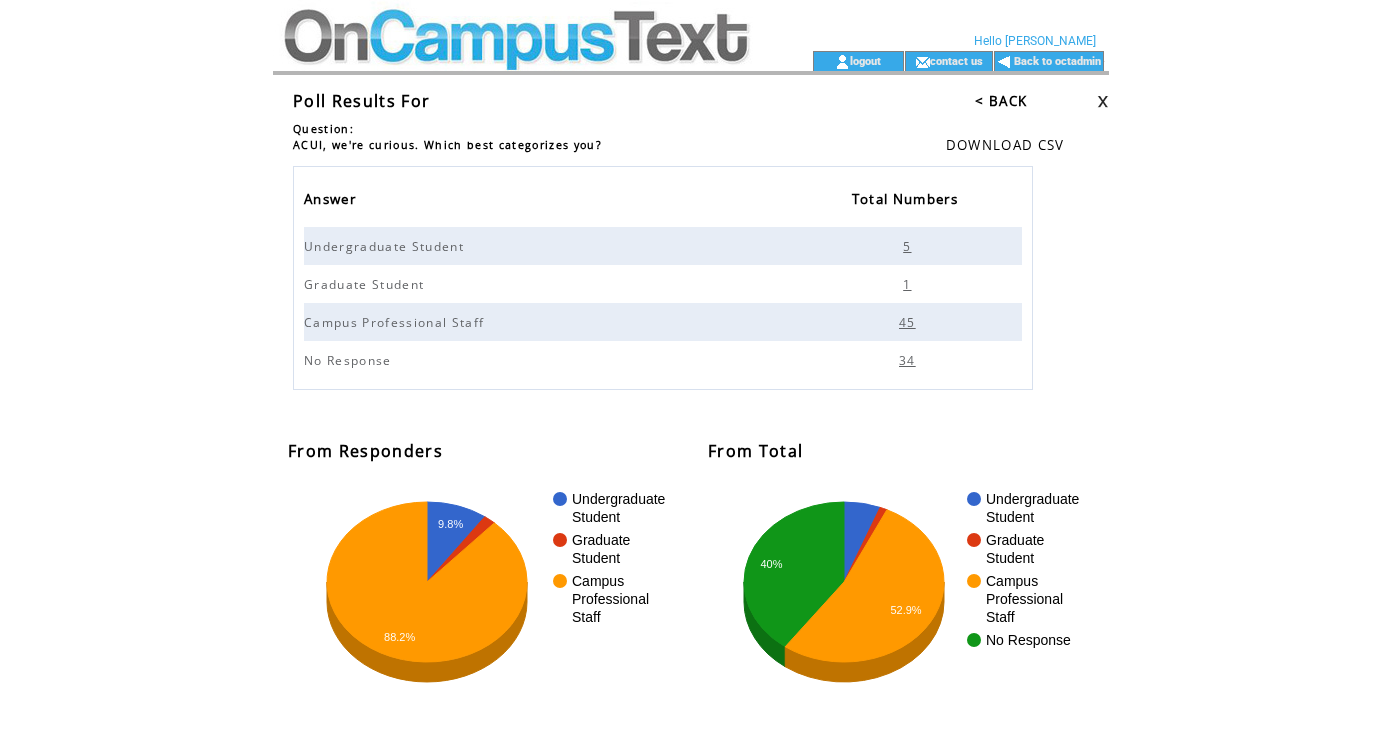 scroll, scrollTop: 0, scrollLeft: 0, axis: both 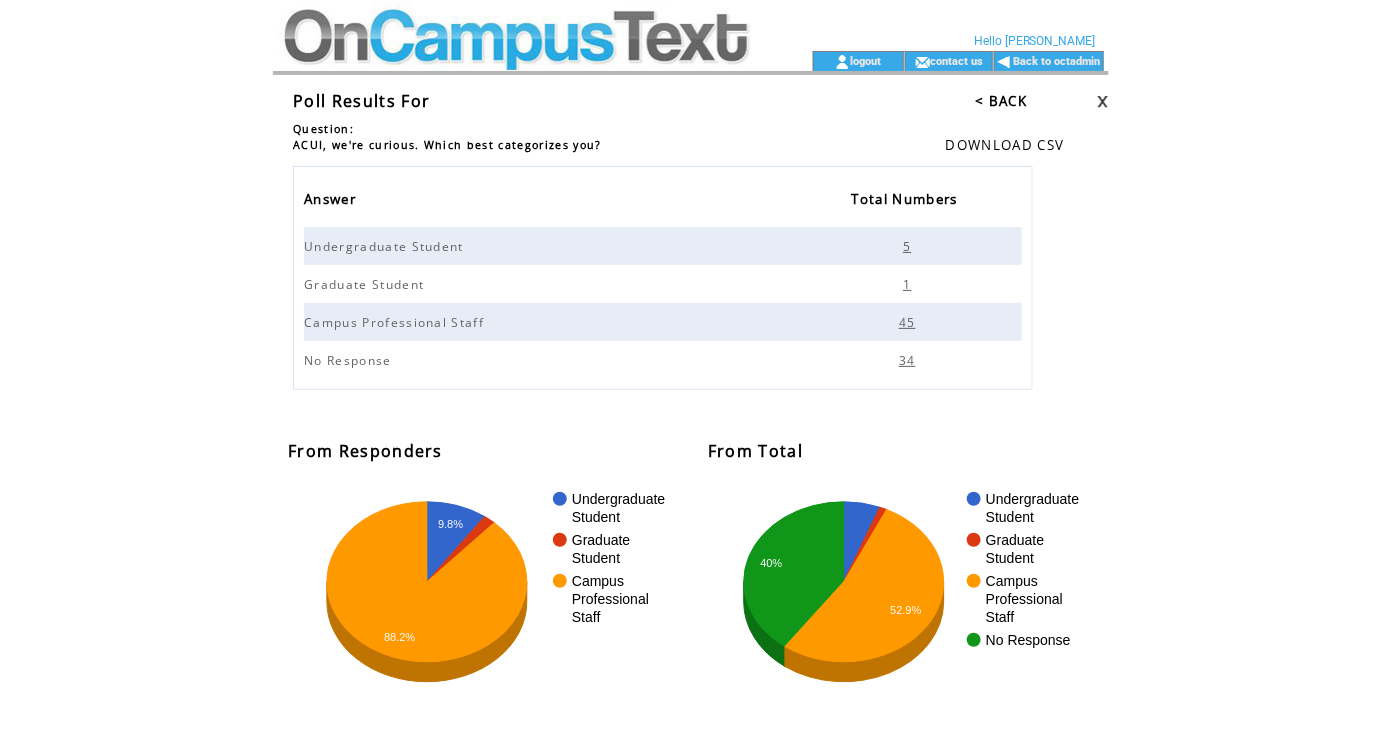 click at bounding box center [515, 25] 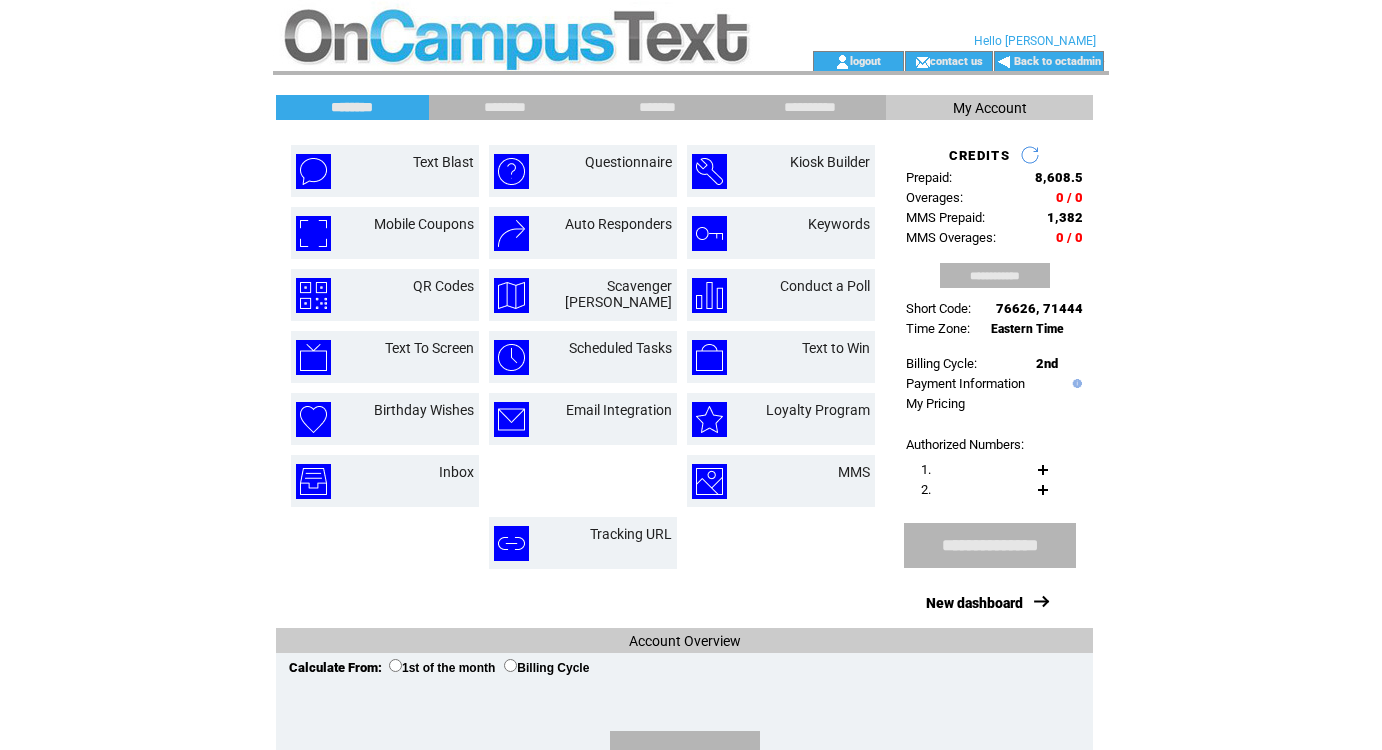 scroll, scrollTop: 0, scrollLeft: 0, axis: both 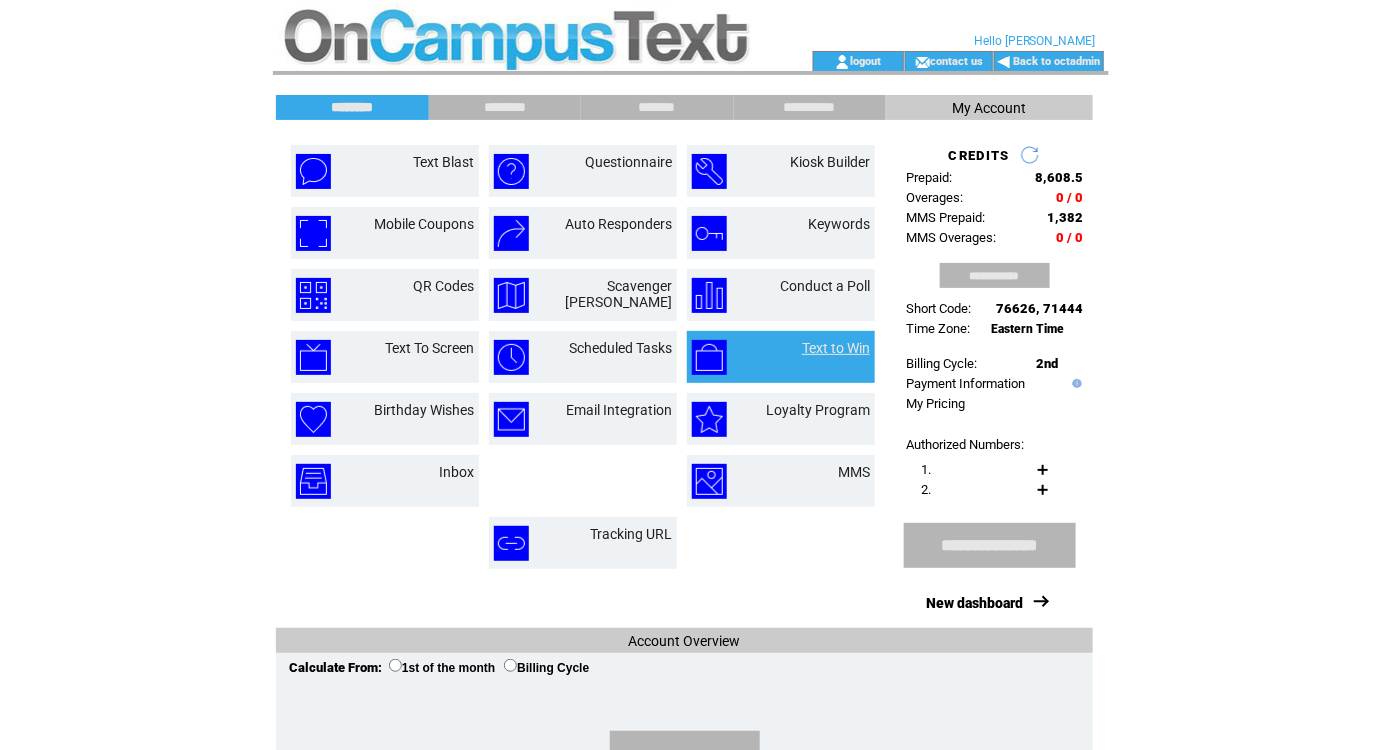 click on "Text to Win" at bounding box center [836, 348] 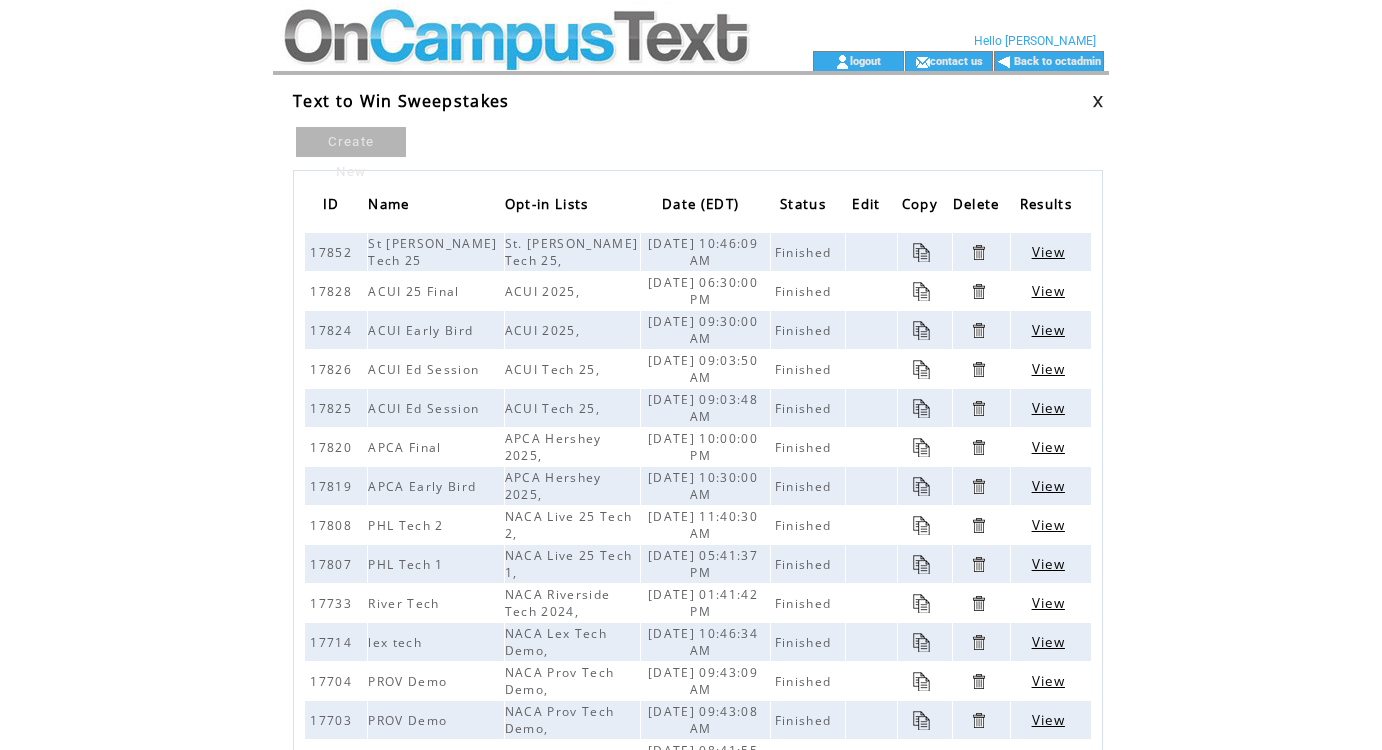 scroll, scrollTop: 0, scrollLeft: 0, axis: both 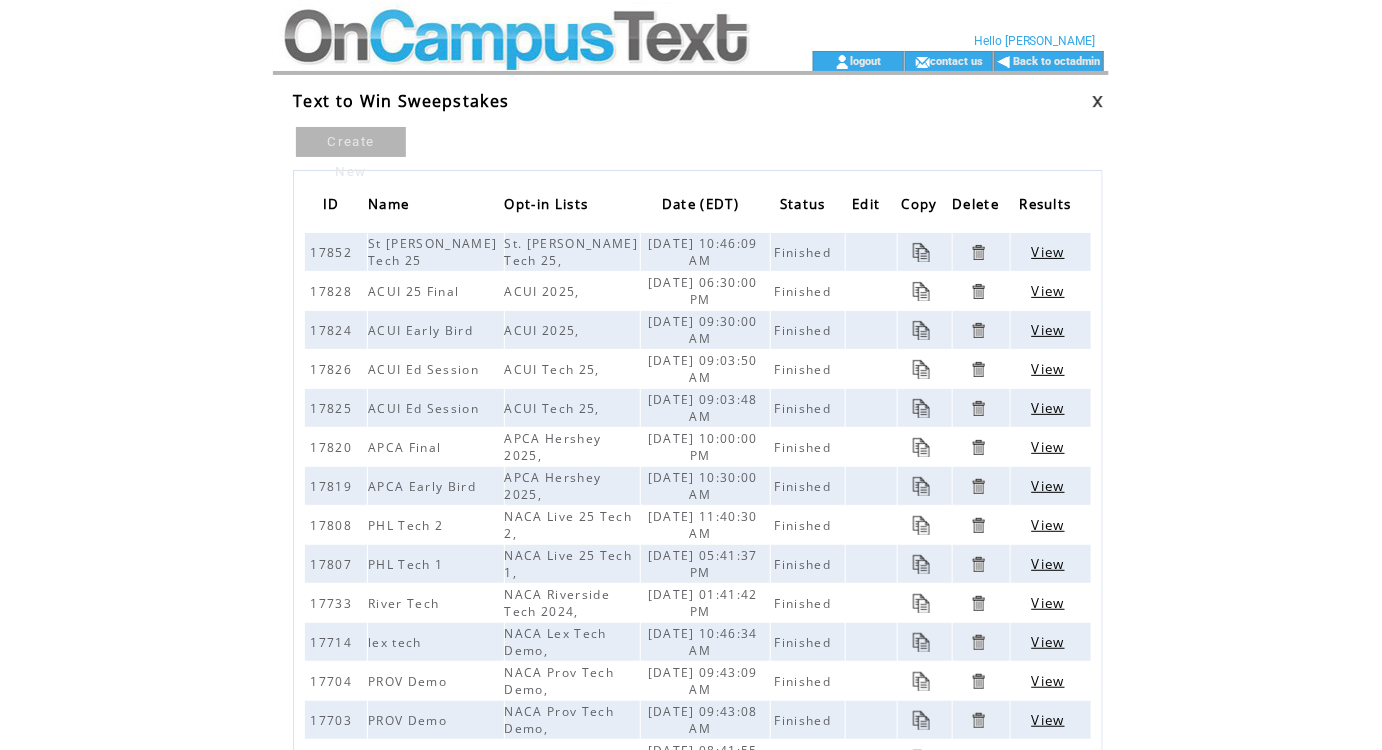 click on "Create New" at bounding box center (351, 142) 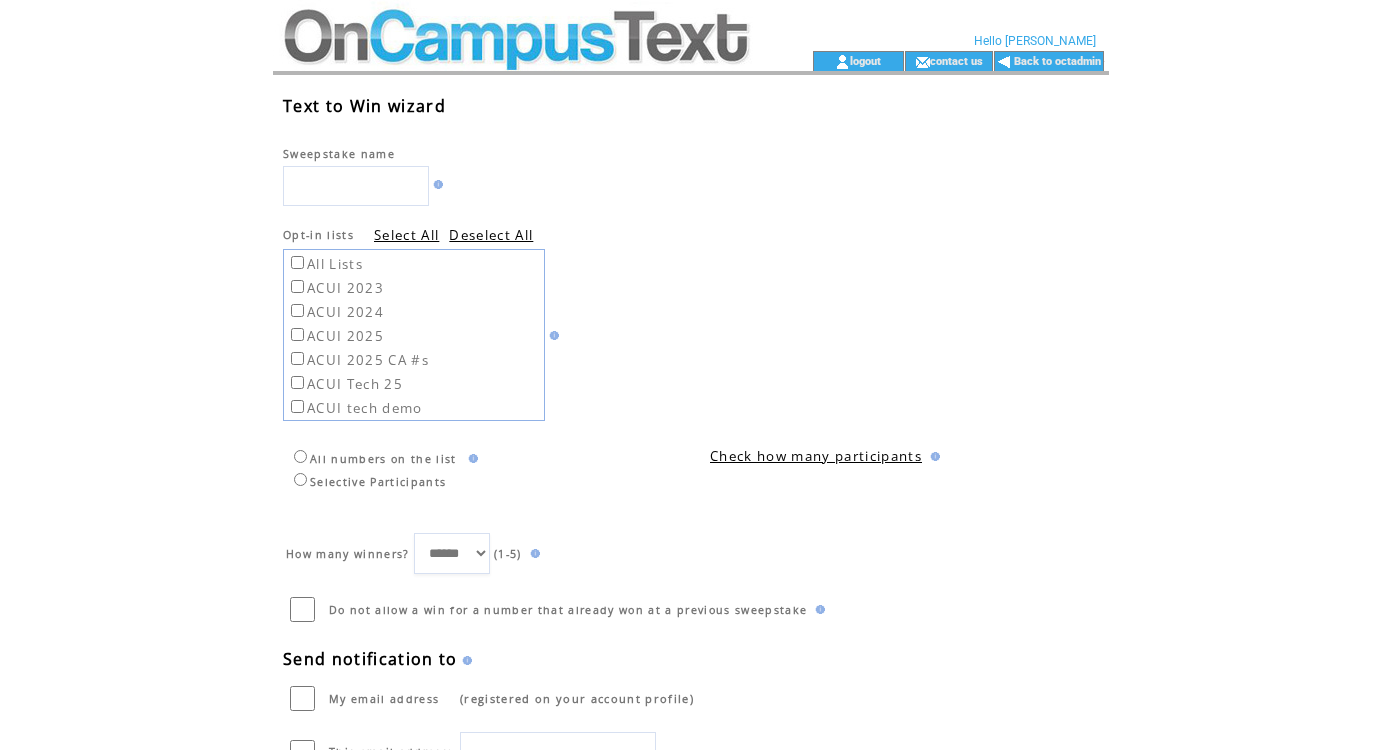 scroll, scrollTop: 0, scrollLeft: 0, axis: both 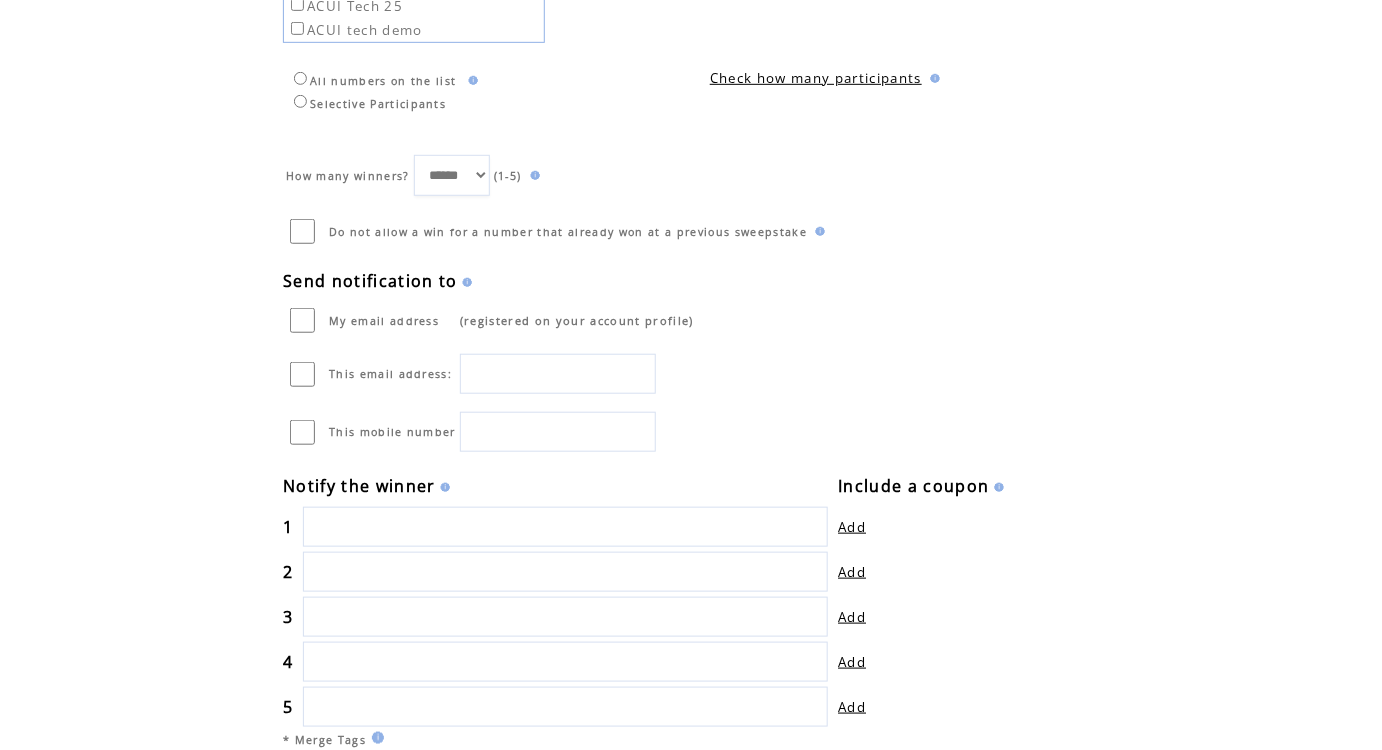 click at bounding box center (565, 527) 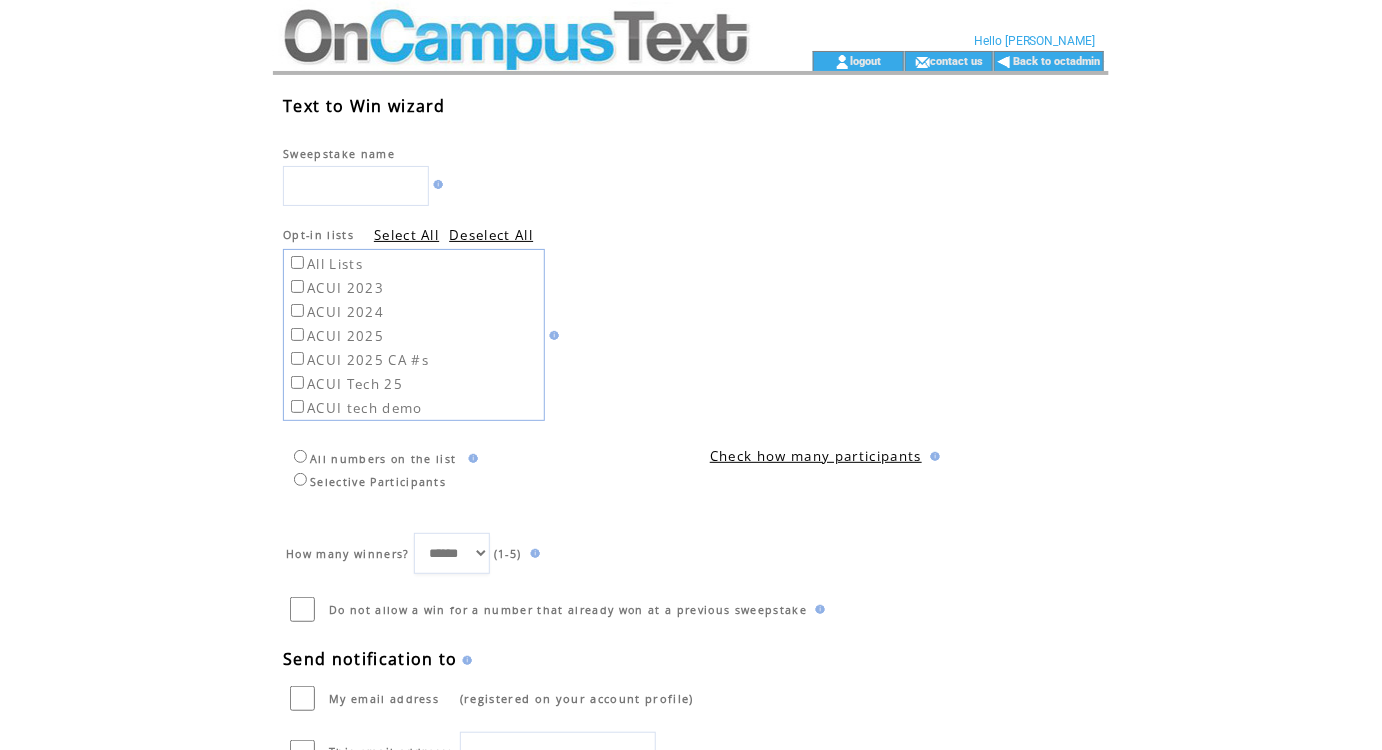 click at bounding box center (515, 25) 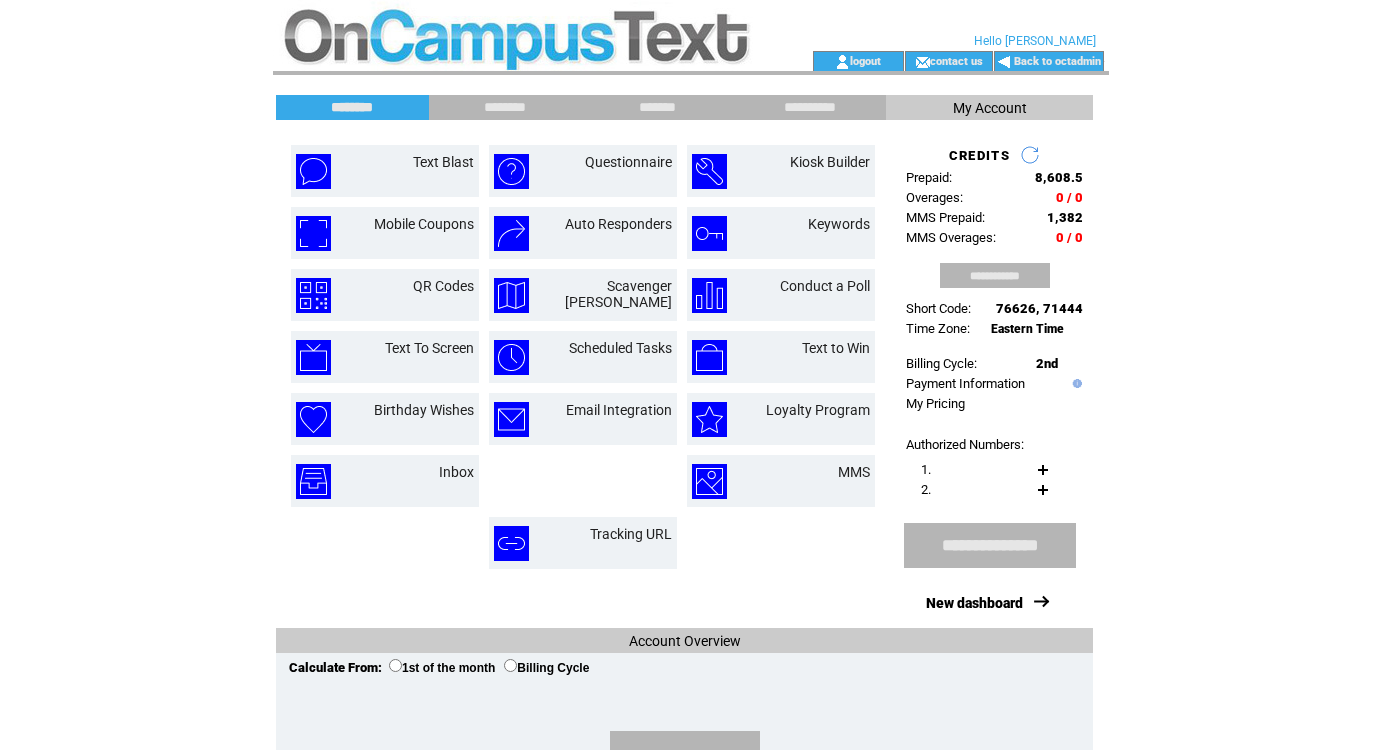 scroll, scrollTop: 0, scrollLeft: 0, axis: both 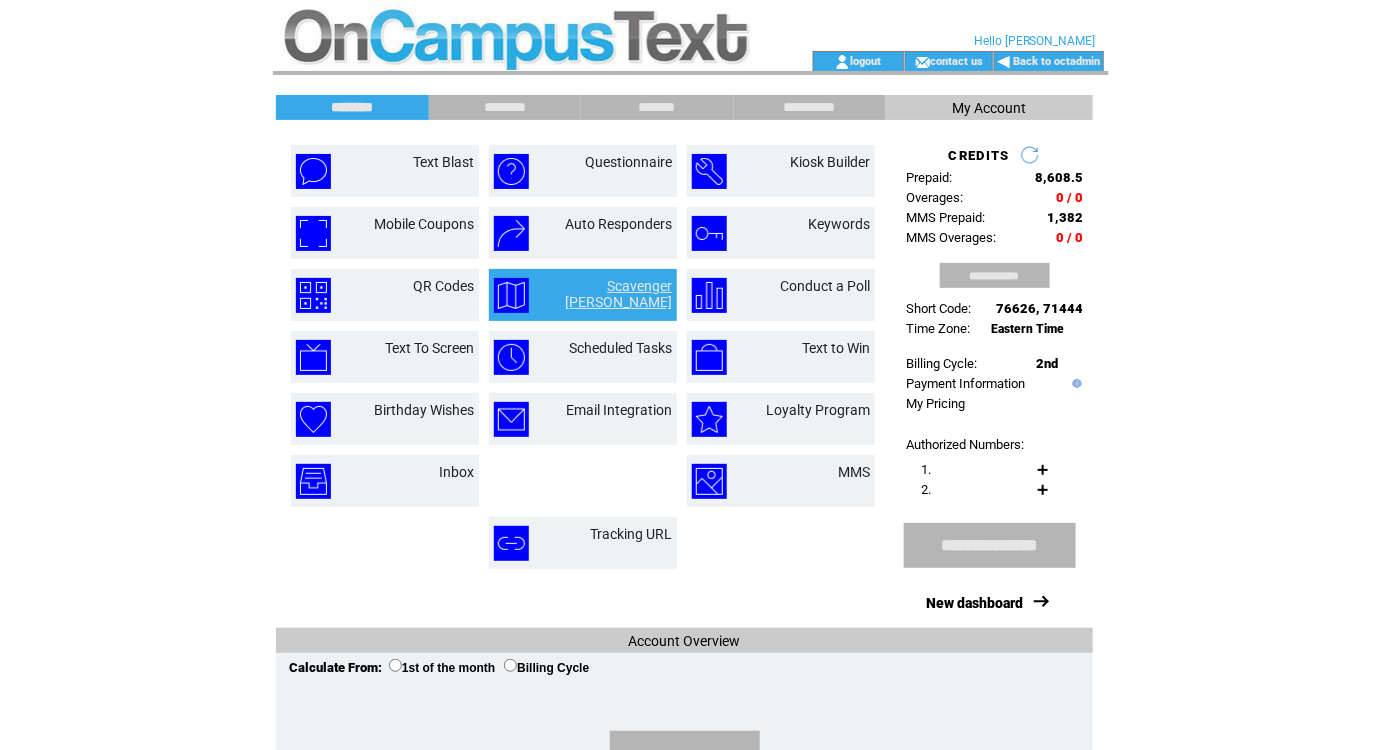 click on "Scavenger Hunt" at bounding box center (618, 294) 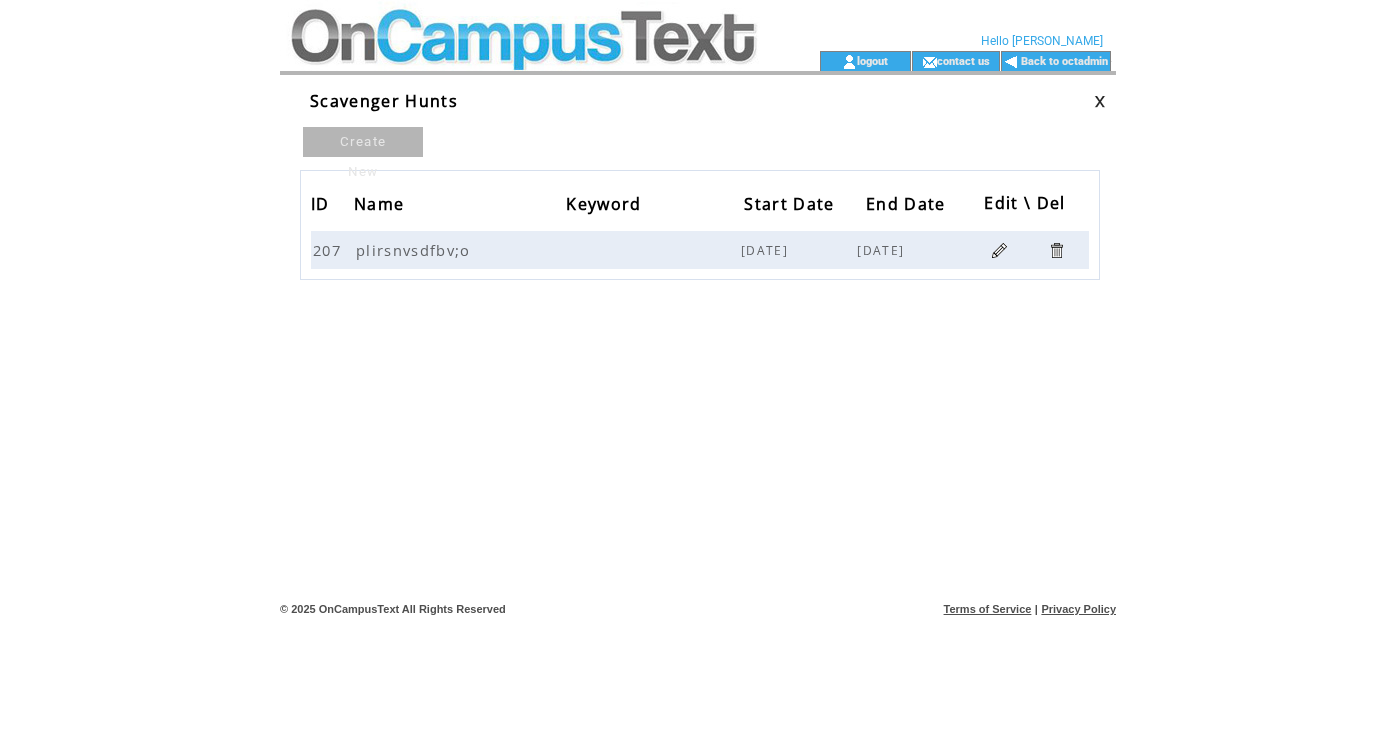 scroll, scrollTop: 0, scrollLeft: 0, axis: both 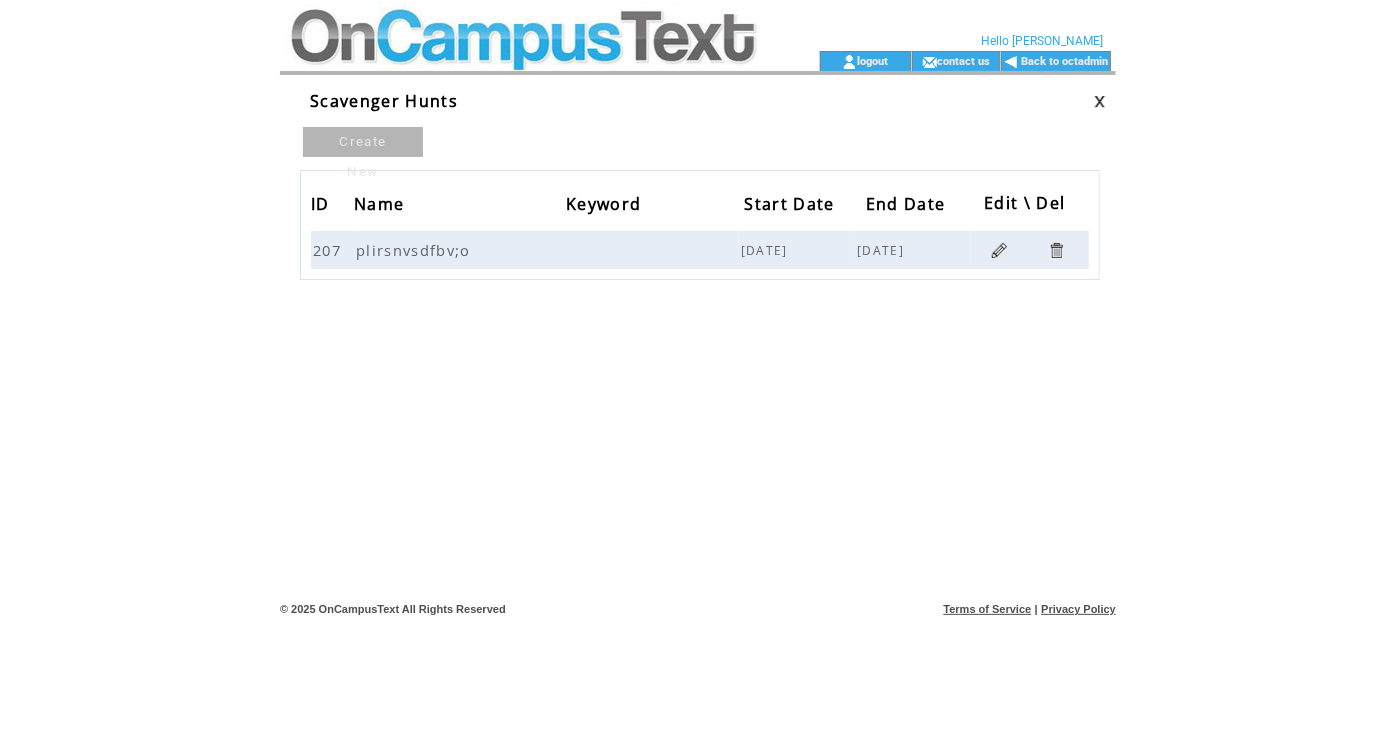 click on "Create New" at bounding box center (363, 142) 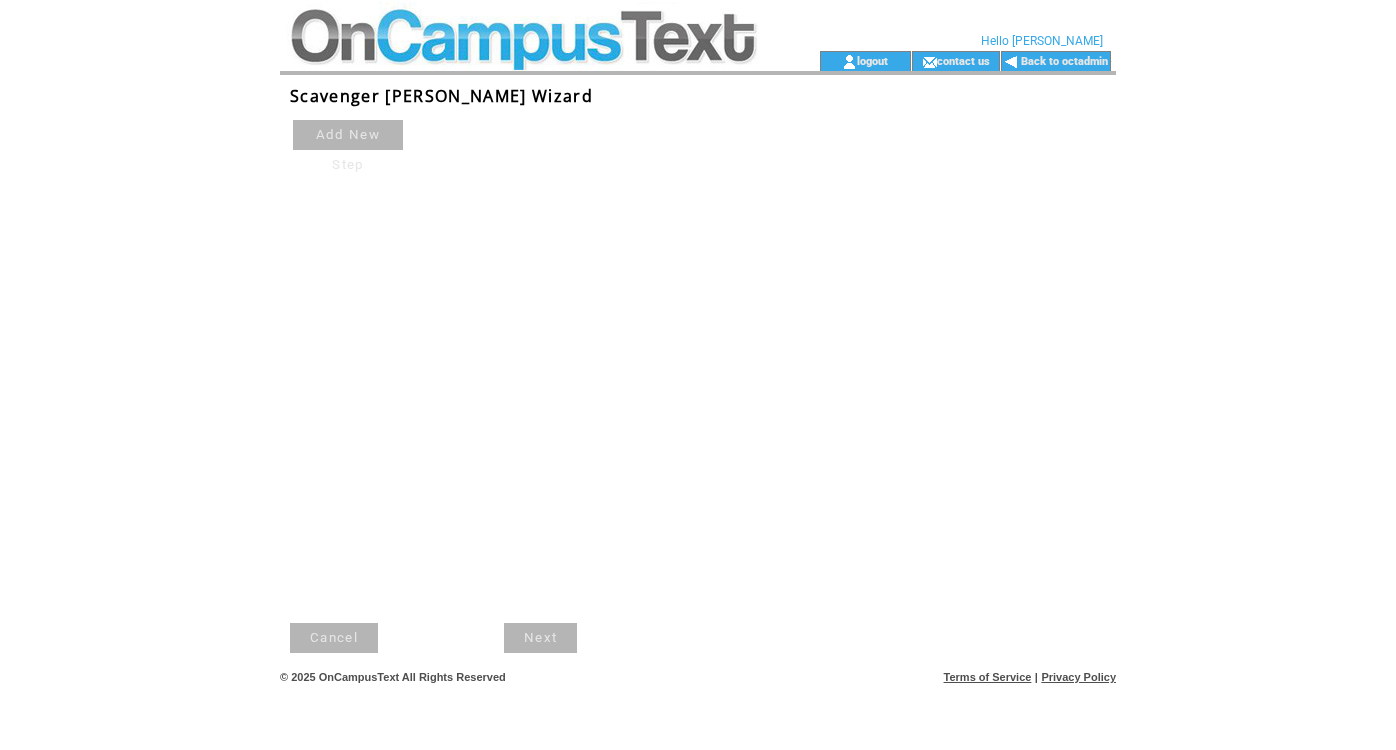 scroll, scrollTop: 0, scrollLeft: 0, axis: both 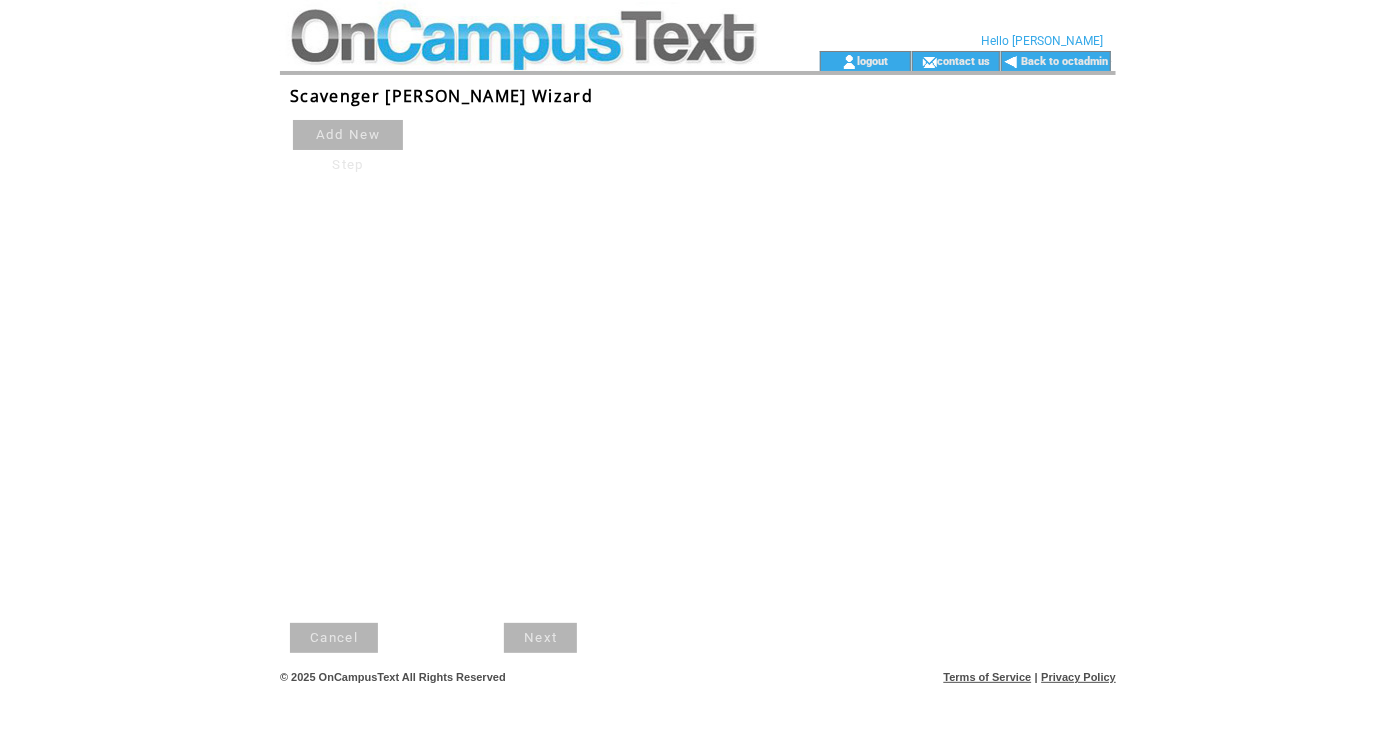 click on "Add New Step" at bounding box center (348, 135) 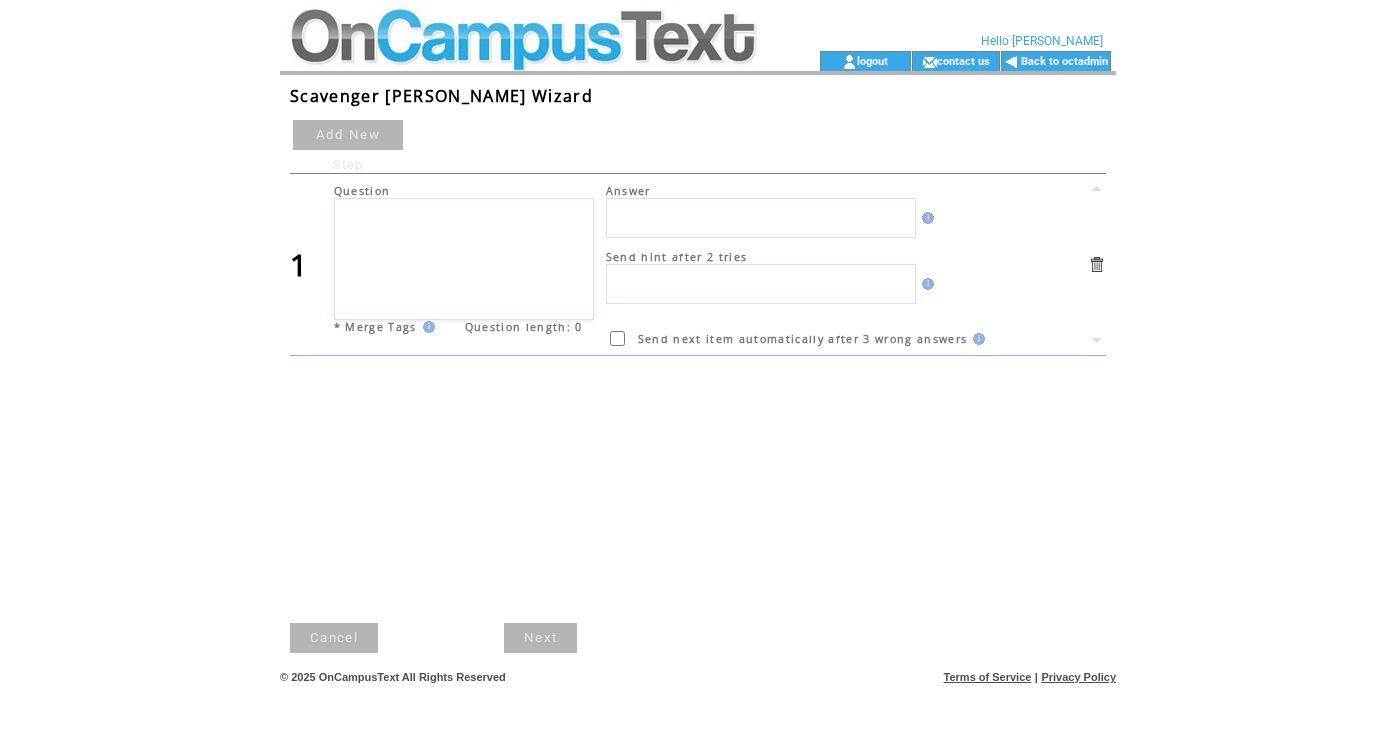 scroll, scrollTop: 0, scrollLeft: 0, axis: both 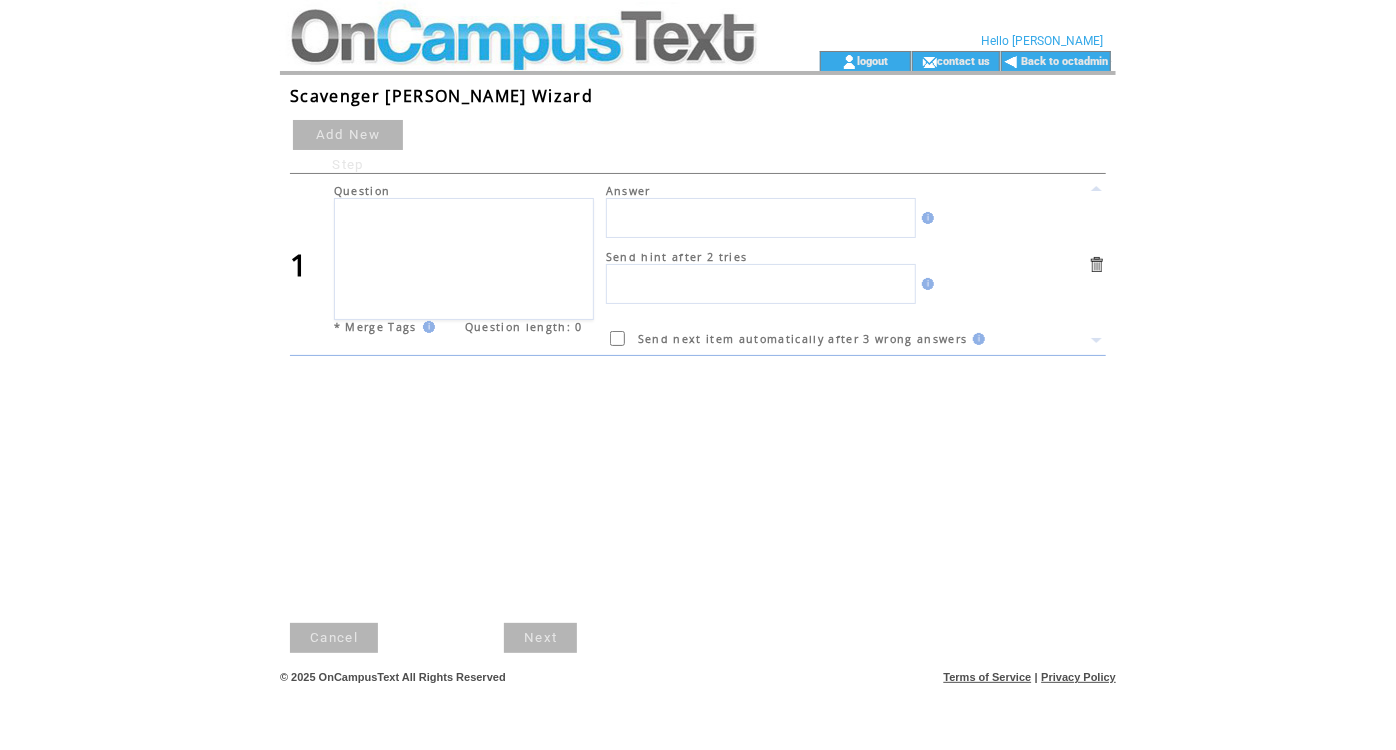 click at bounding box center (522, 61) 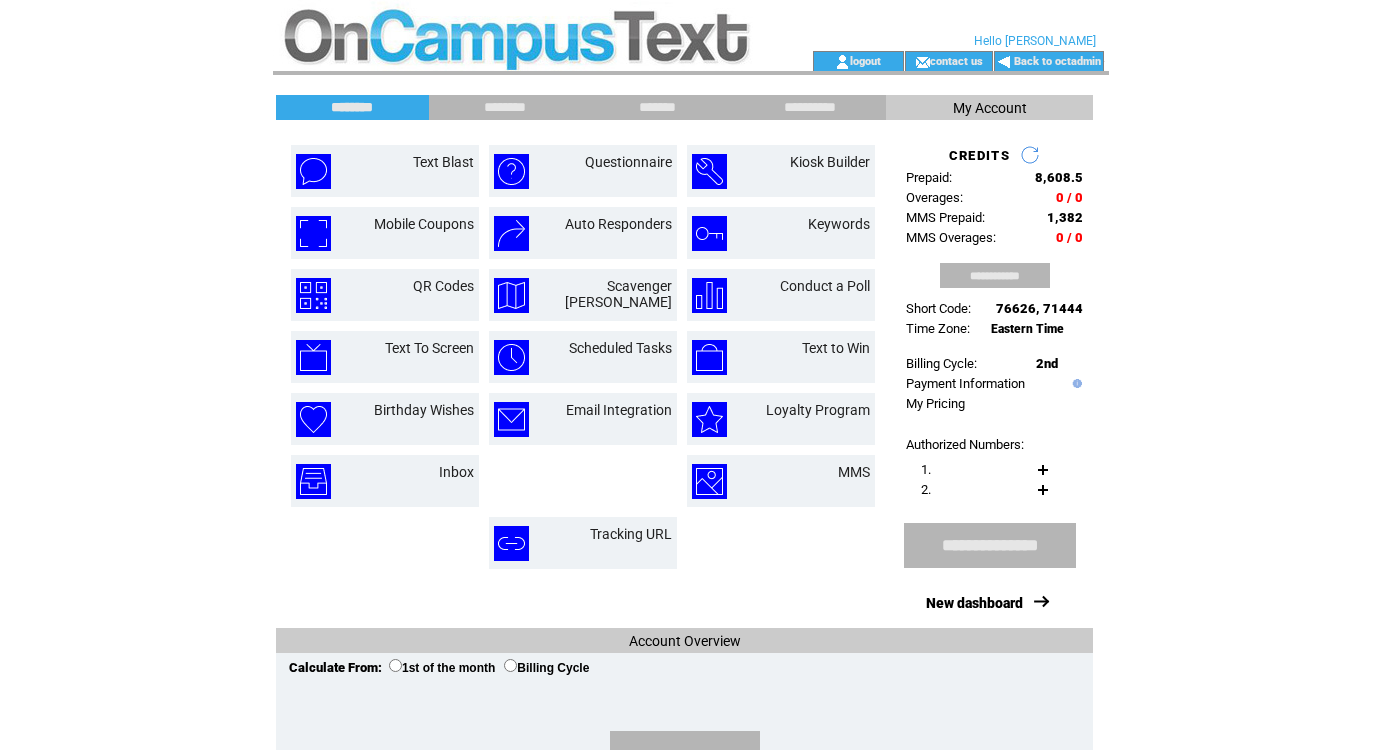 scroll, scrollTop: 0, scrollLeft: 0, axis: both 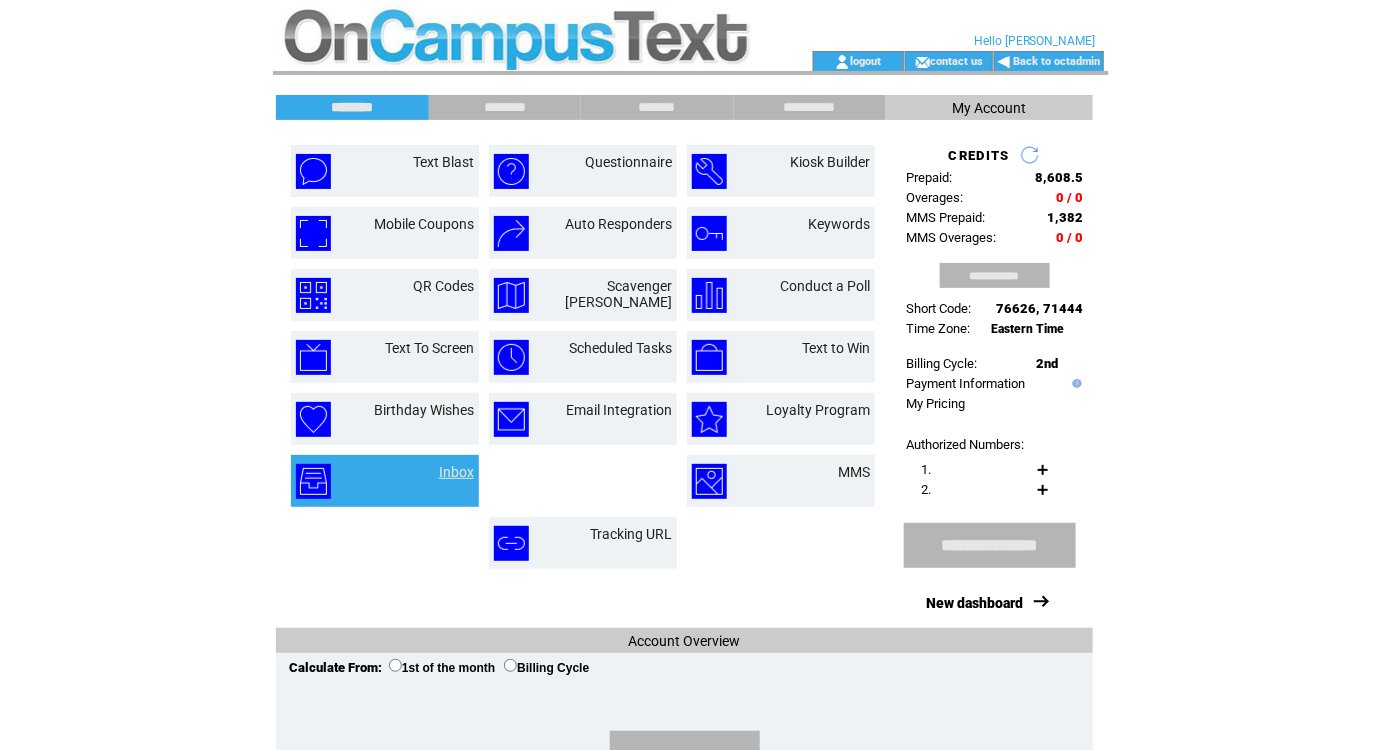 click on "Inbox" at bounding box center [456, 472] 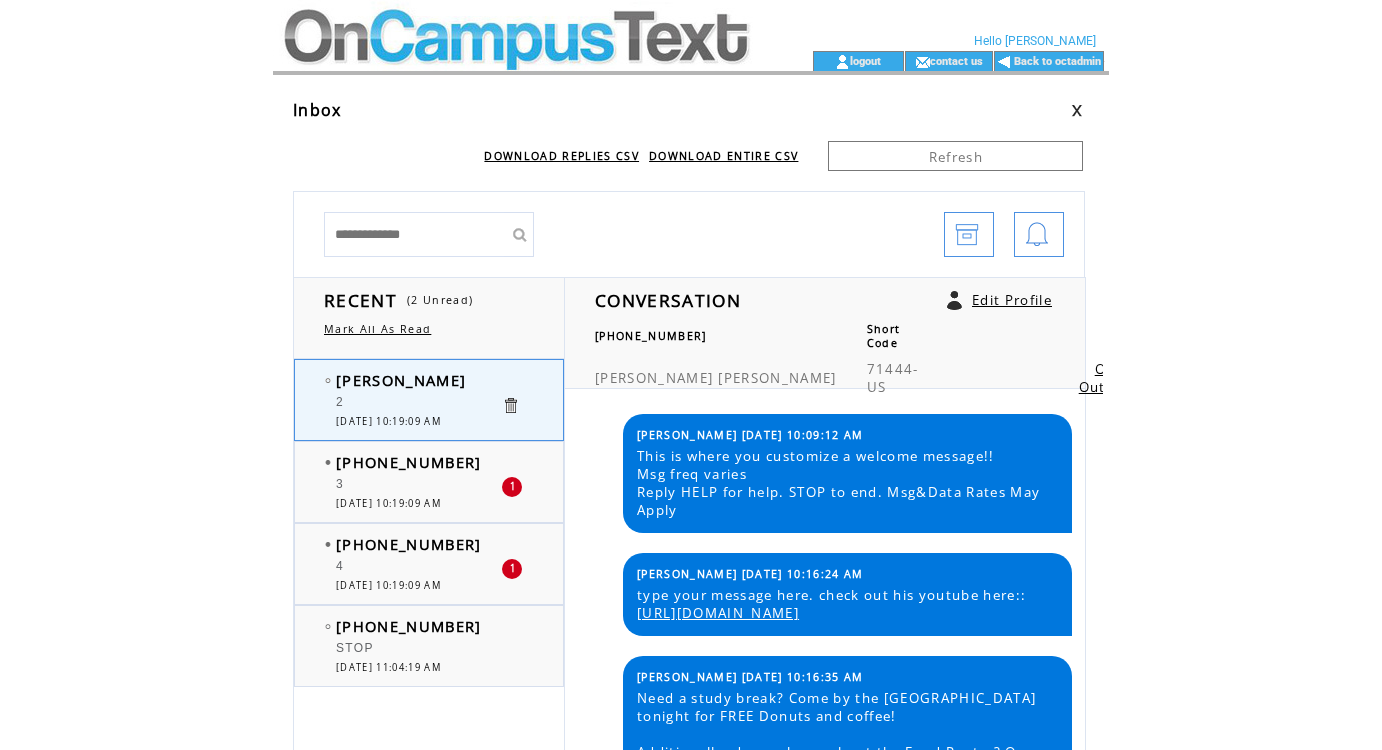 scroll, scrollTop: 0, scrollLeft: 0, axis: both 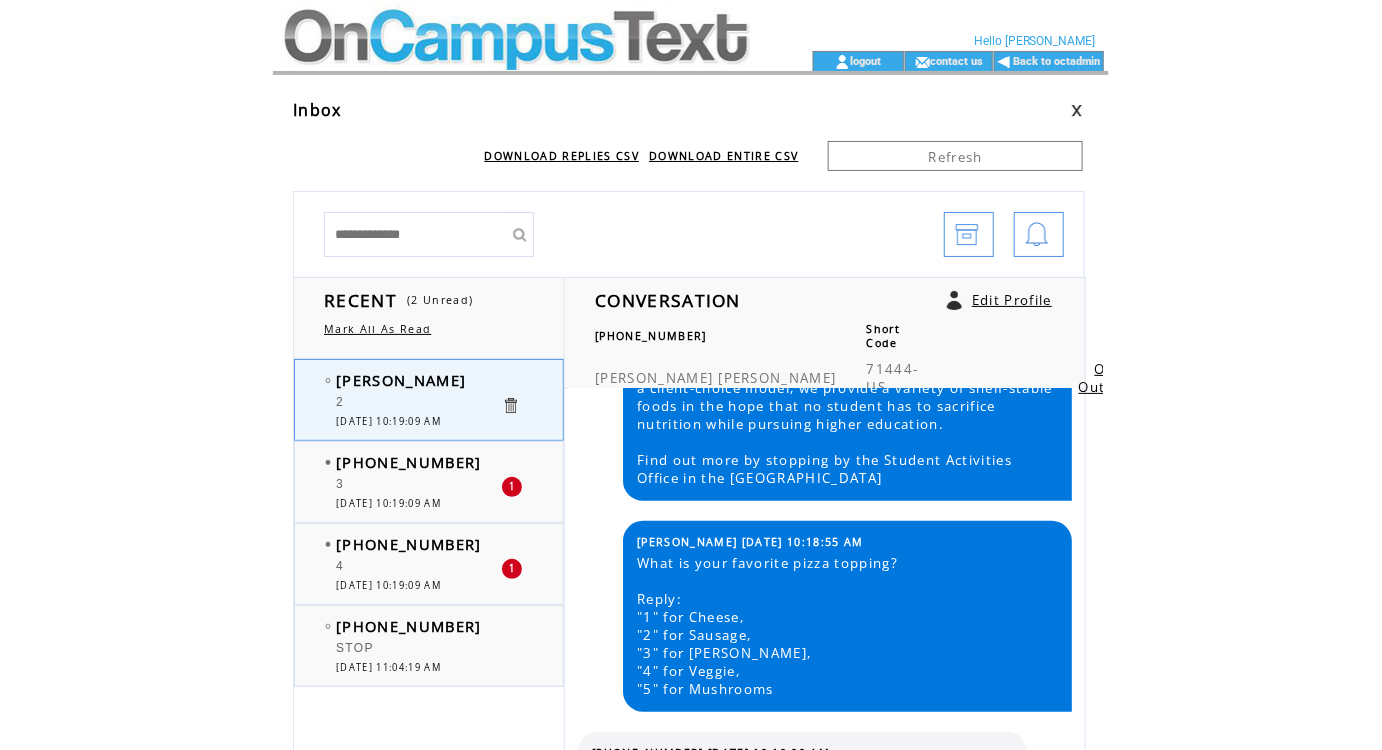 click at bounding box center [1037, 235] 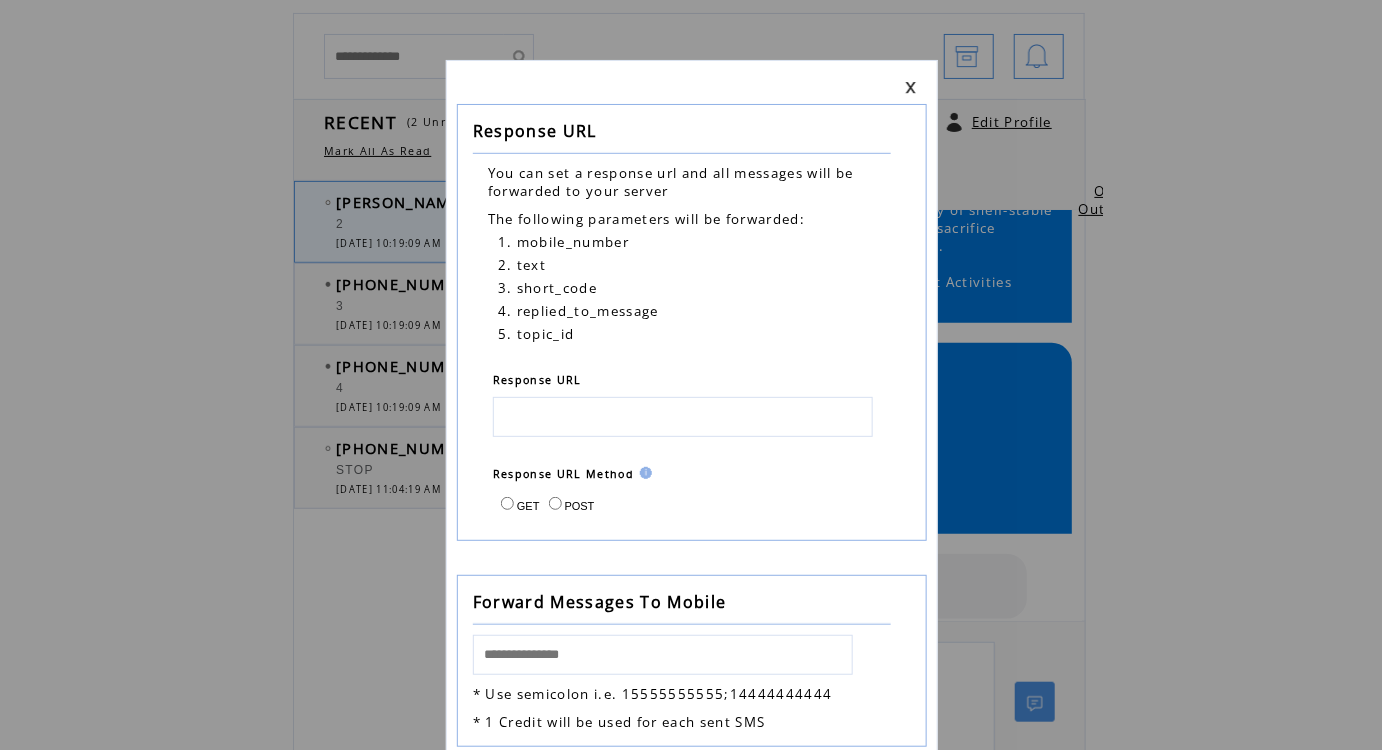 scroll, scrollTop: 183, scrollLeft: 0, axis: vertical 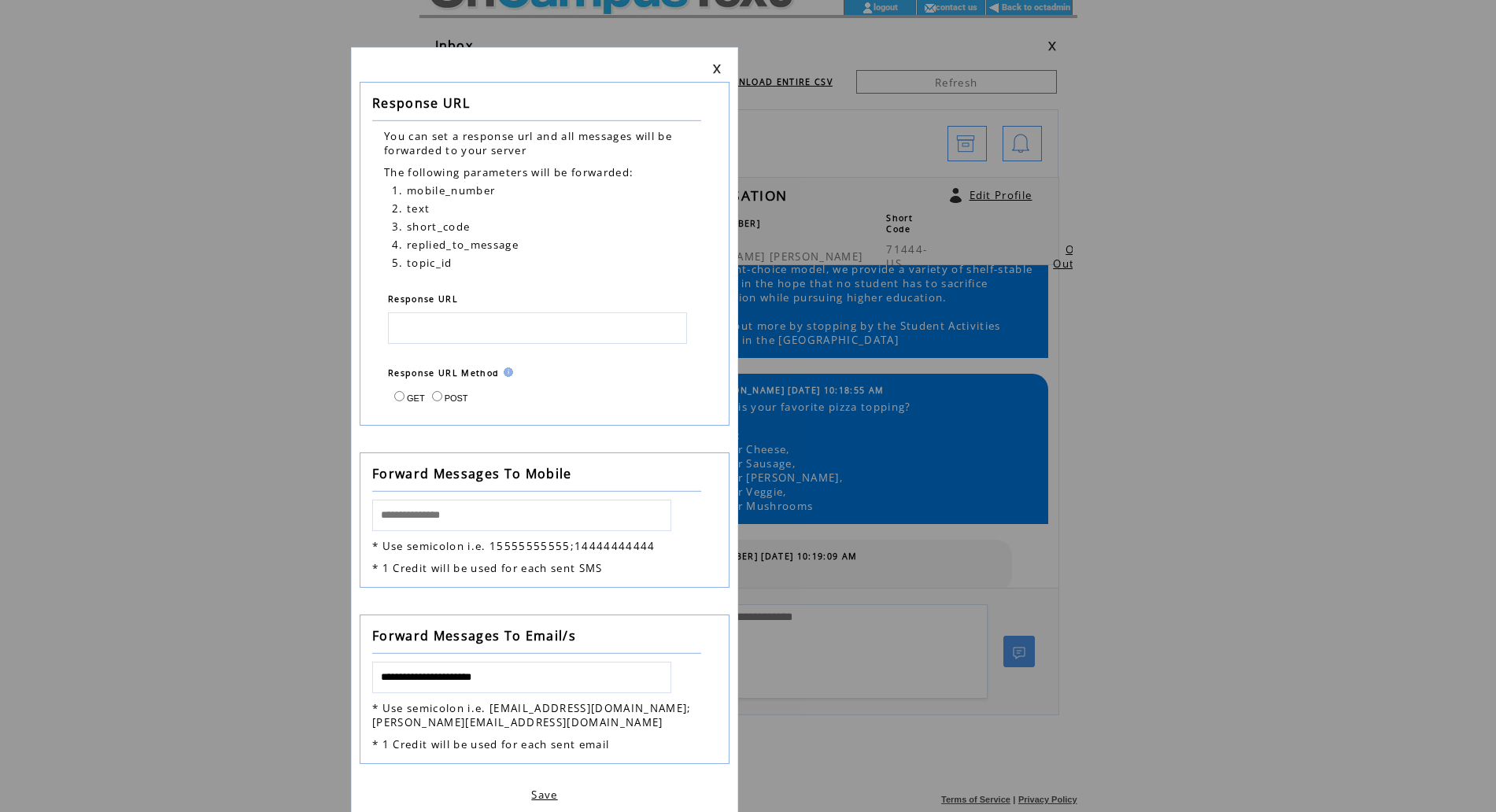 click at bounding box center [717, 68] 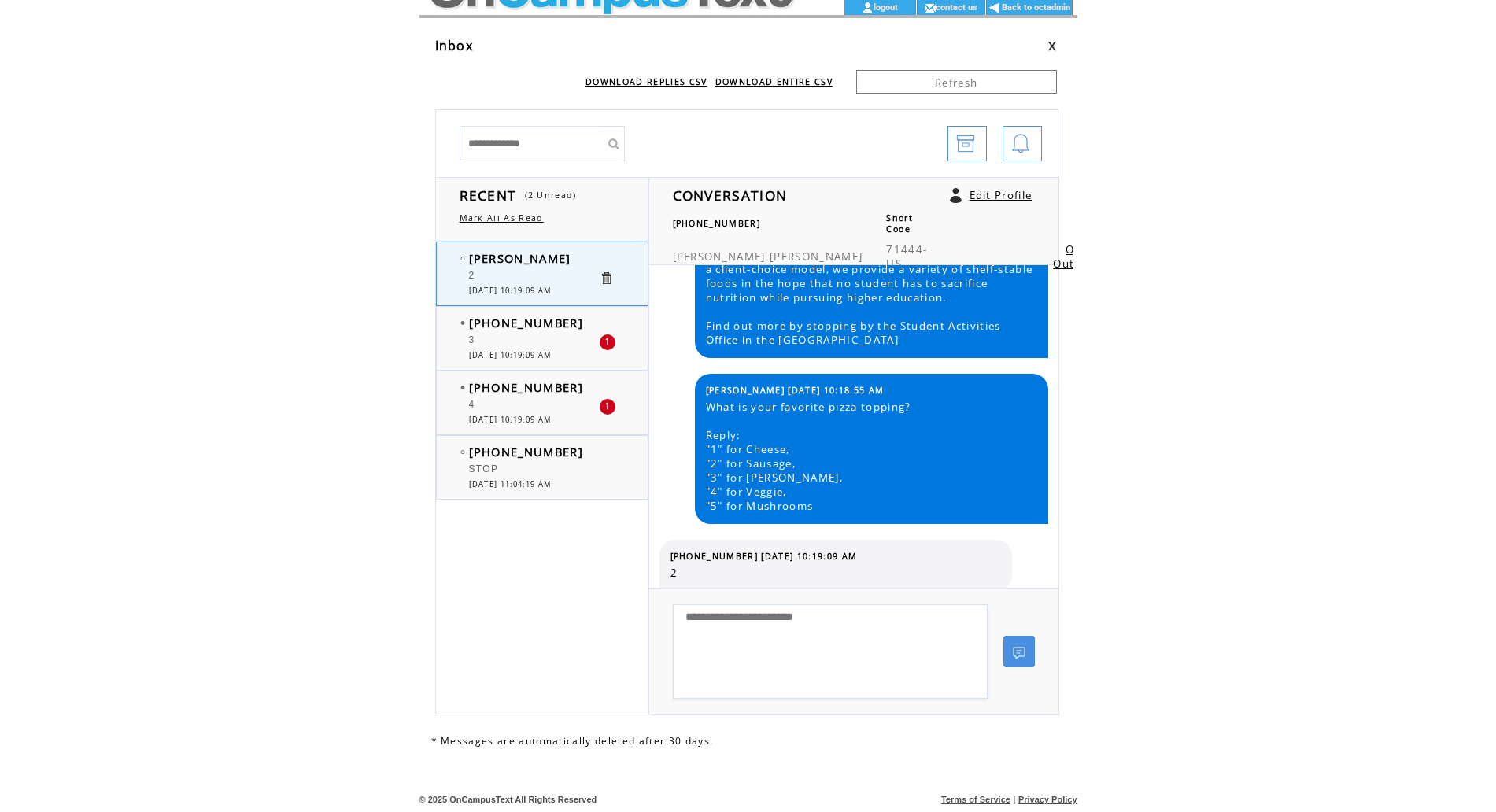 click at bounding box center [610, 7] 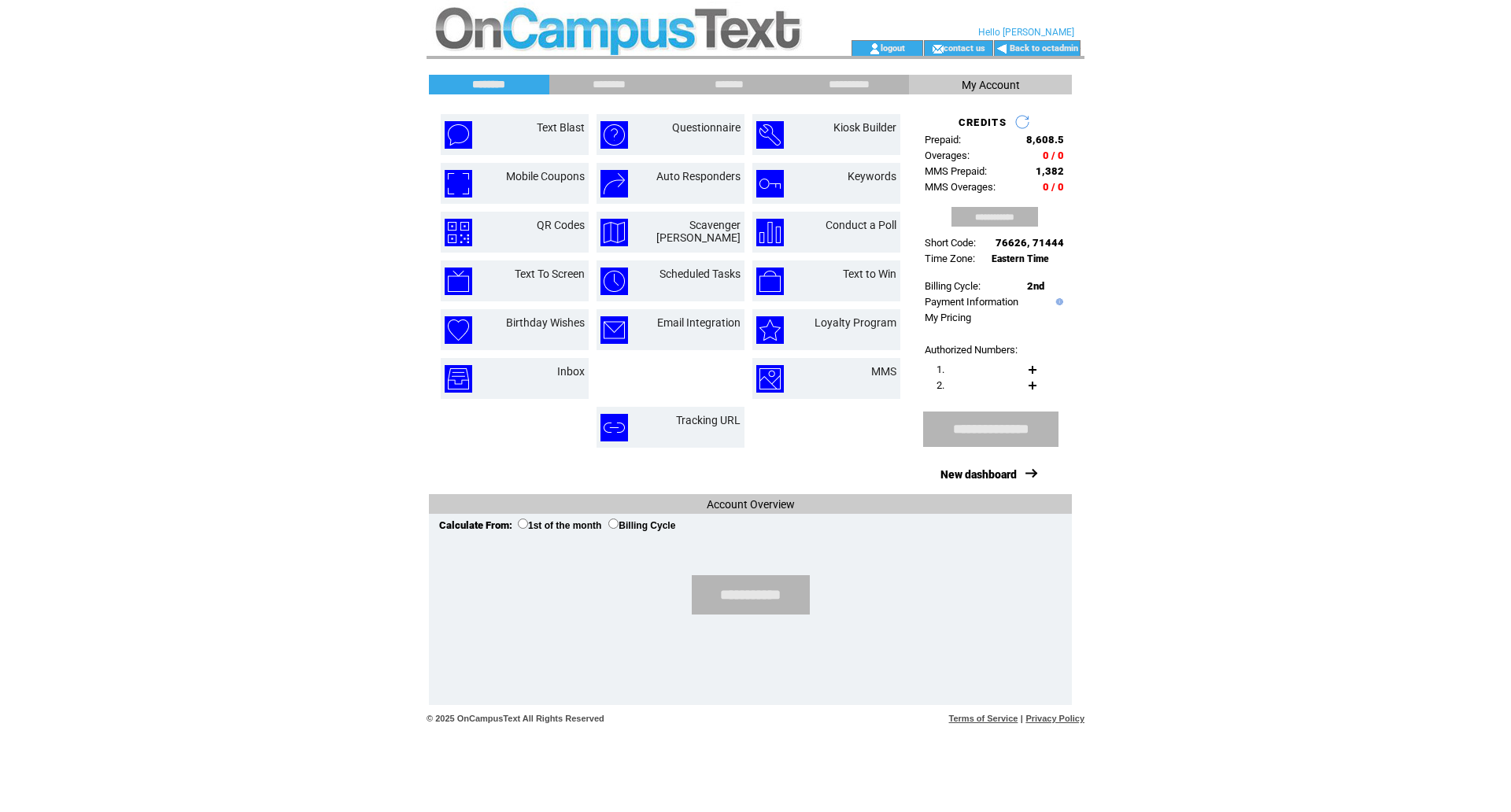 scroll, scrollTop: 0, scrollLeft: 0, axis: both 